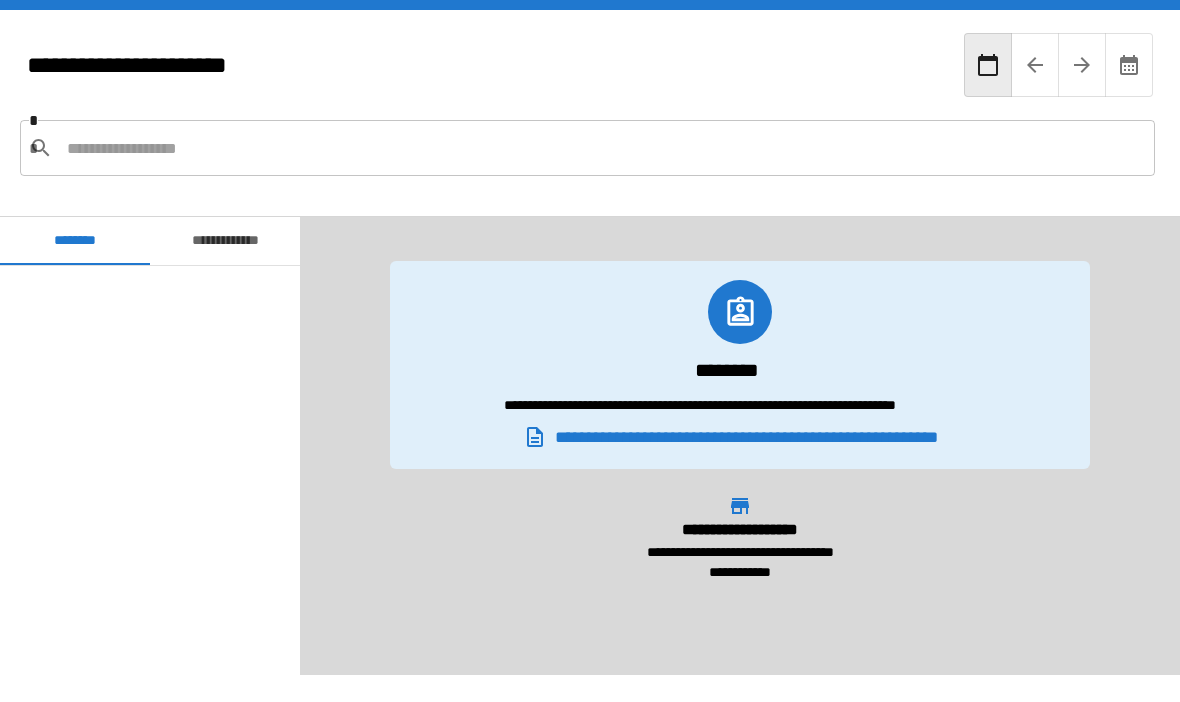 scroll, scrollTop: 69, scrollLeft: 0, axis: vertical 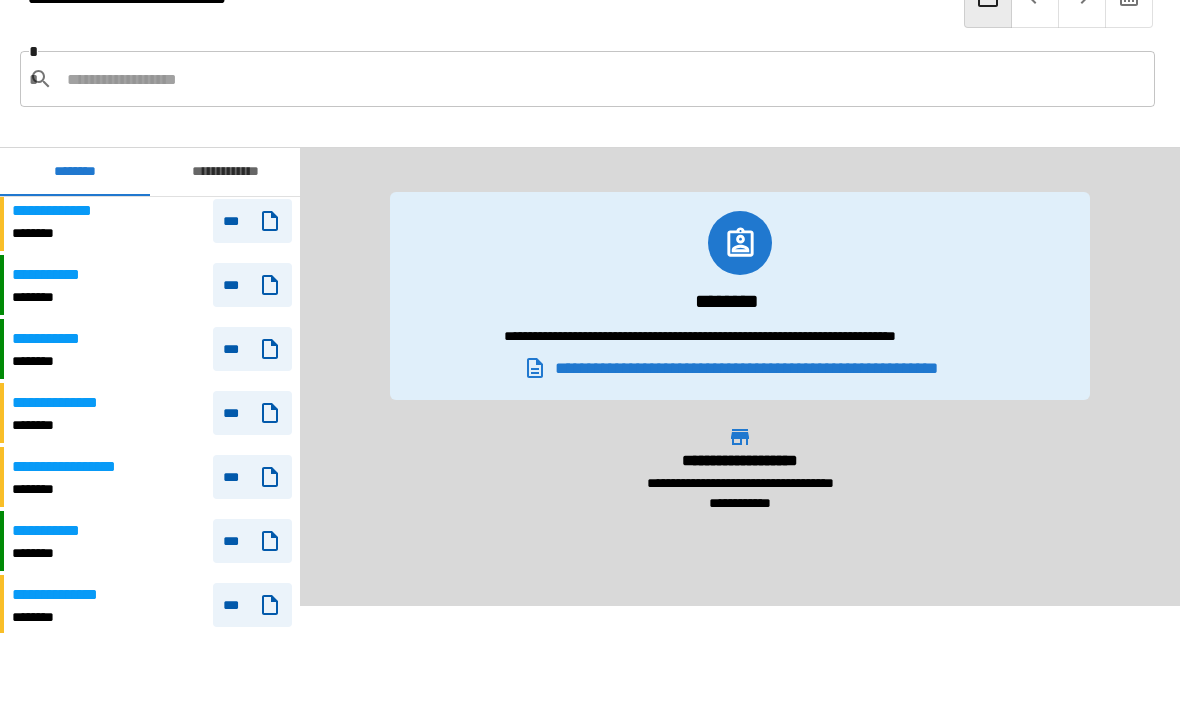 click on "**********" at bounding box center (66, 403) 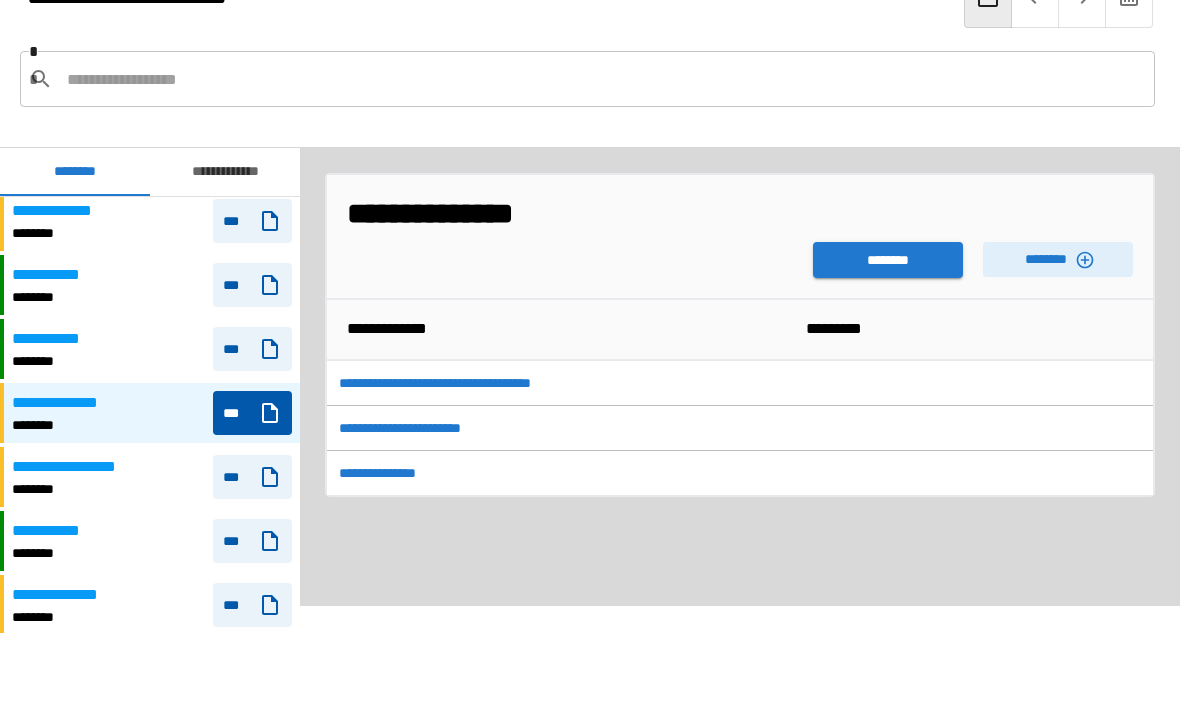 click on "********" at bounding box center (888, 260) 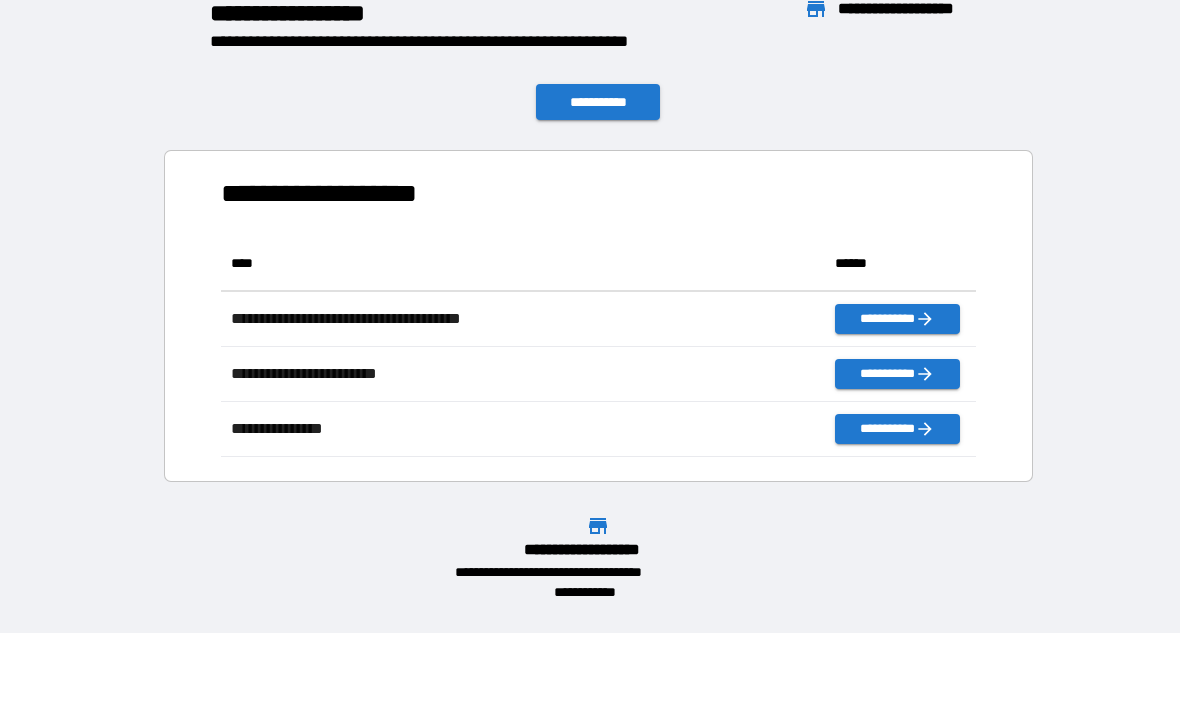 scroll, scrollTop: 1, scrollLeft: 1, axis: both 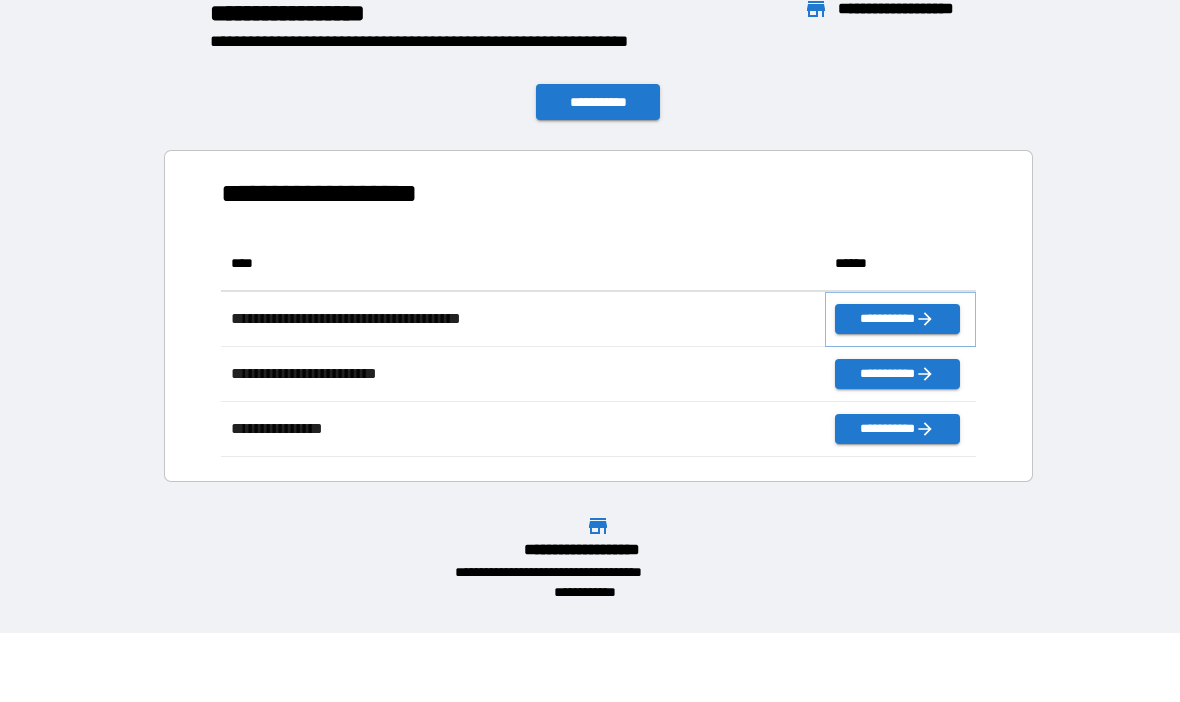 click on "**********" at bounding box center (897, 319) 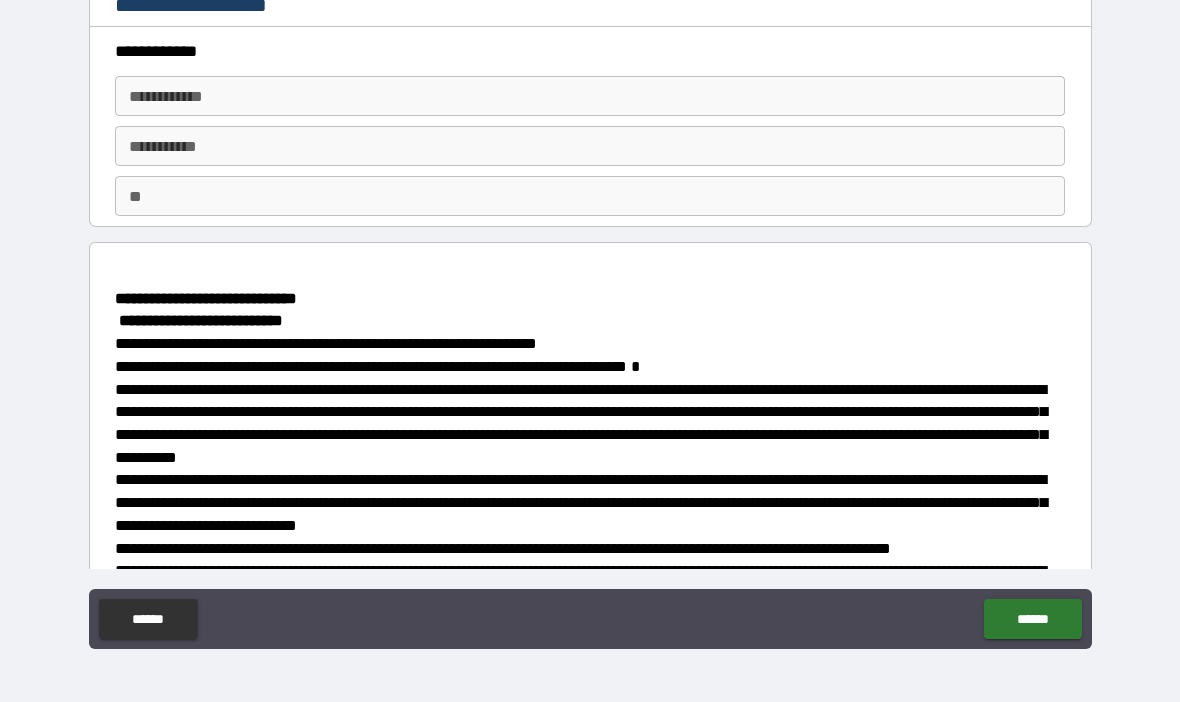 click on "**********" at bounding box center (590, 96) 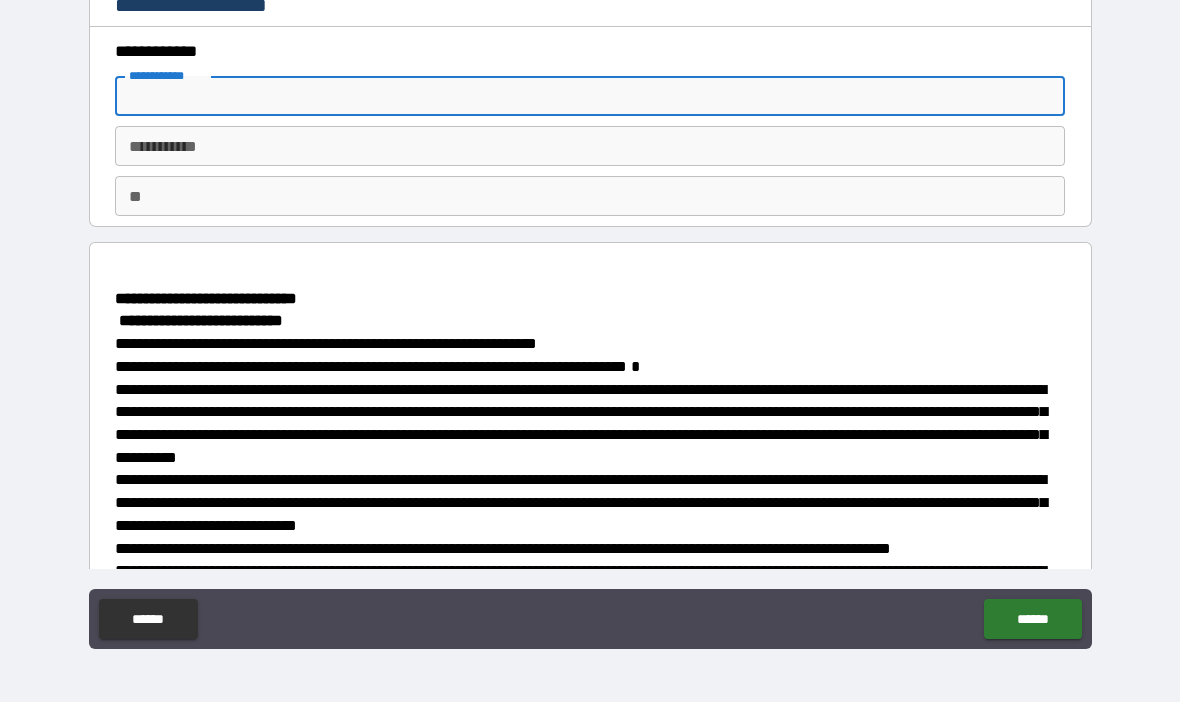 scroll, scrollTop: 68, scrollLeft: 0, axis: vertical 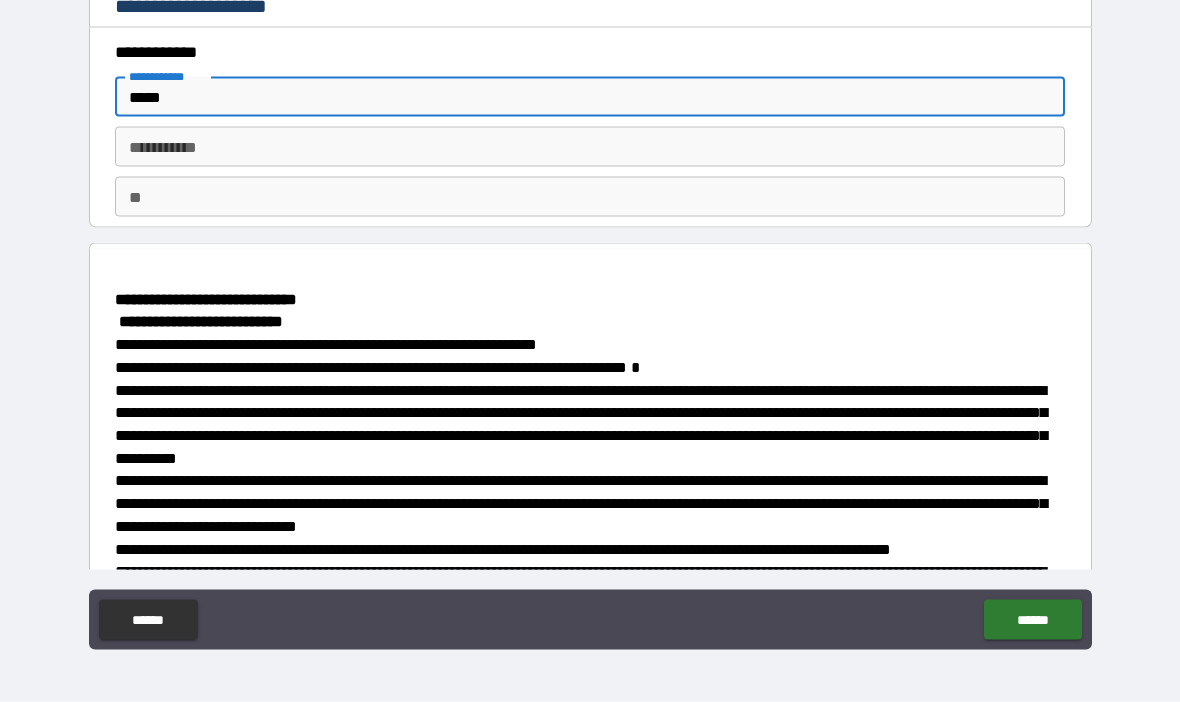 type on "*****" 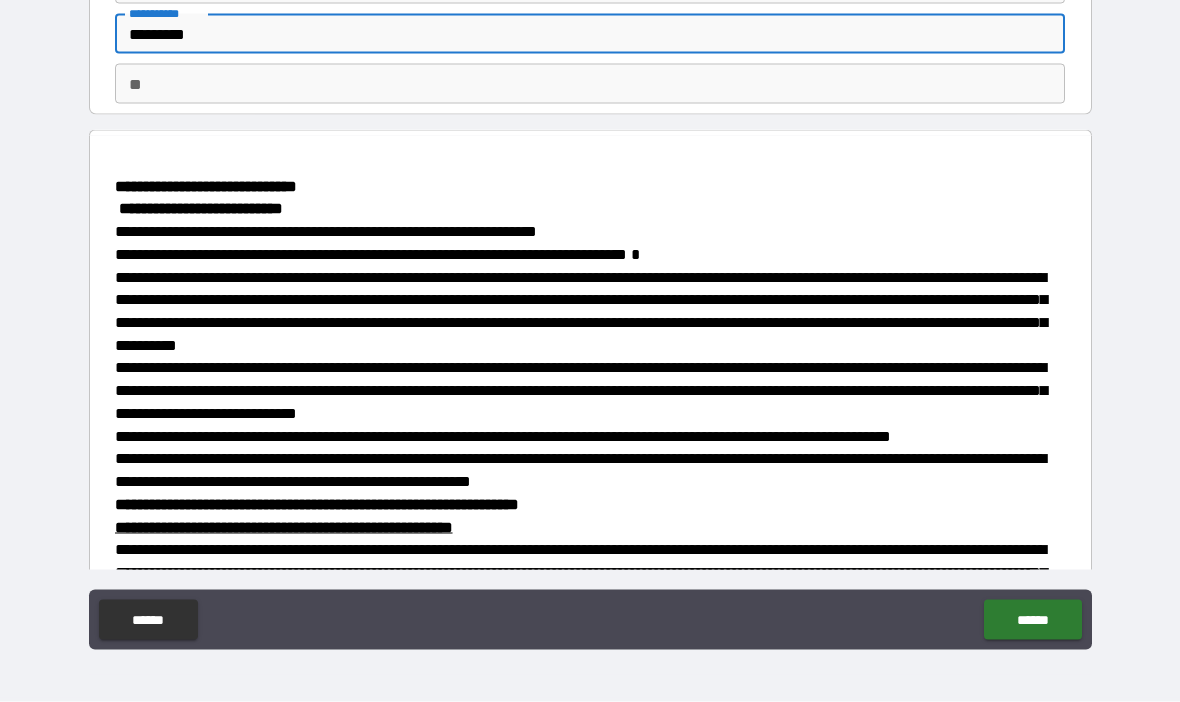 scroll, scrollTop: 110, scrollLeft: 0, axis: vertical 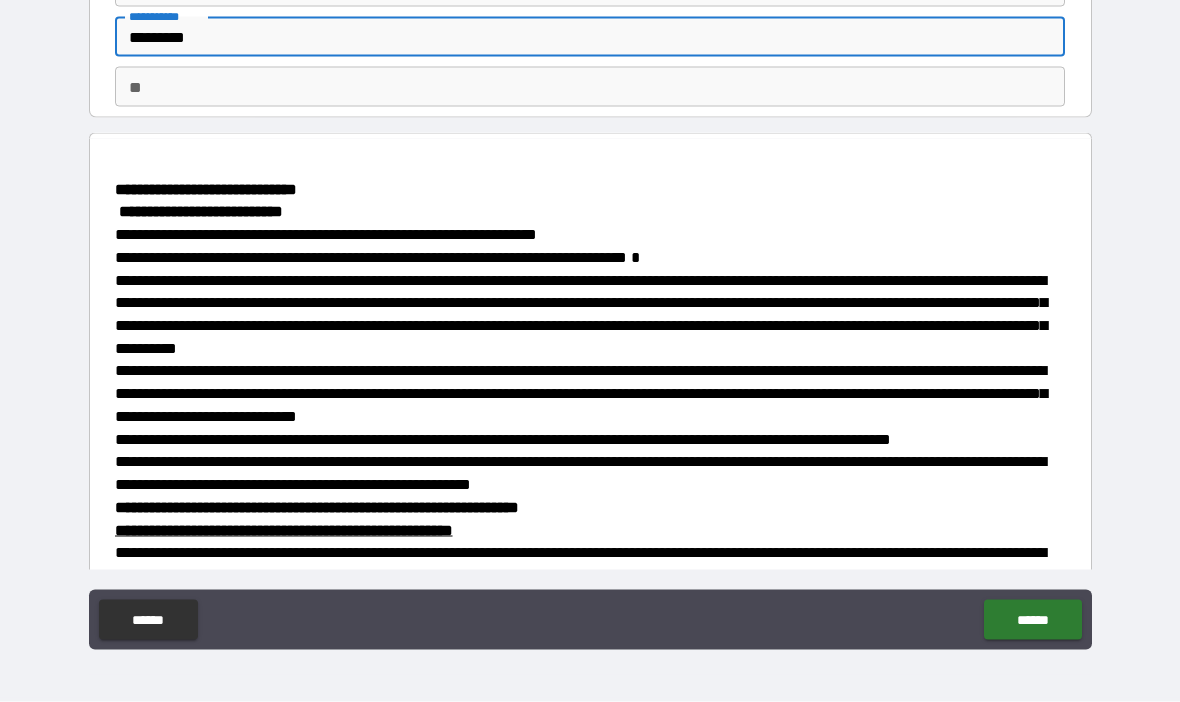 type on "*********" 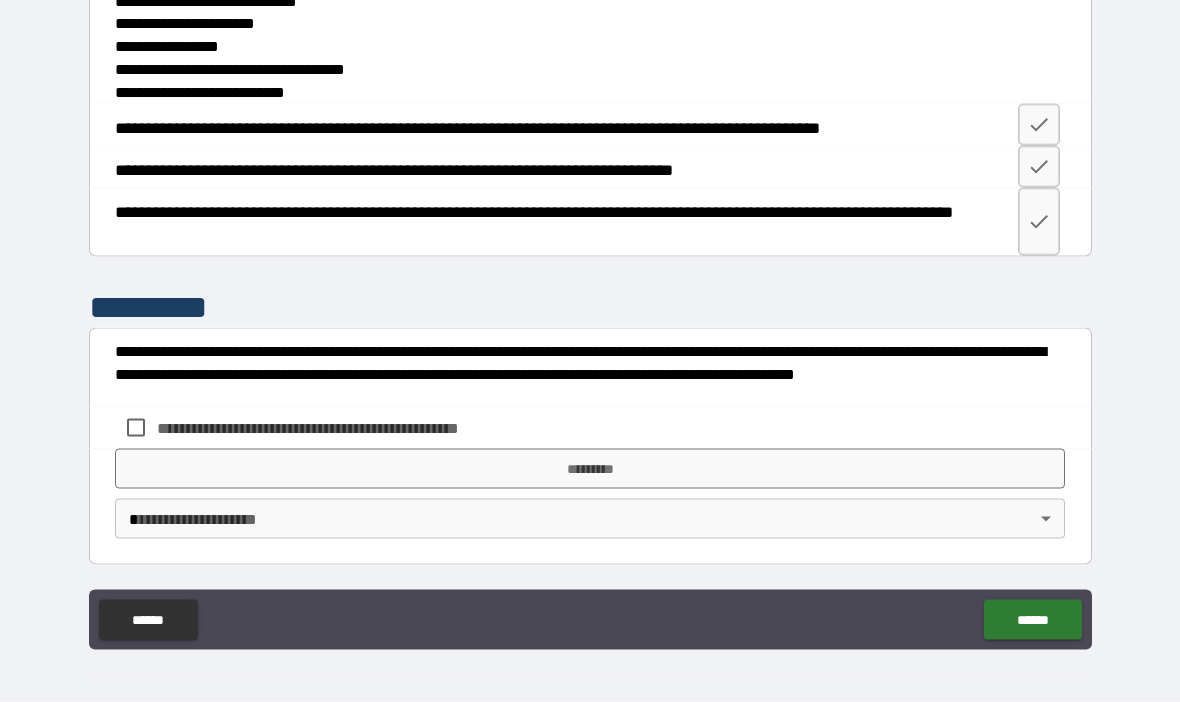 scroll, scrollTop: 2802, scrollLeft: 0, axis: vertical 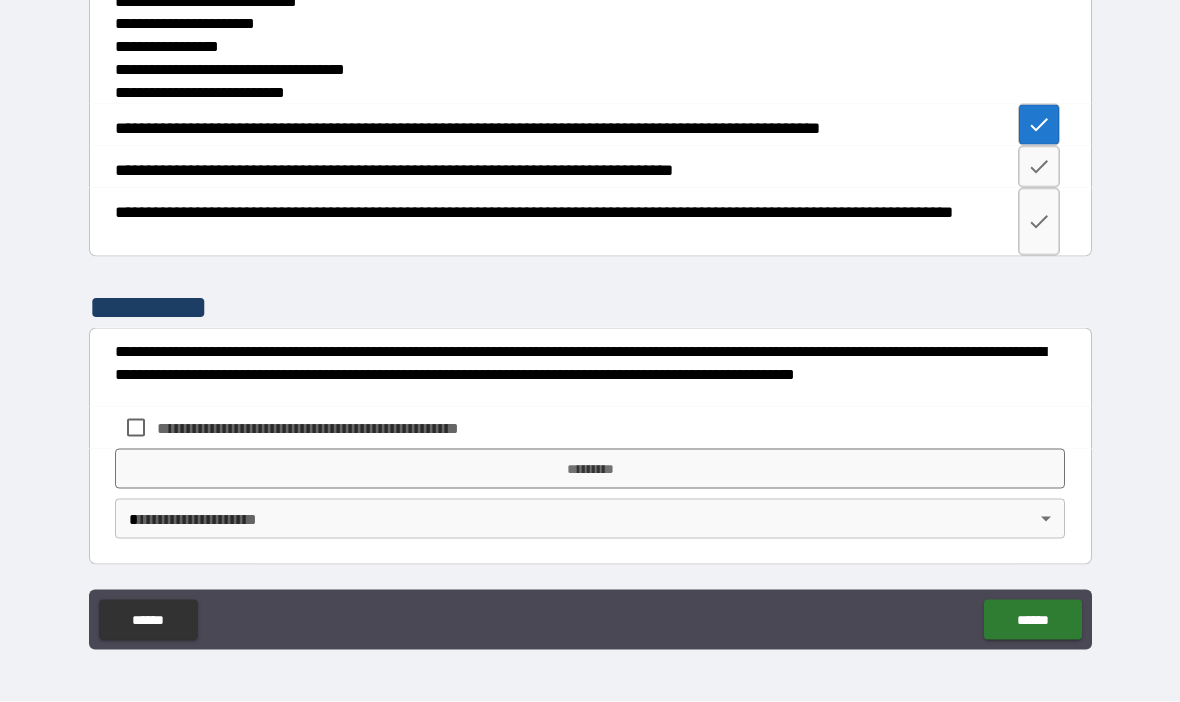 click 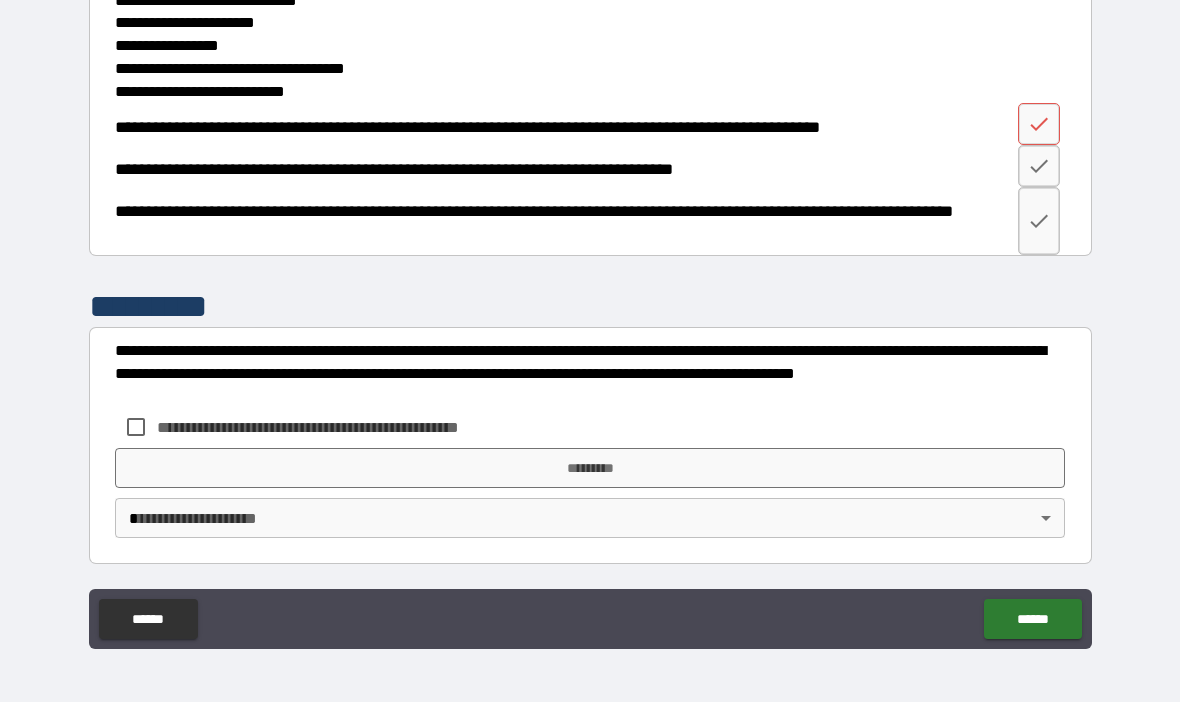 click 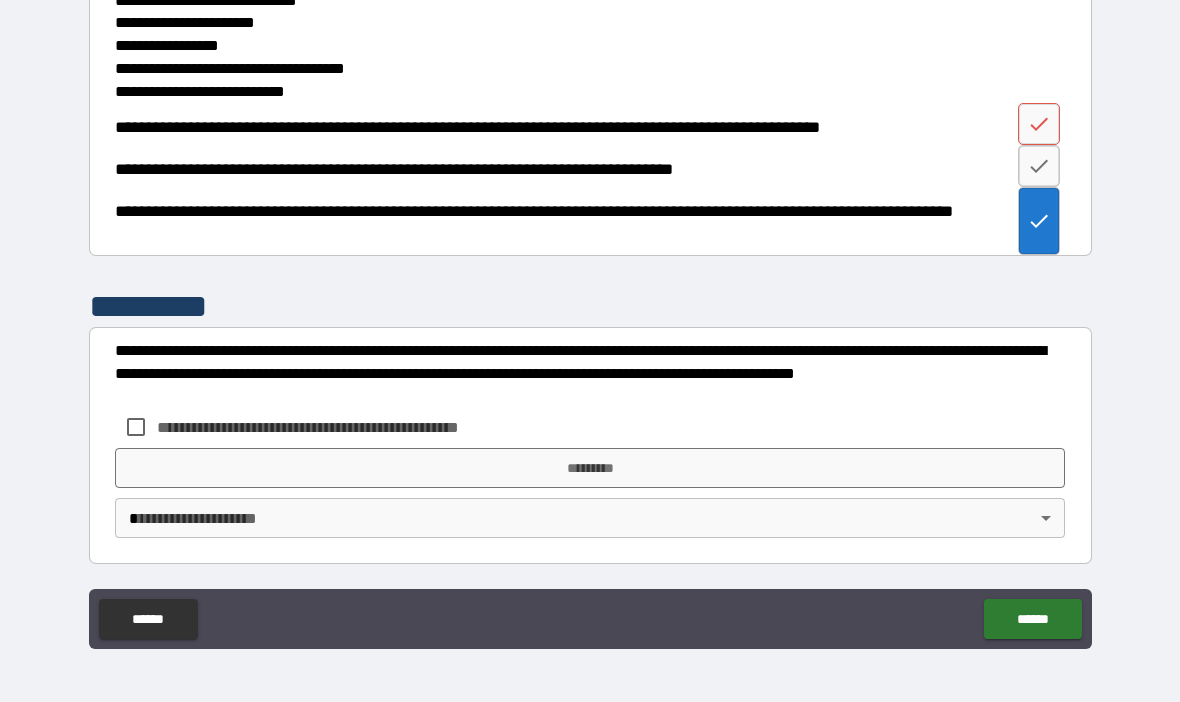 click 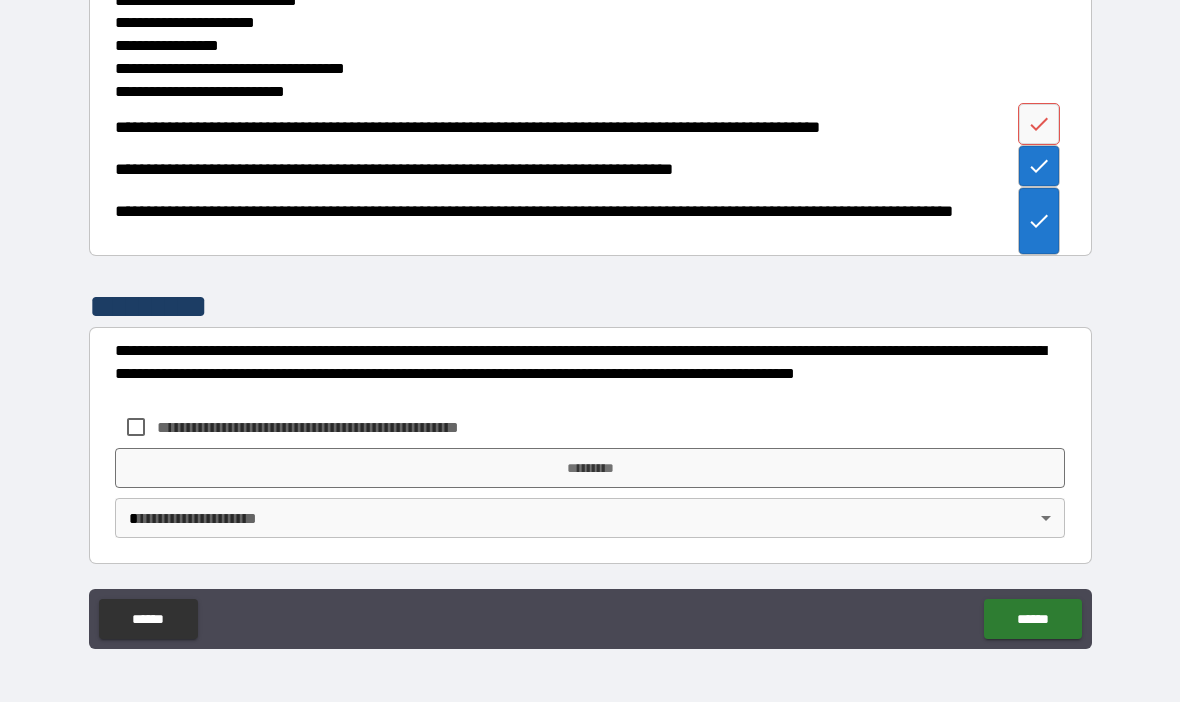 click 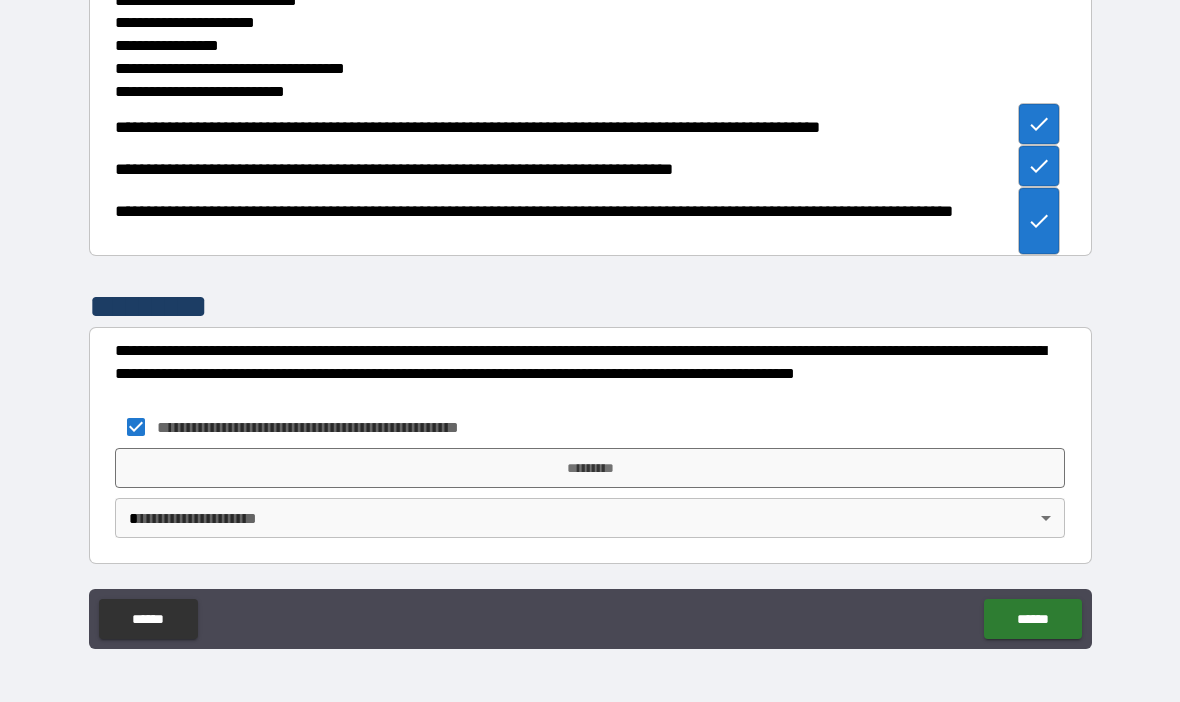 click on "**********" at bounding box center (590, 316) 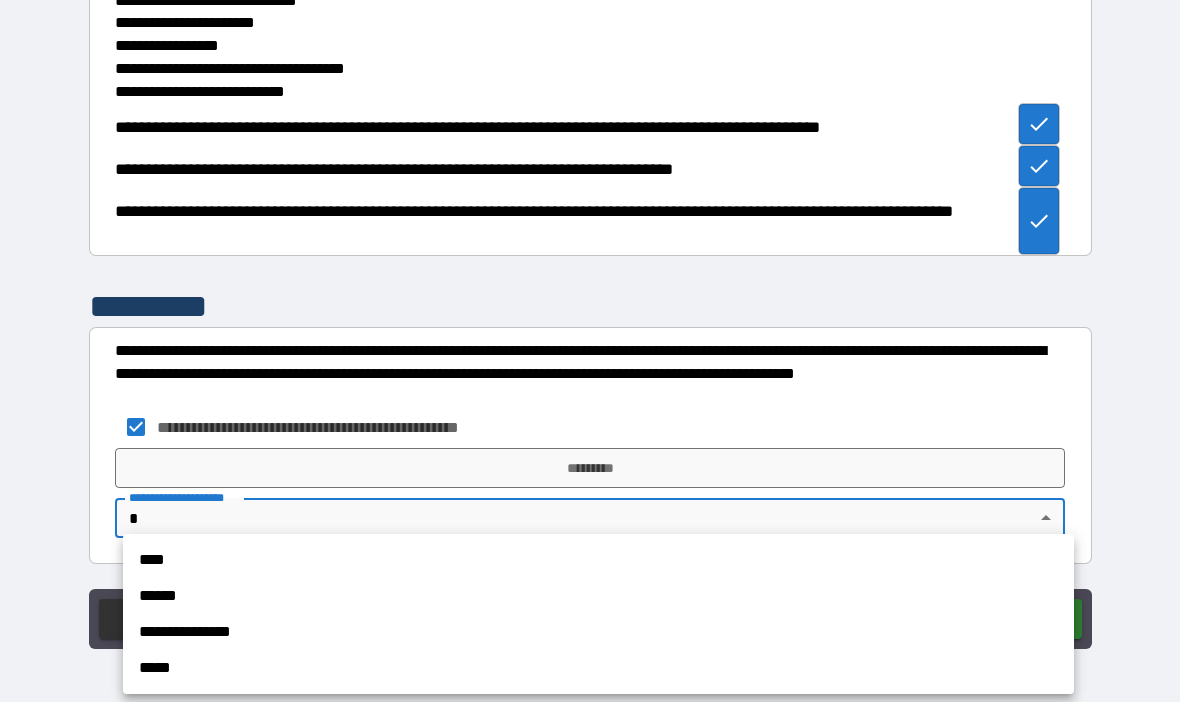 click on "****" at bounding box center (598, 560) 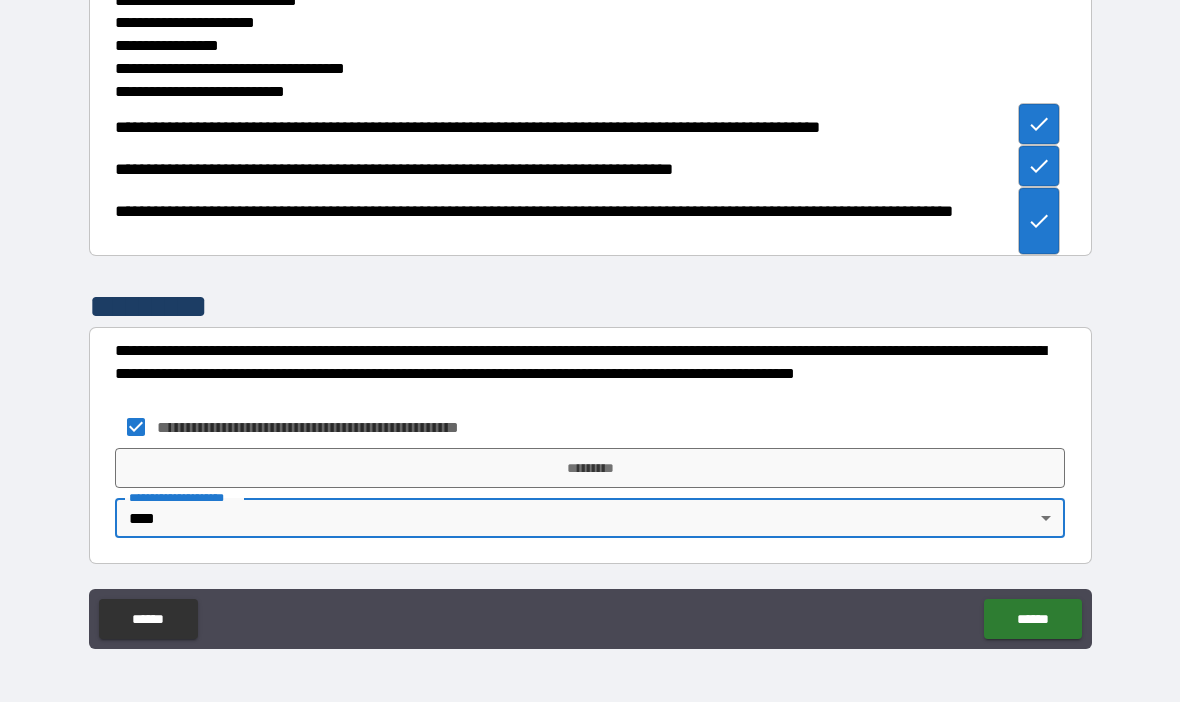 click on "*********" at bounding box center [590, 468] 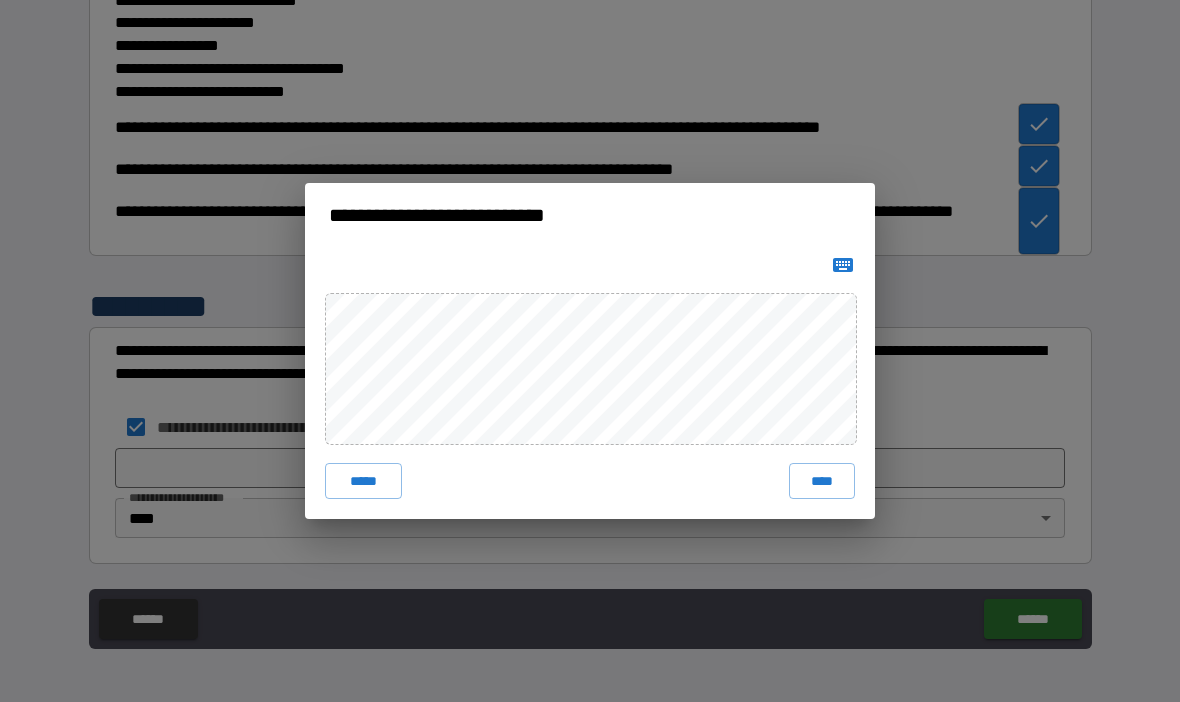 click on "****" at bounding box center (822, 481) 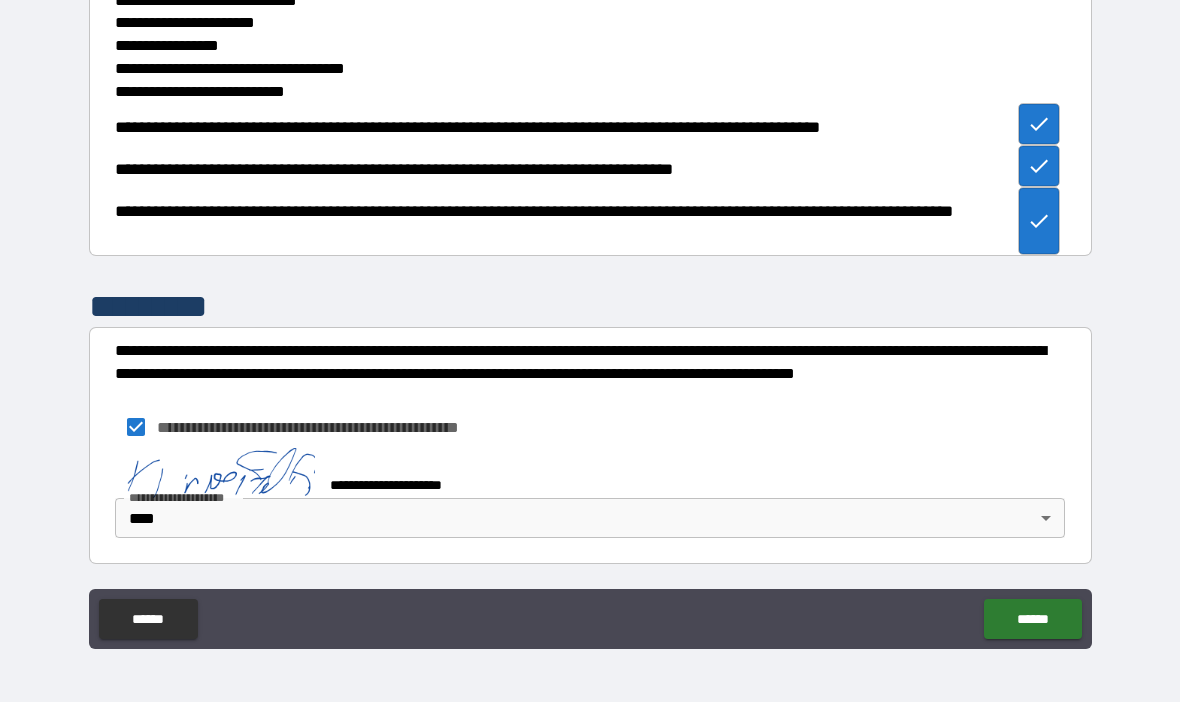 scroll, scrollTop: 2792, scrollLeft: 0, axis: vertical 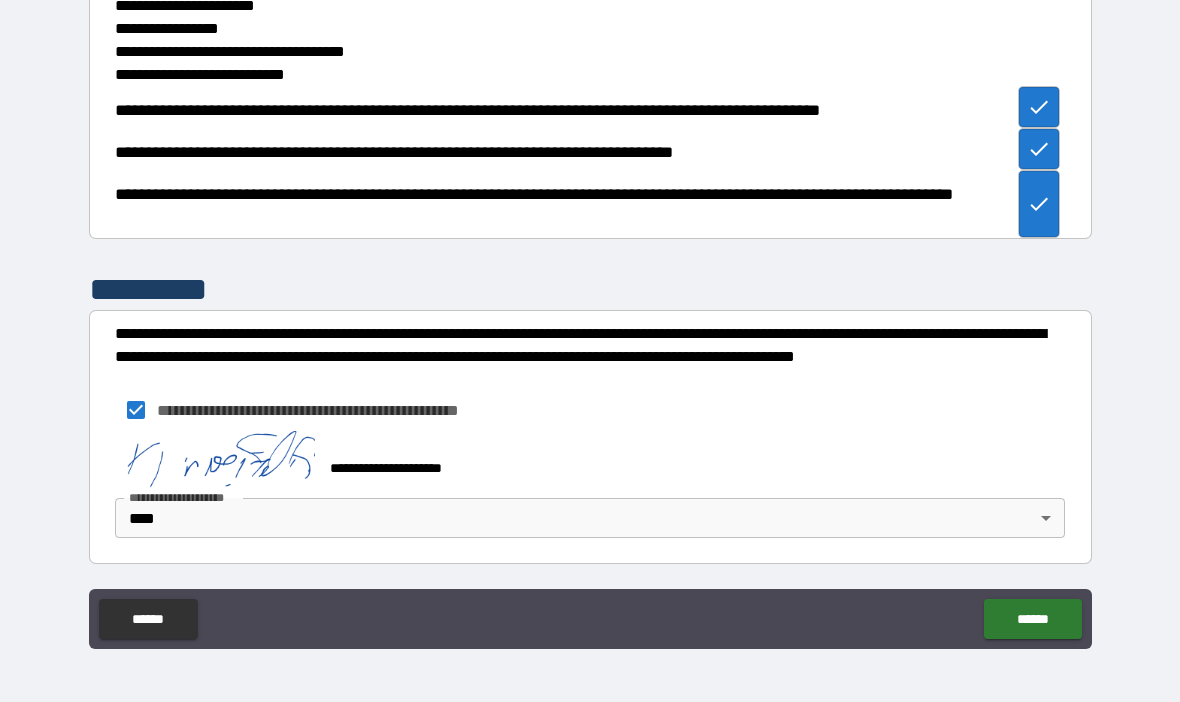 click on "******" at bounding box center [1032, 619] 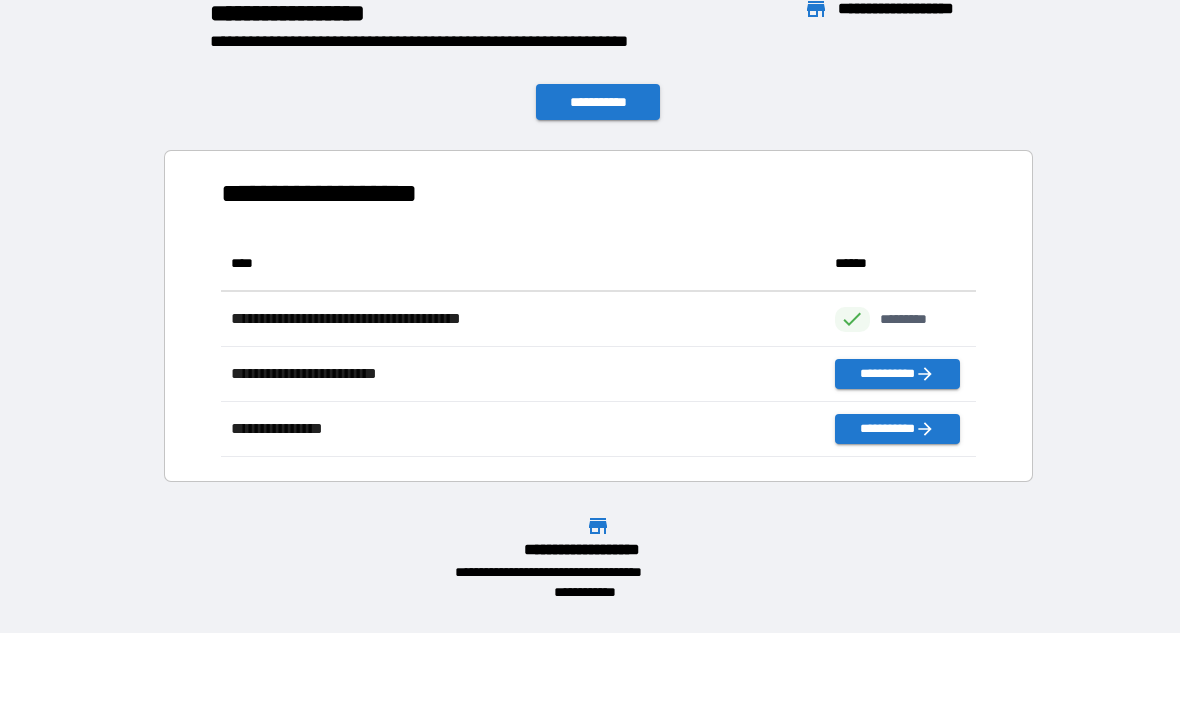 scroll, scrollTop: 1, scrollLeft: 1, axis: both 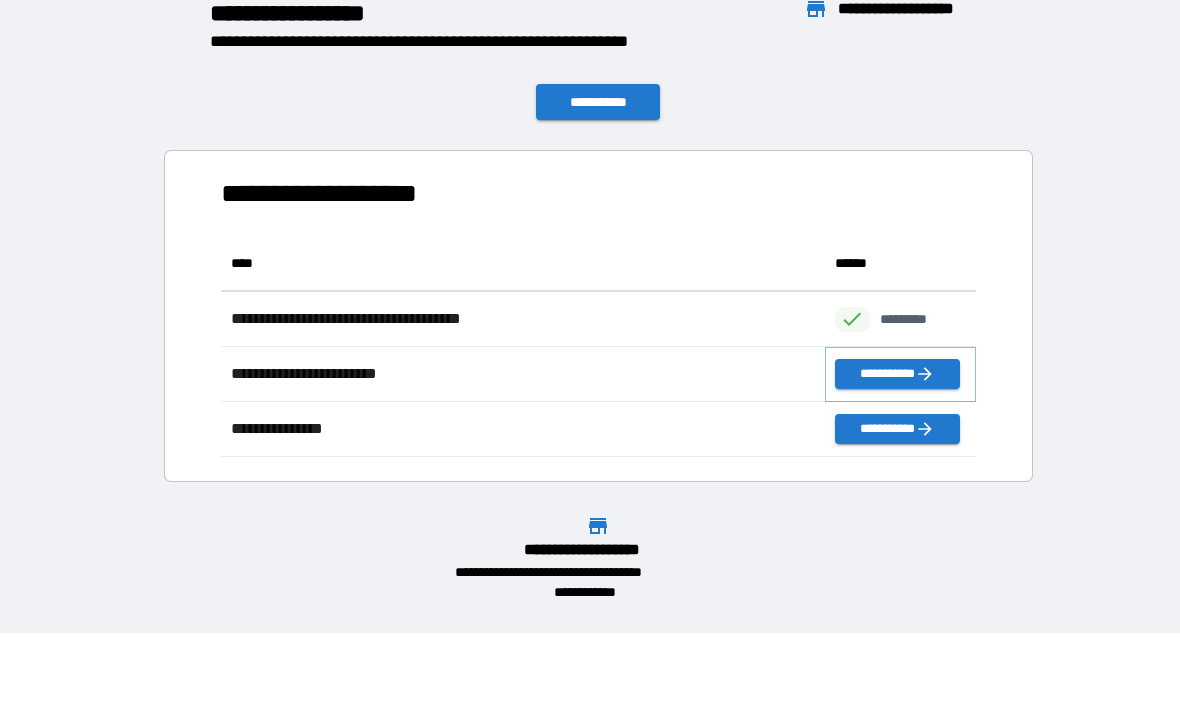 click on "**********" at bounding box center [897, 374] 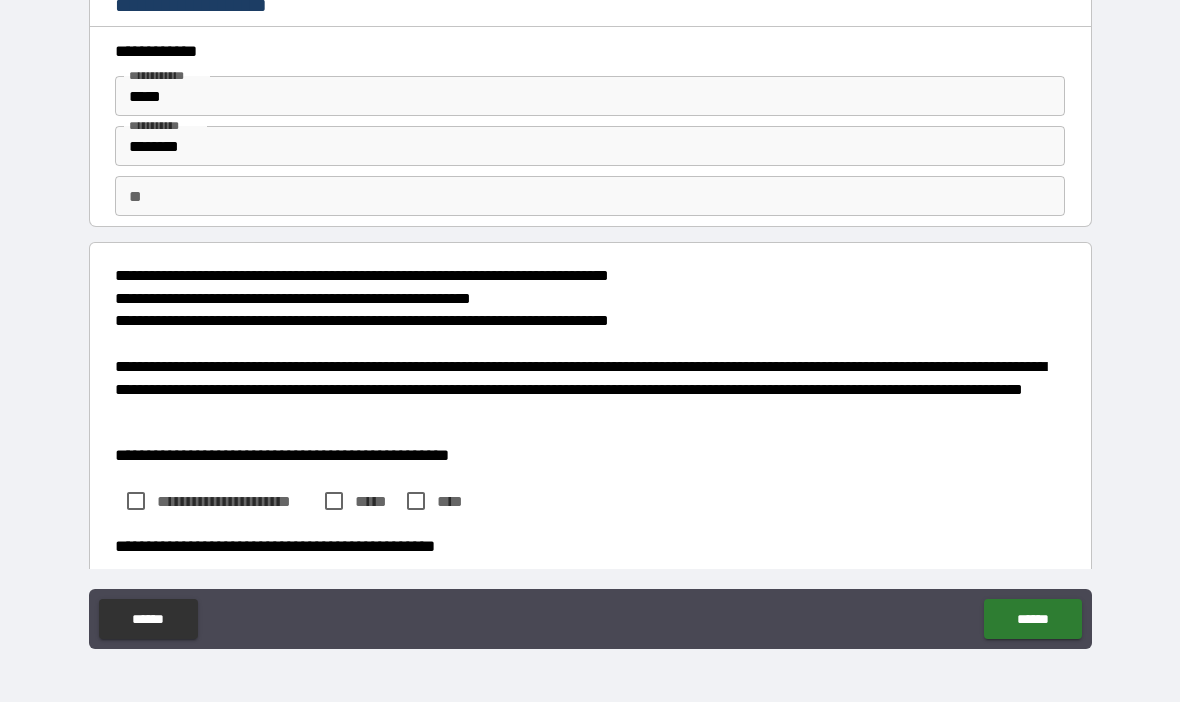 type on "*" 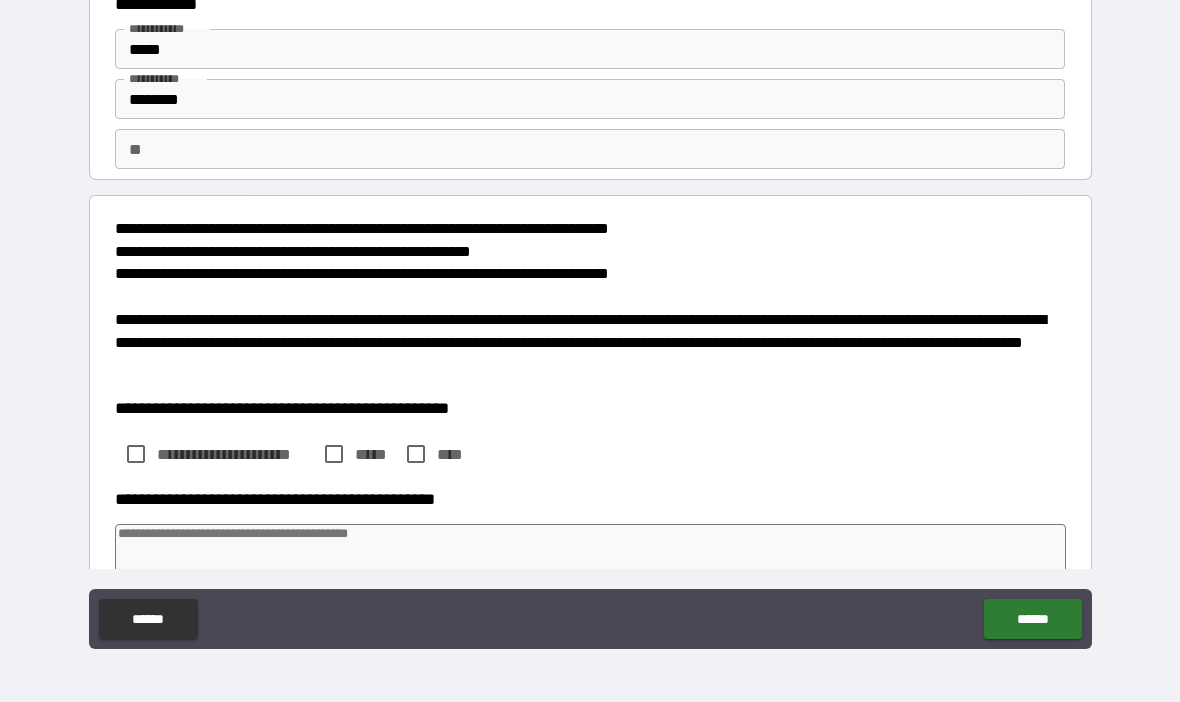 scroll, scrollTop: 55, scrollLeft: 0, axis: vertical 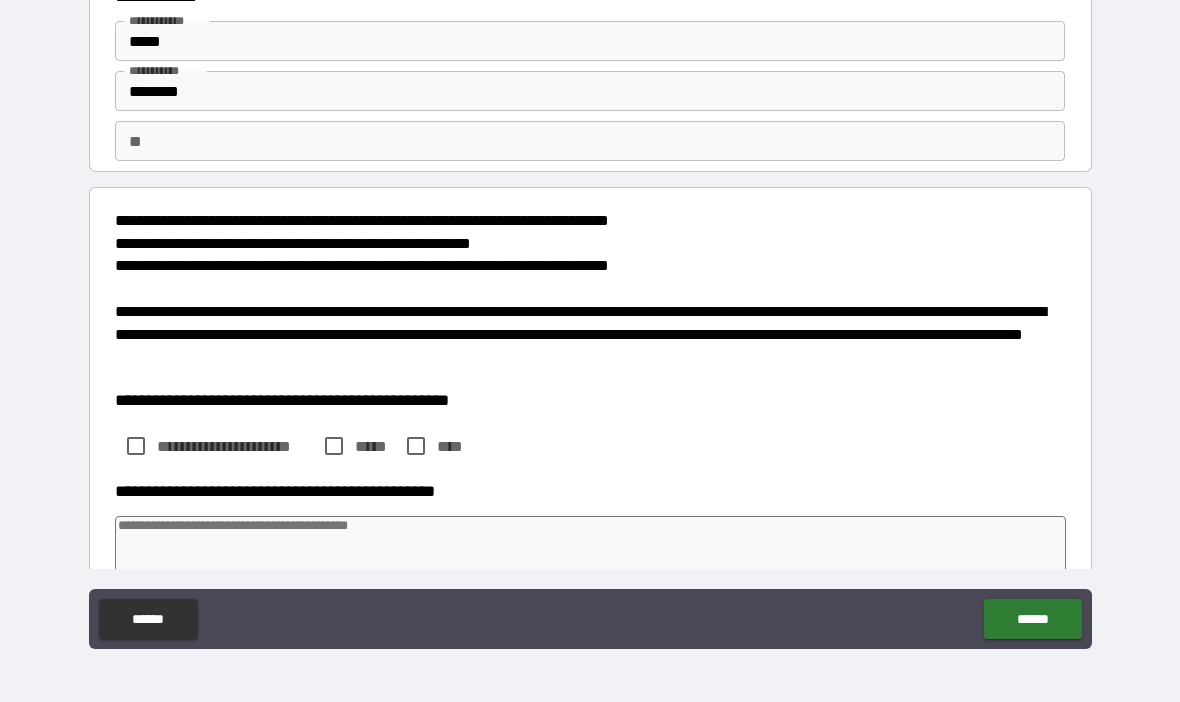 type on "*" 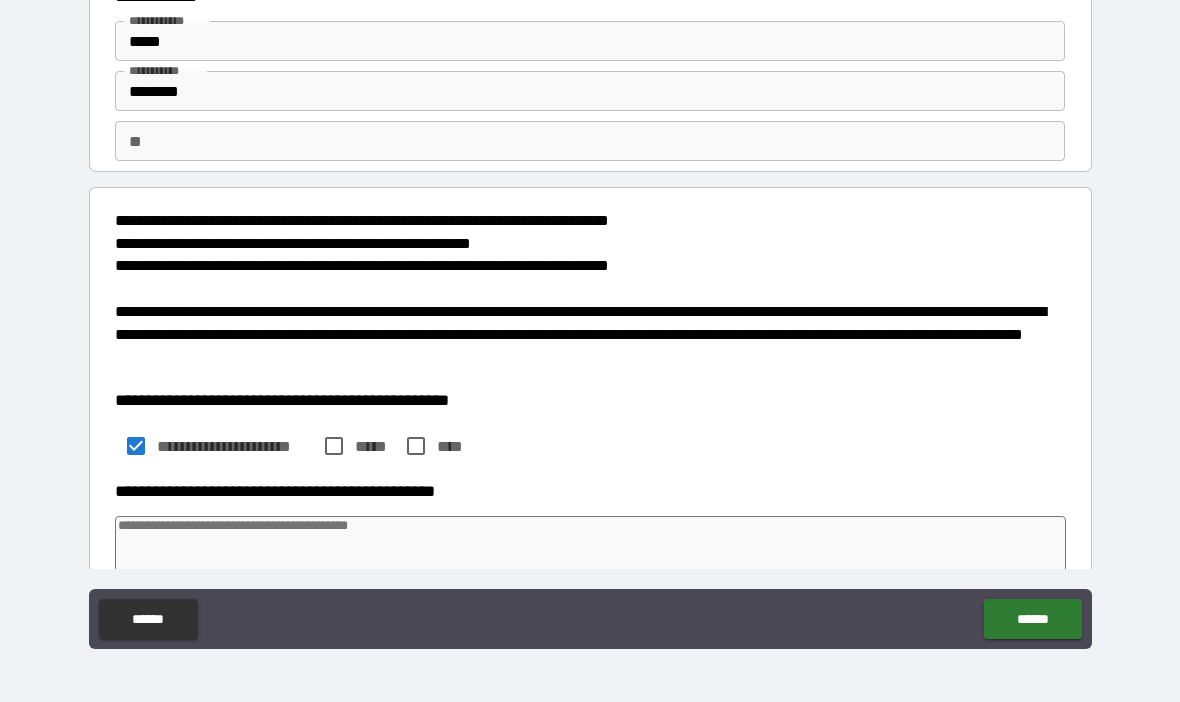 type on "*" 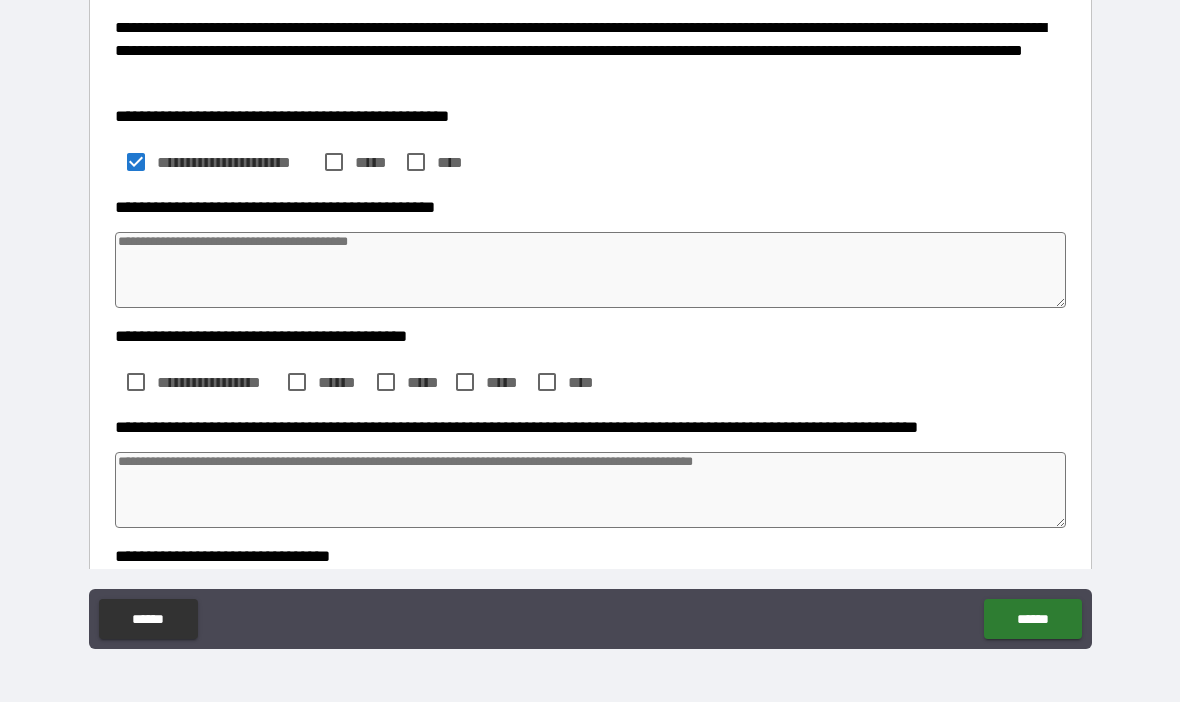 scroll, scrollTop: 340, scrollLeft: 0, axis: vertical 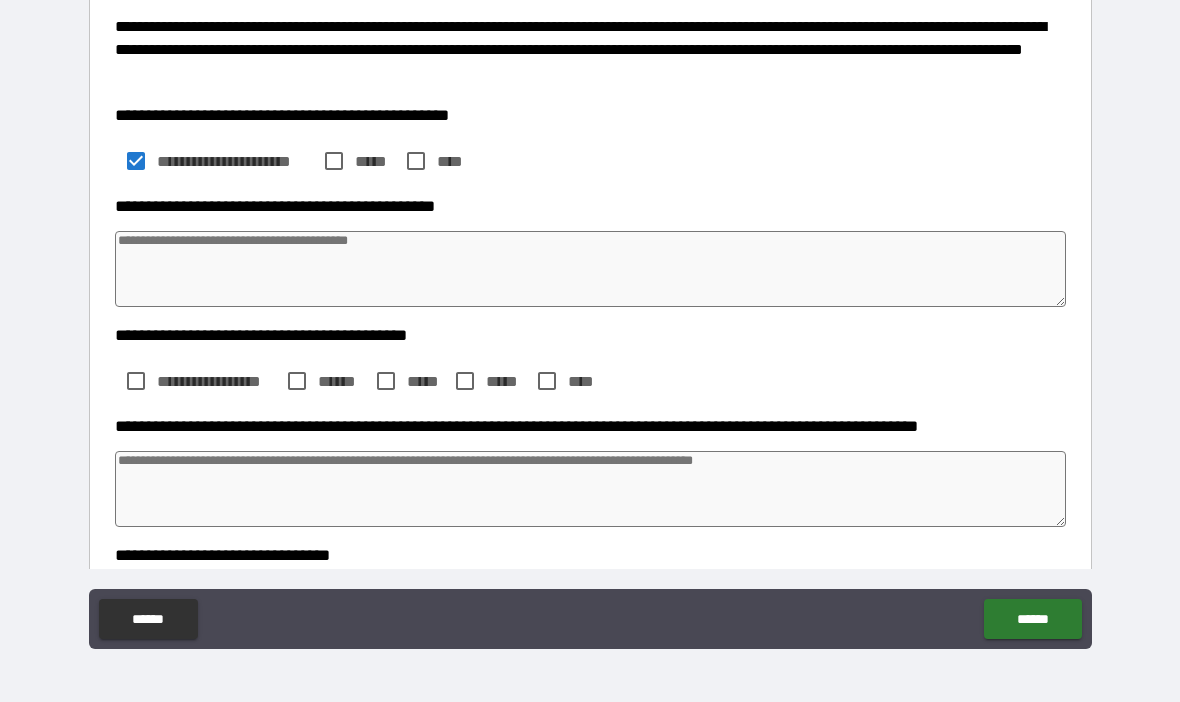 type on "*" 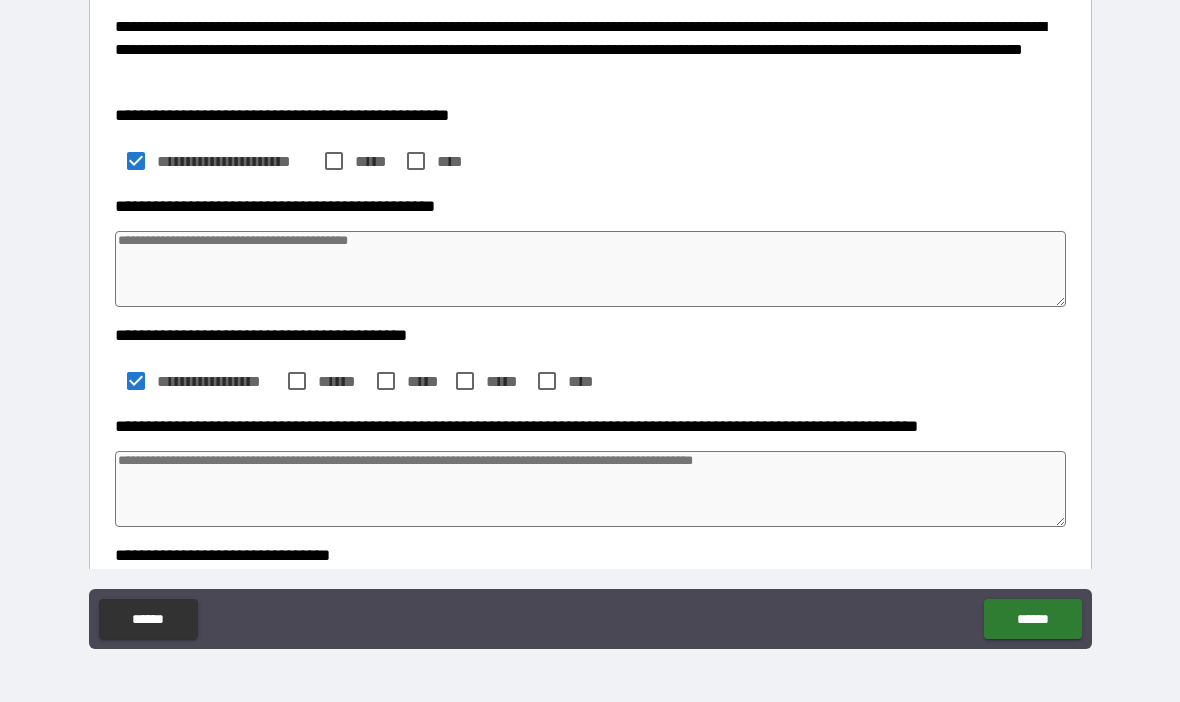 click at bounding box center [591, 489] 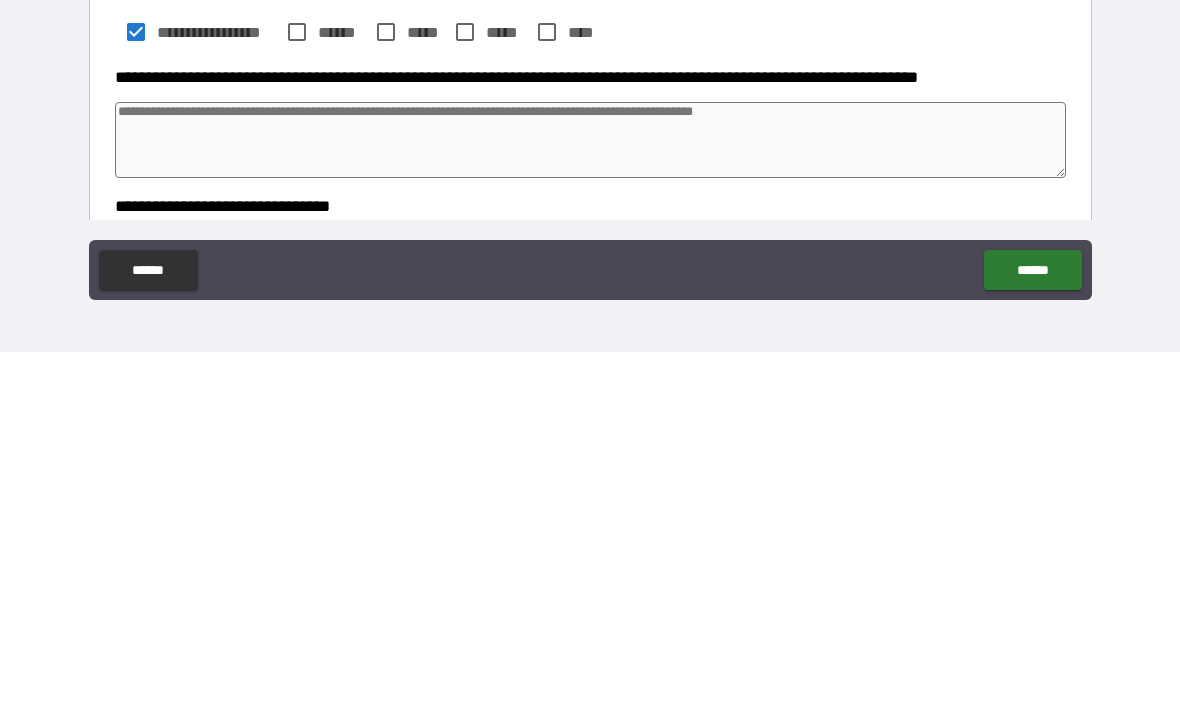type on "*" 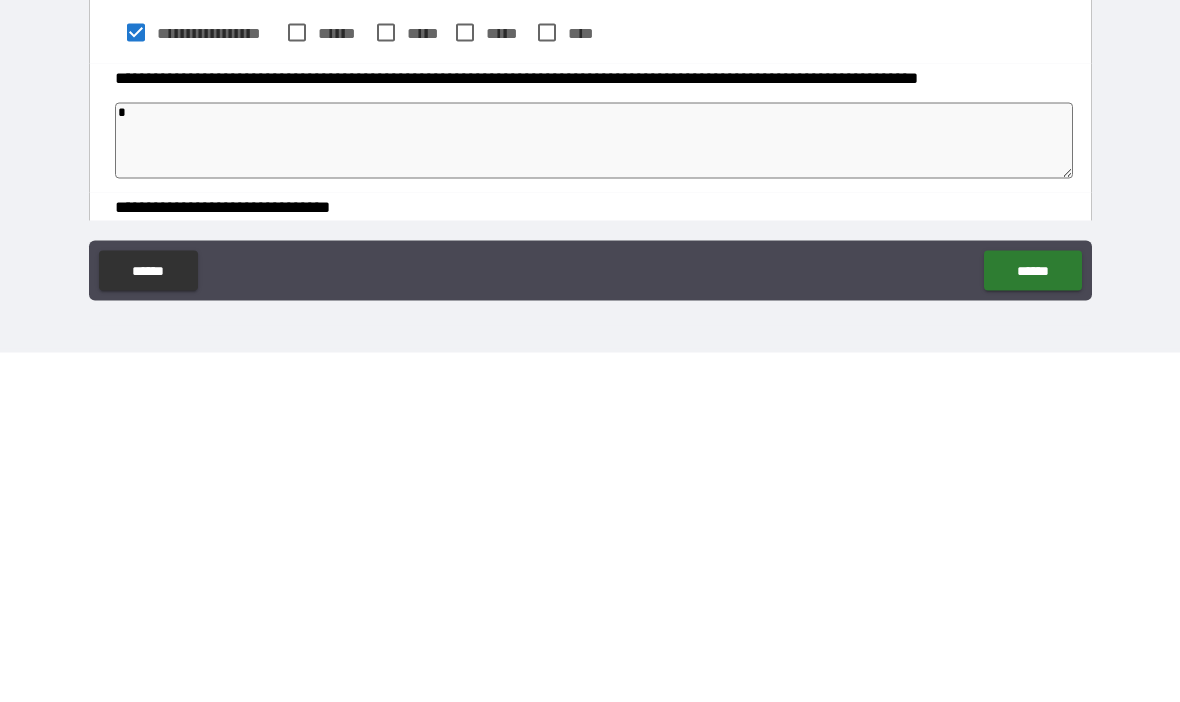 type on "*" 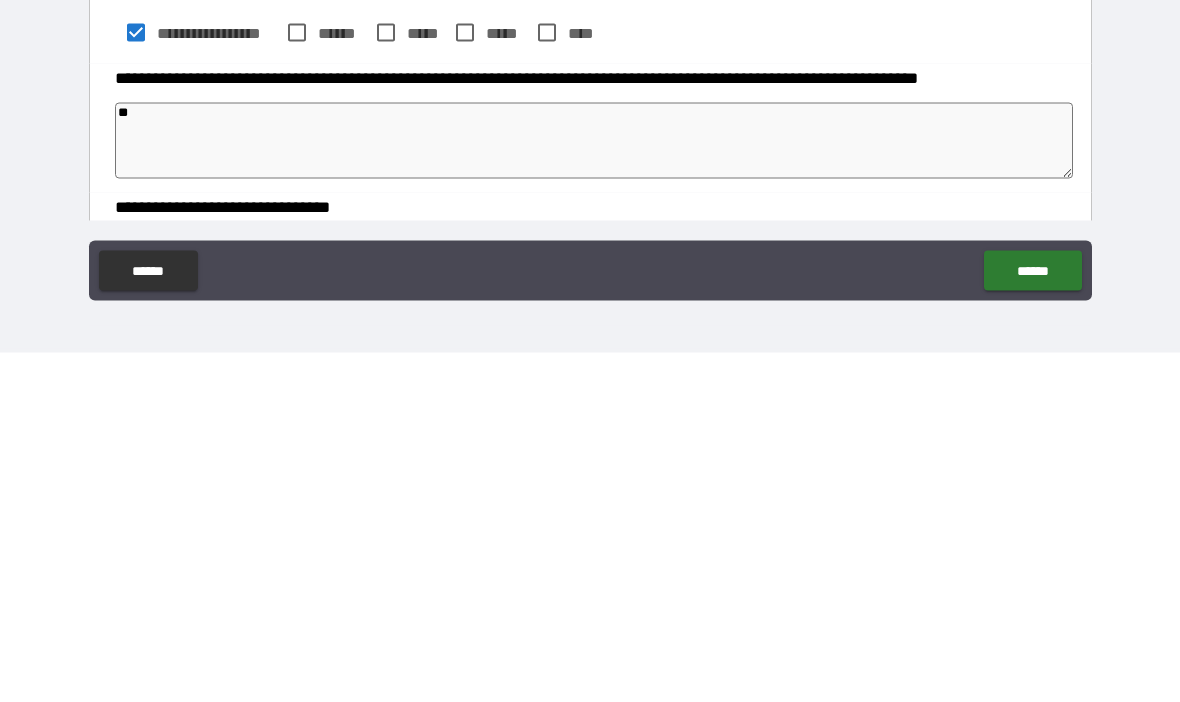 type on "*" 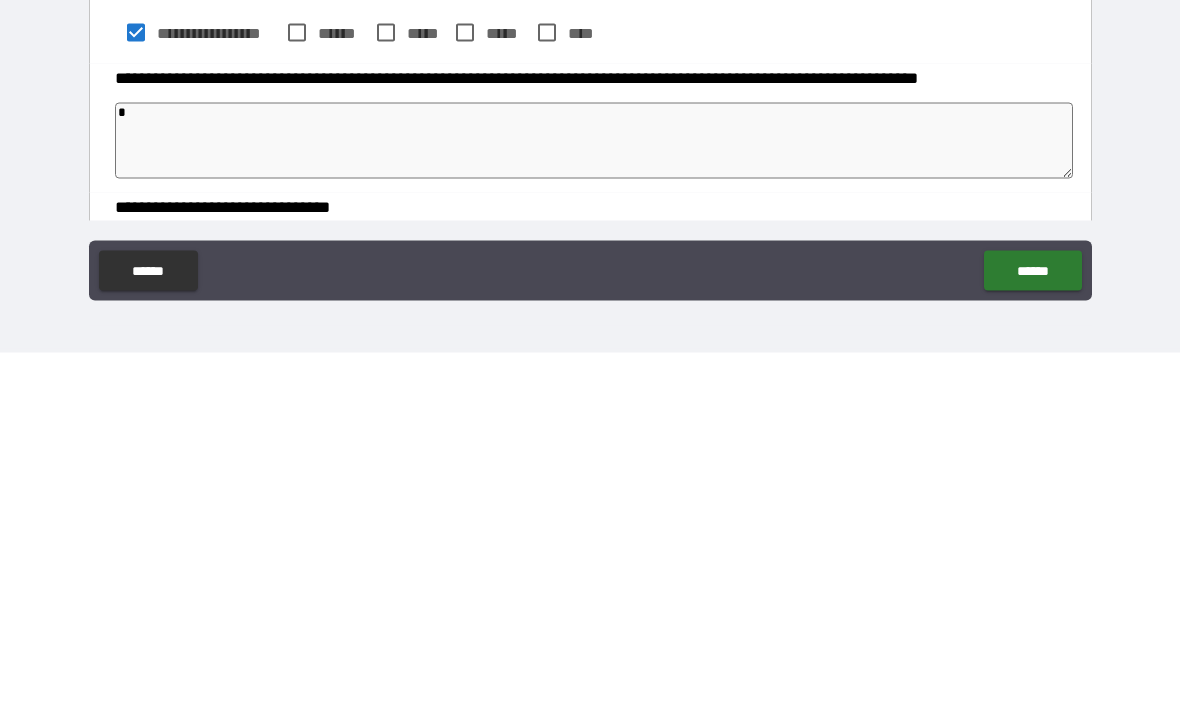 type on "*" 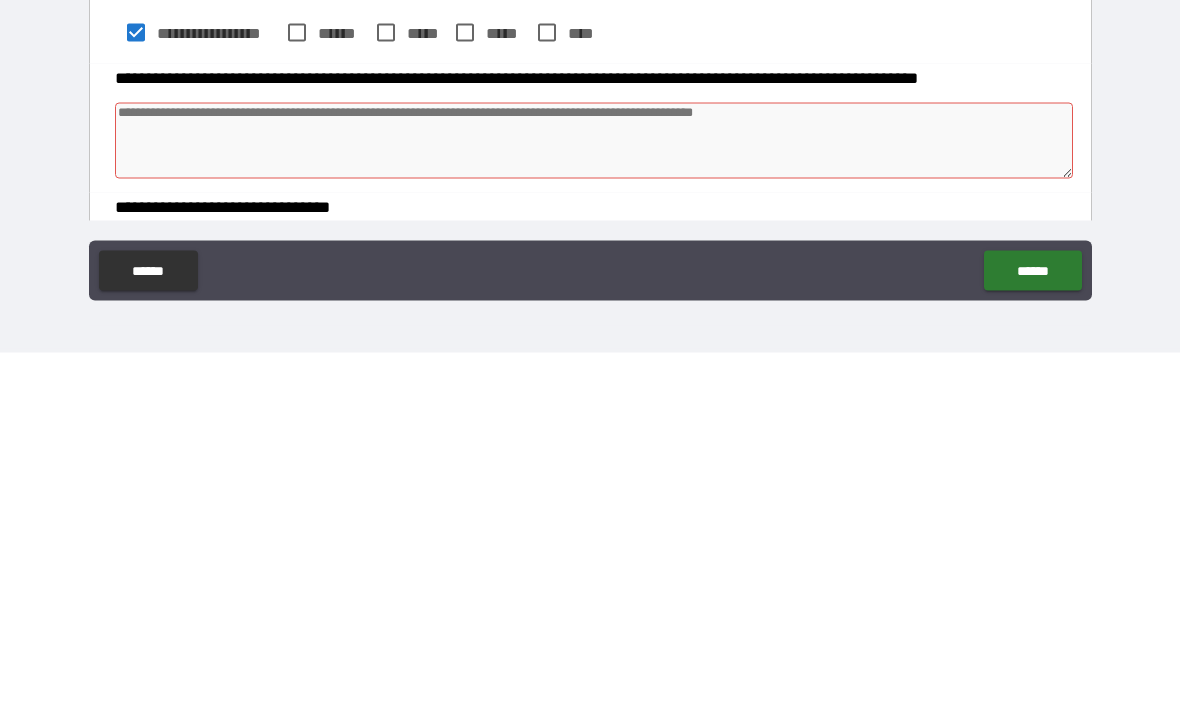 type on "*" 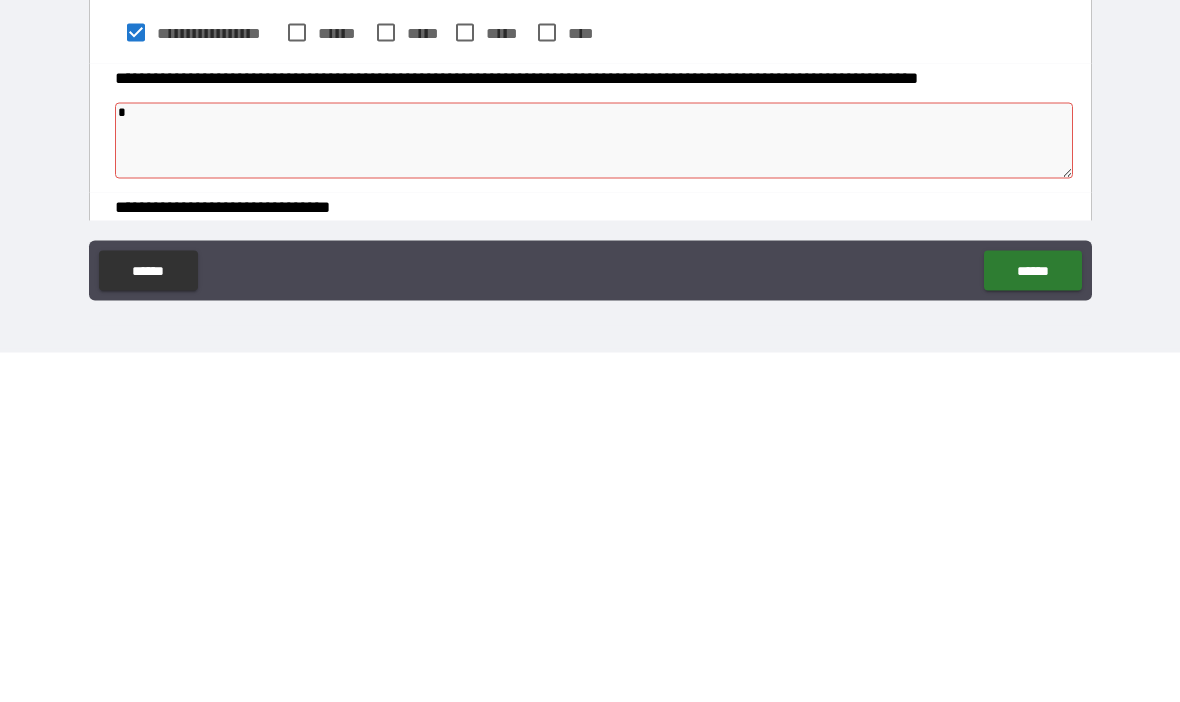 type on "*" 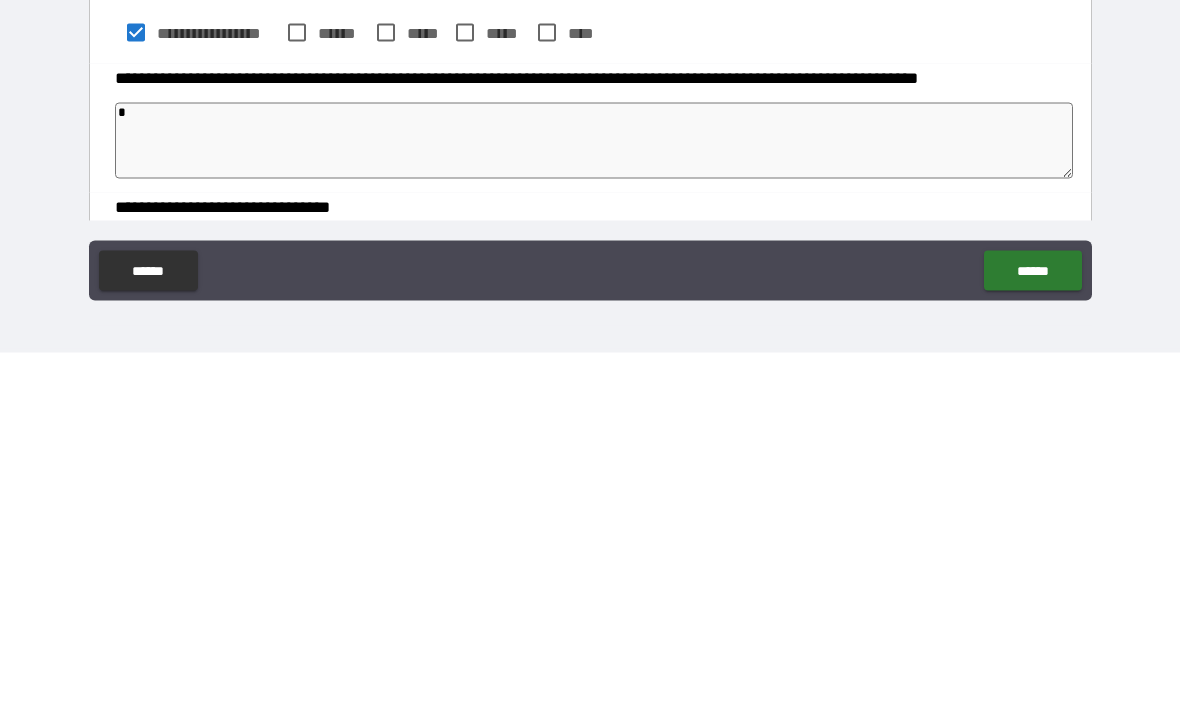 type on "*" 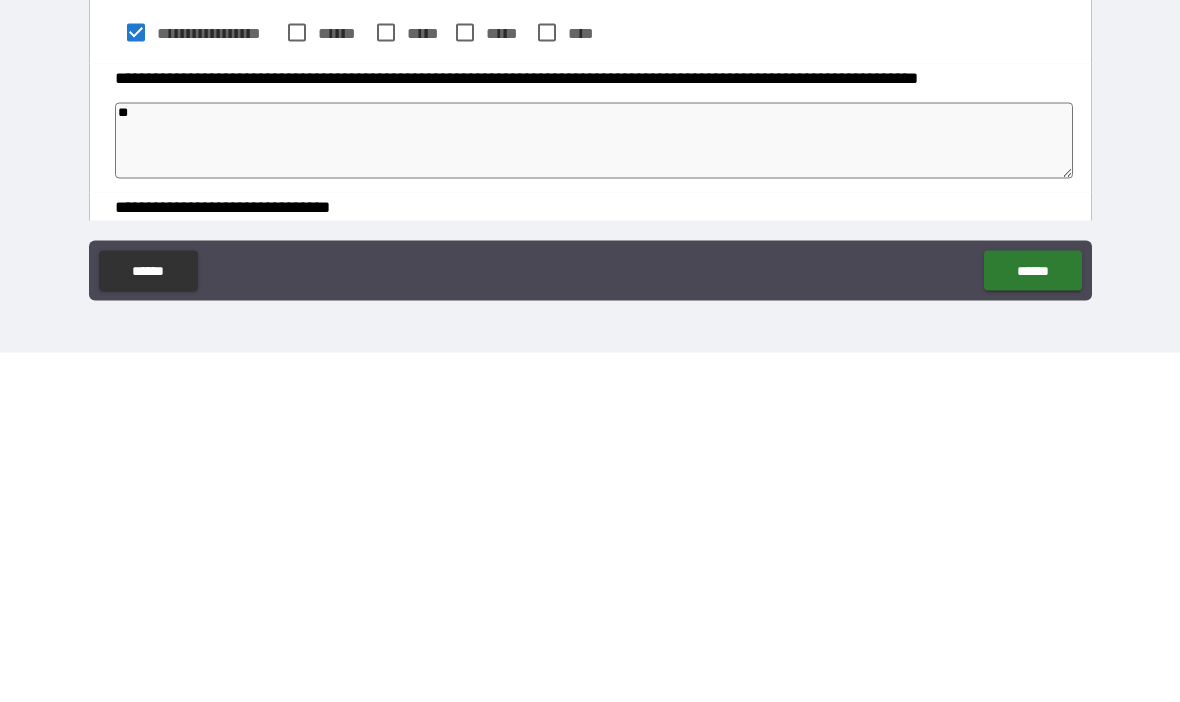 type on "*" 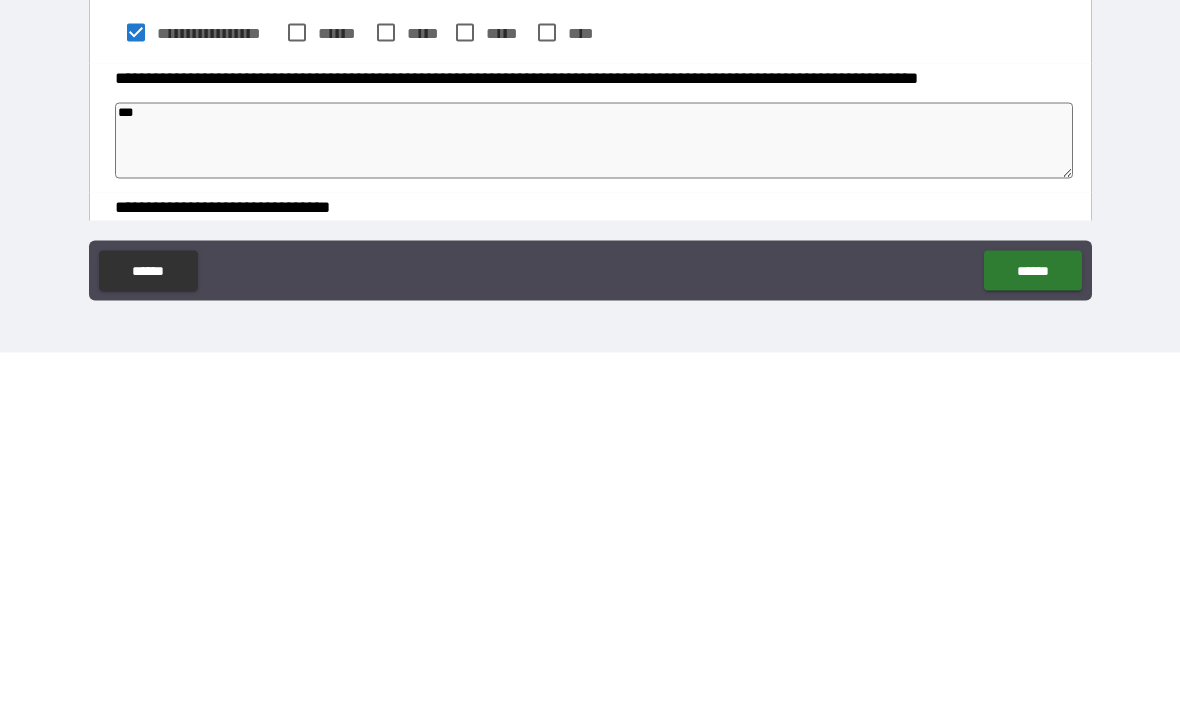 type on "*" 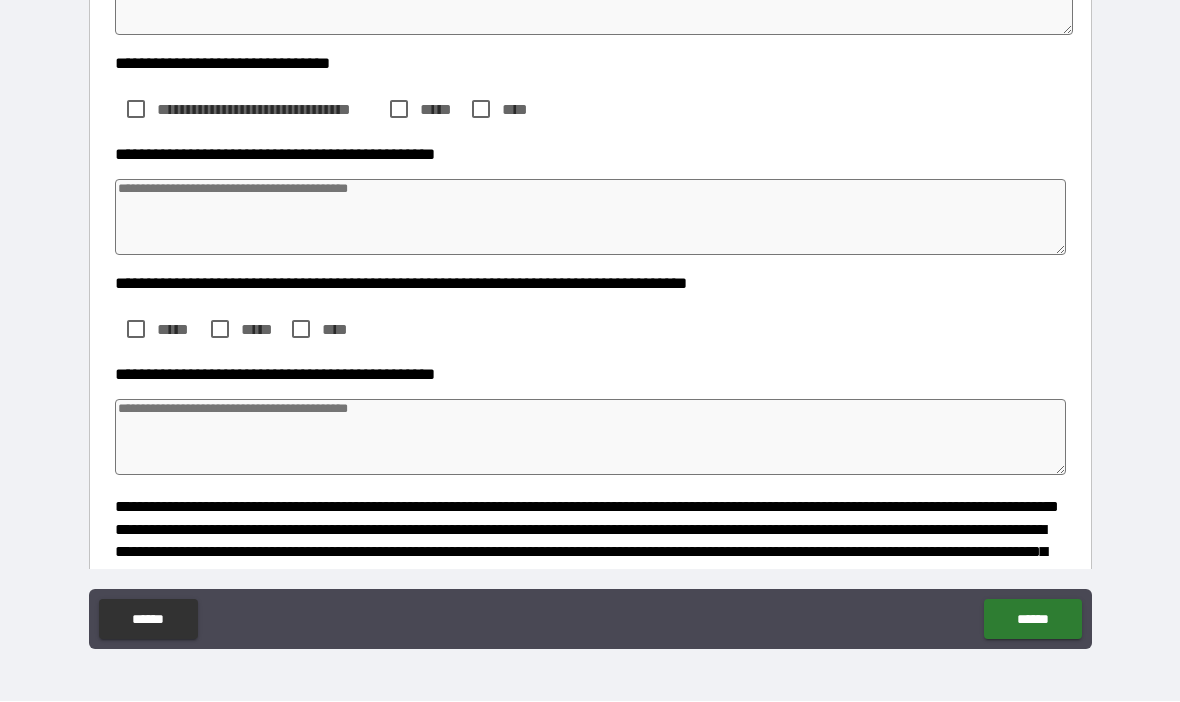 scroll, scrollTop: 837, scrollLeft: 0, axis: vertical 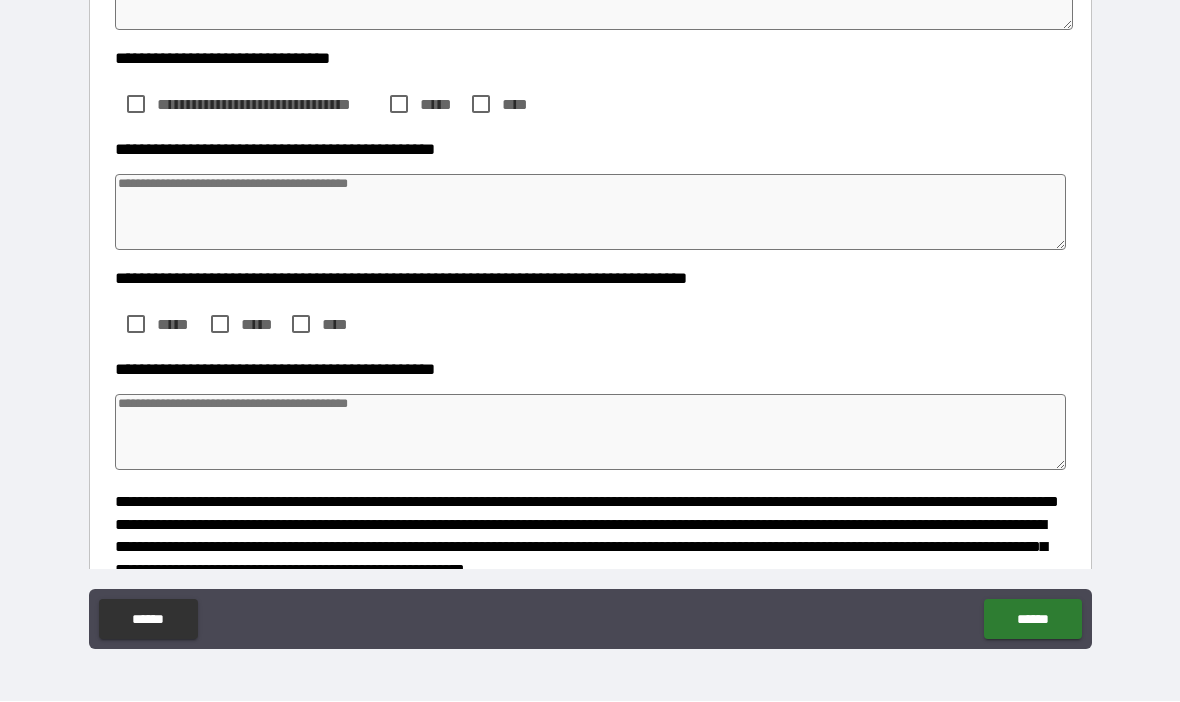 type on "***" 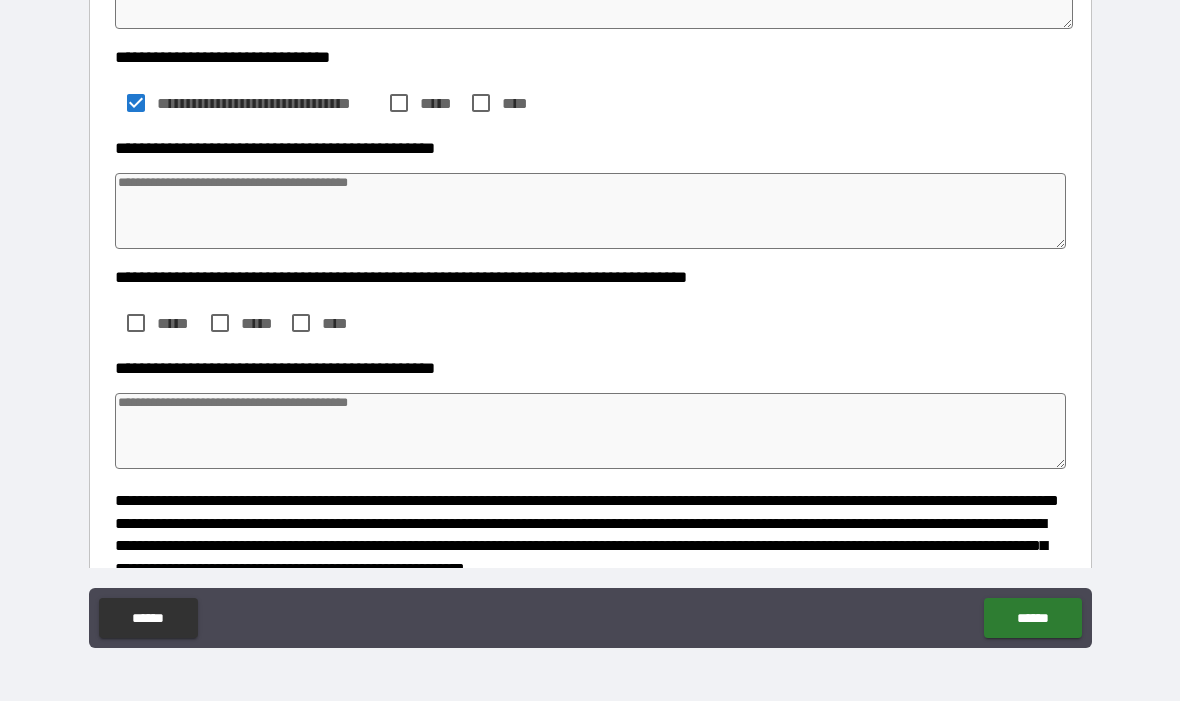 type on "*" 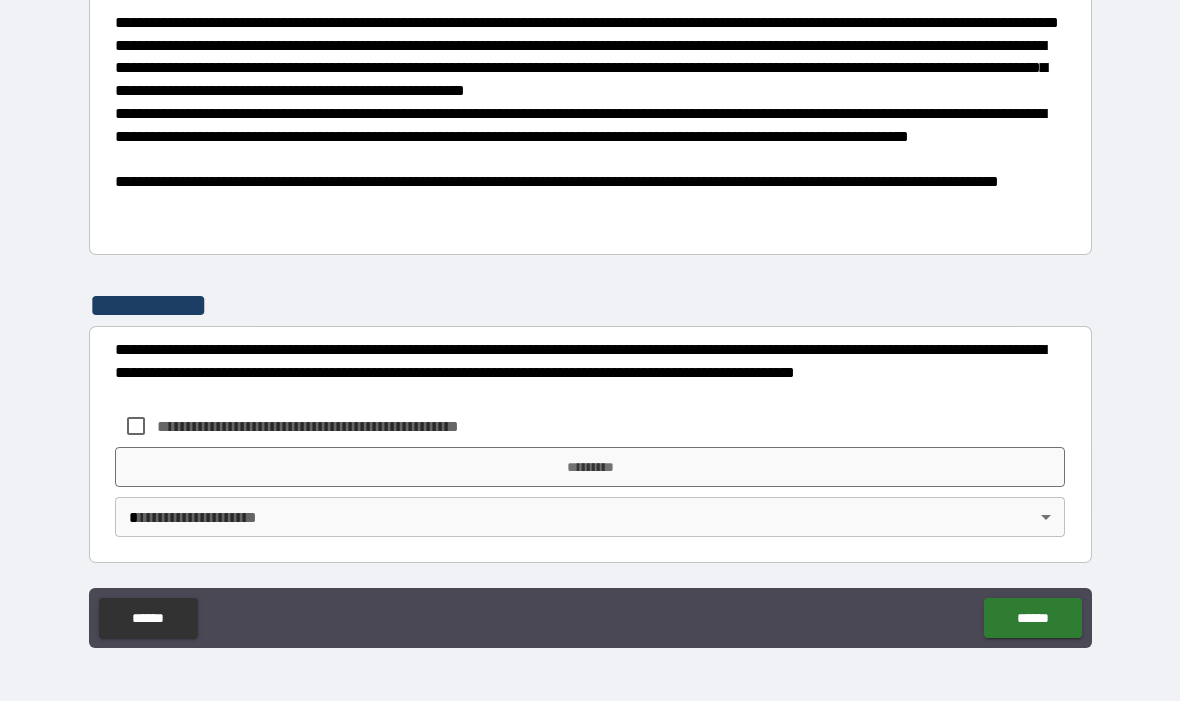 scroll, scrollTop: 1315, scrollLeft: 0, axis: vertical 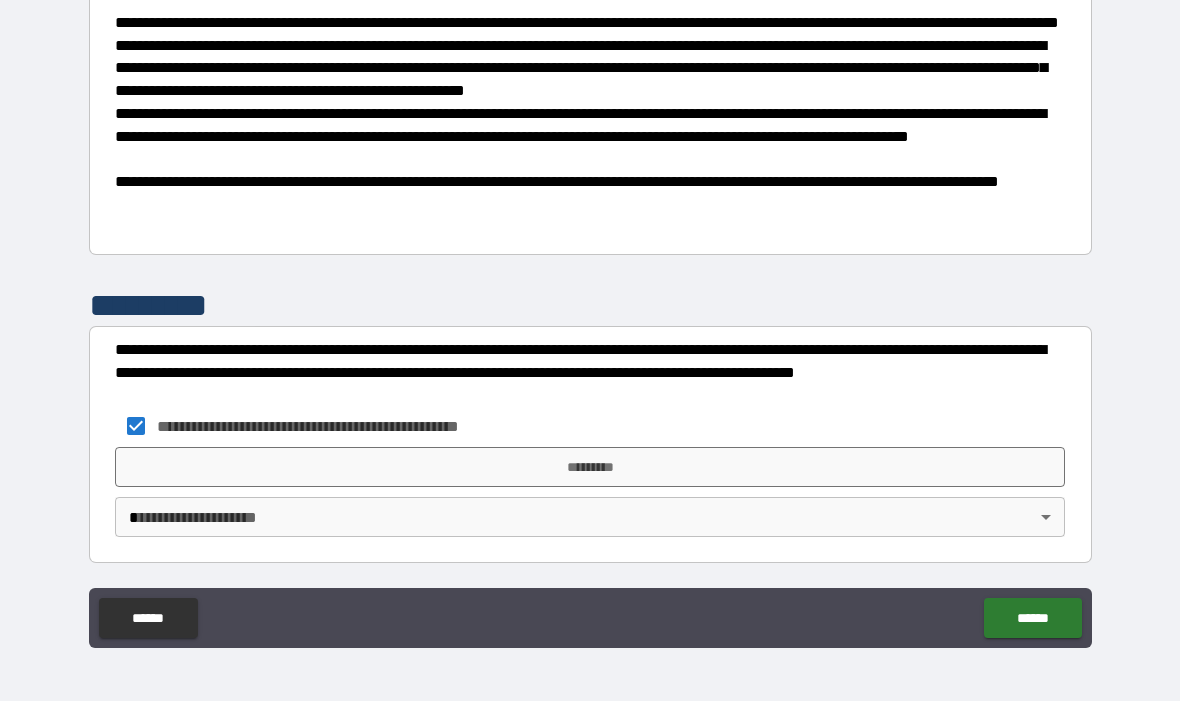 type on "*" 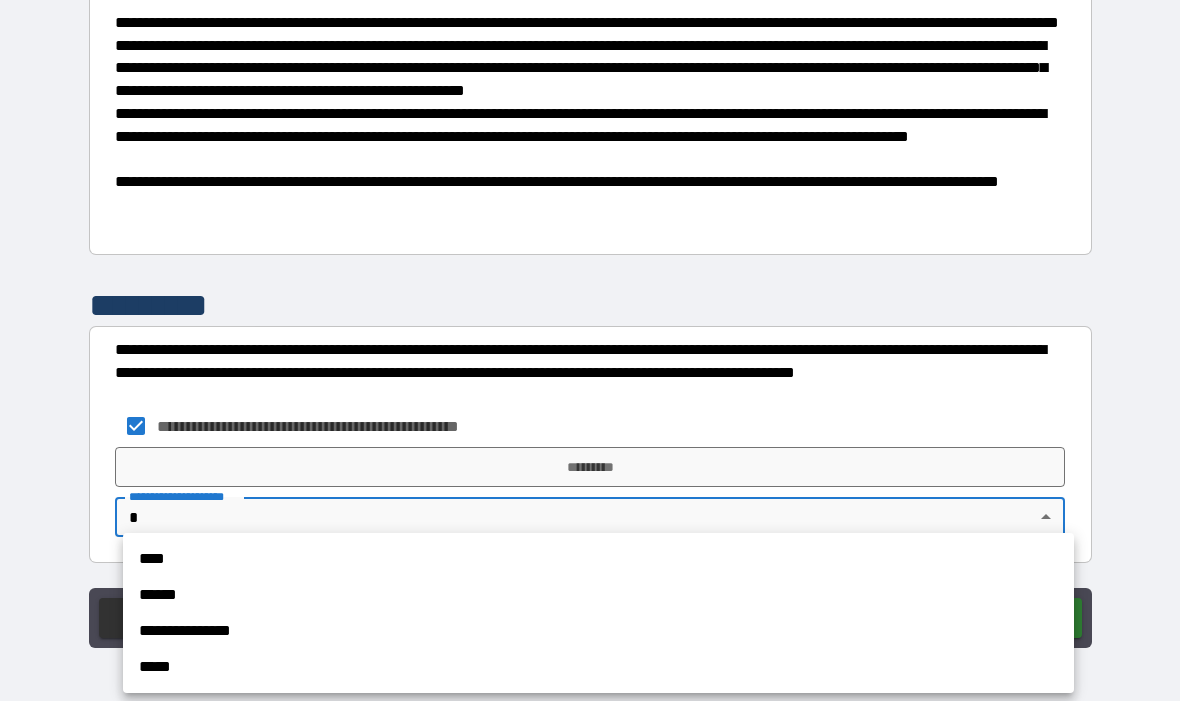 click on "****" at bounding box center (598, 560) 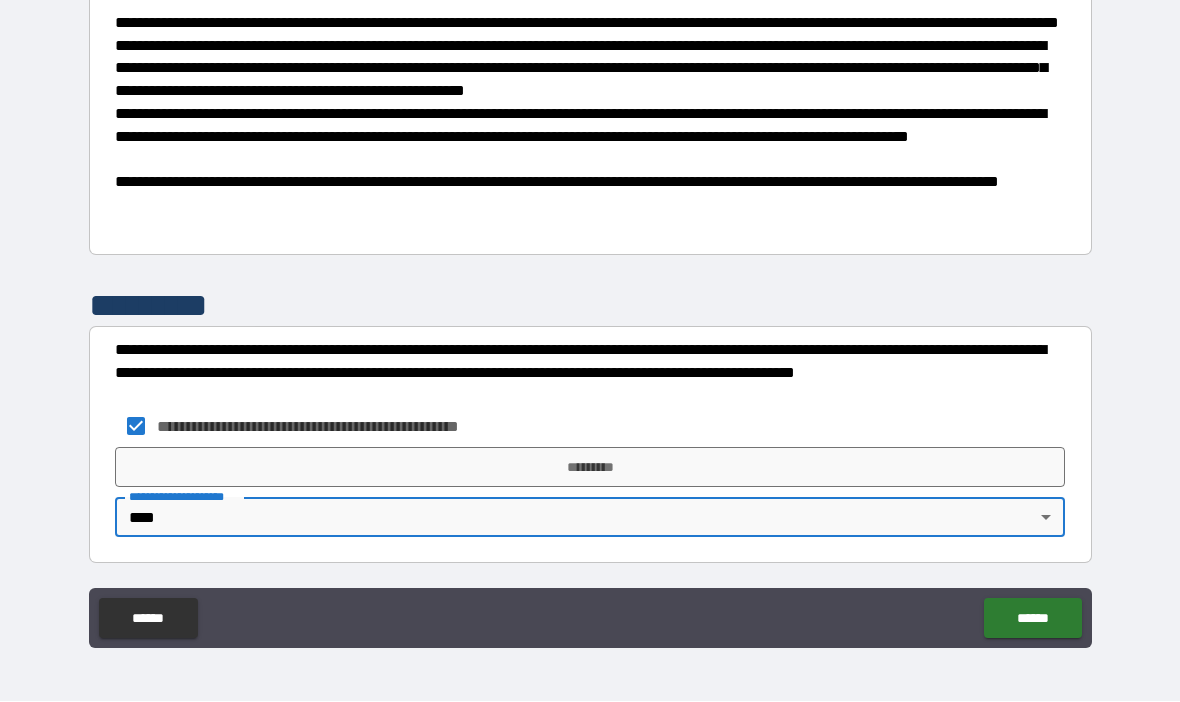 type on "*" 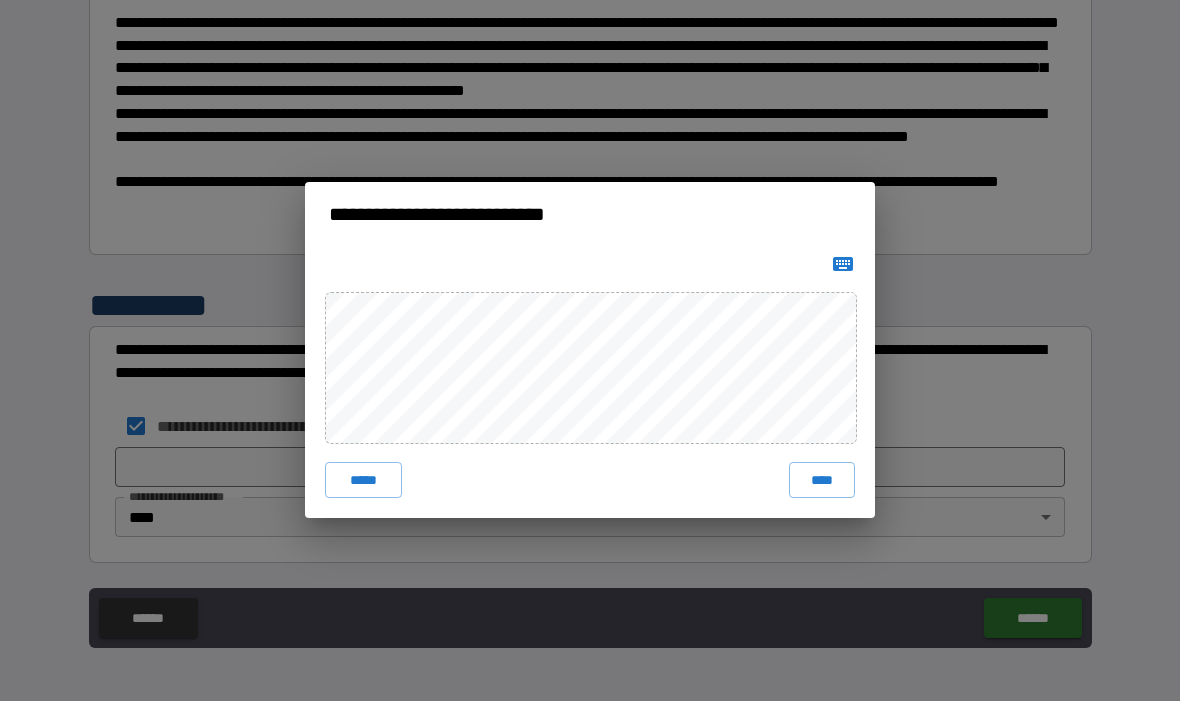 click on "**********" at bounding box center [590, 351] 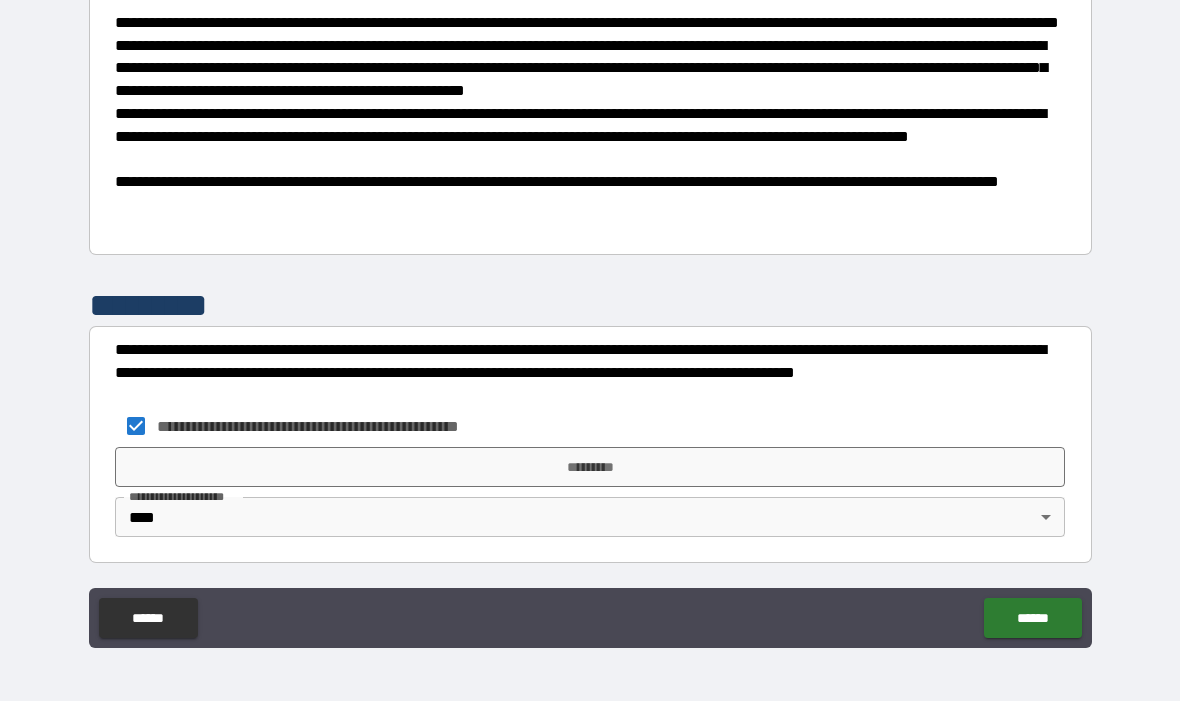 click on "*********" at bounding box center (590, 468) 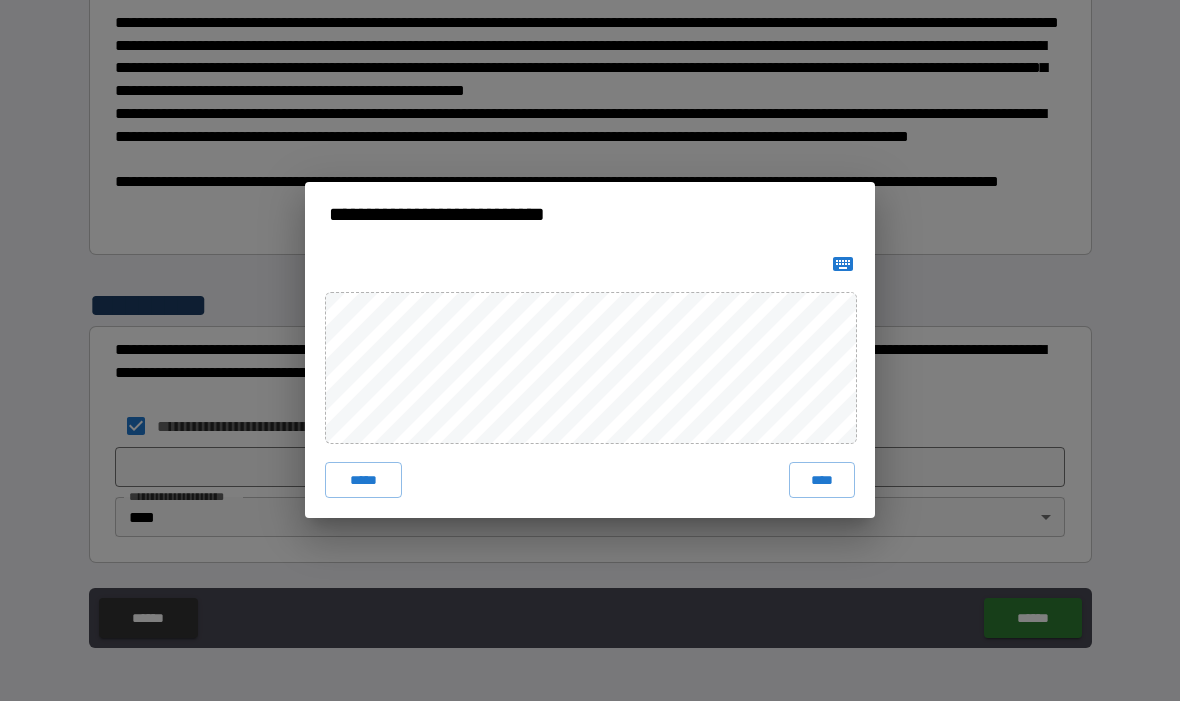 click on "****" at bounding box center (822, 481) 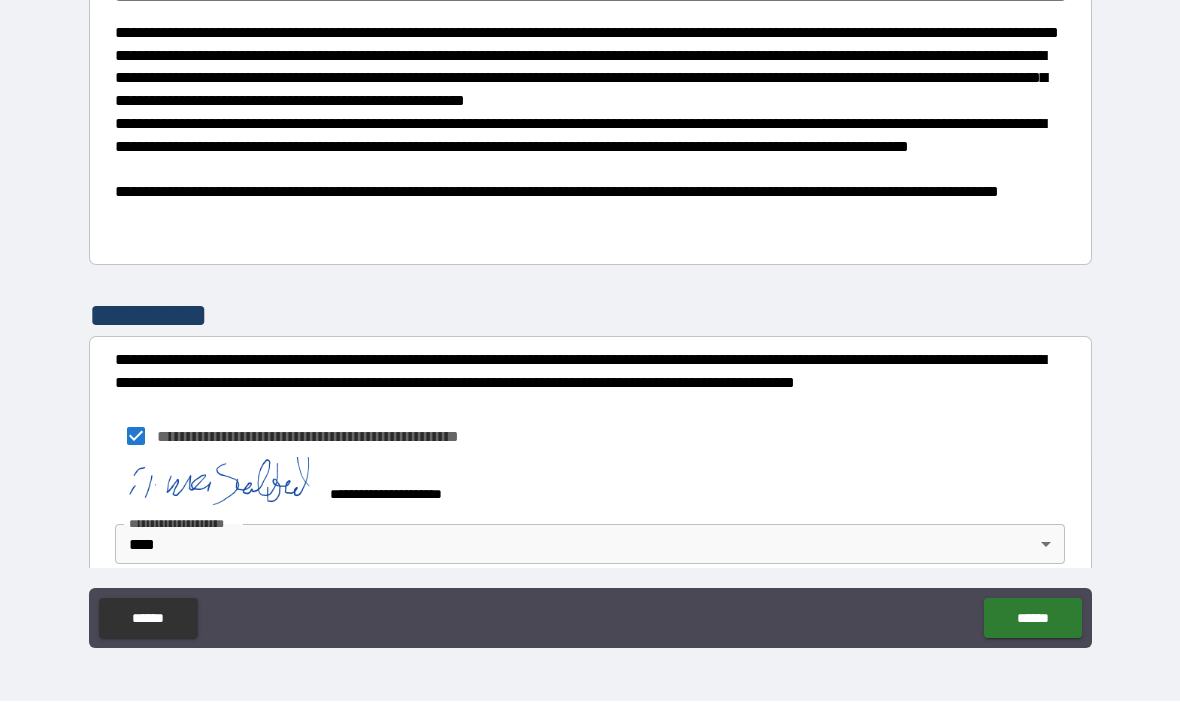 type on "*" 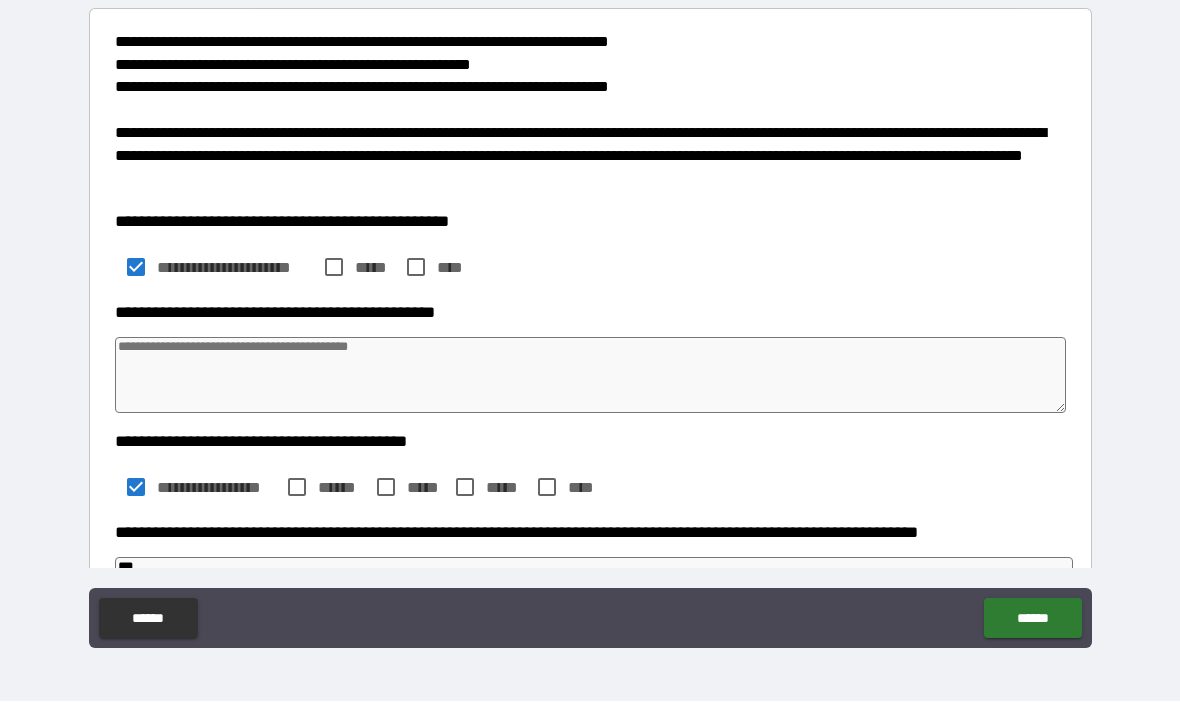 scroll, scrollTop: 268, scrollLeft: 0, axis: vertical 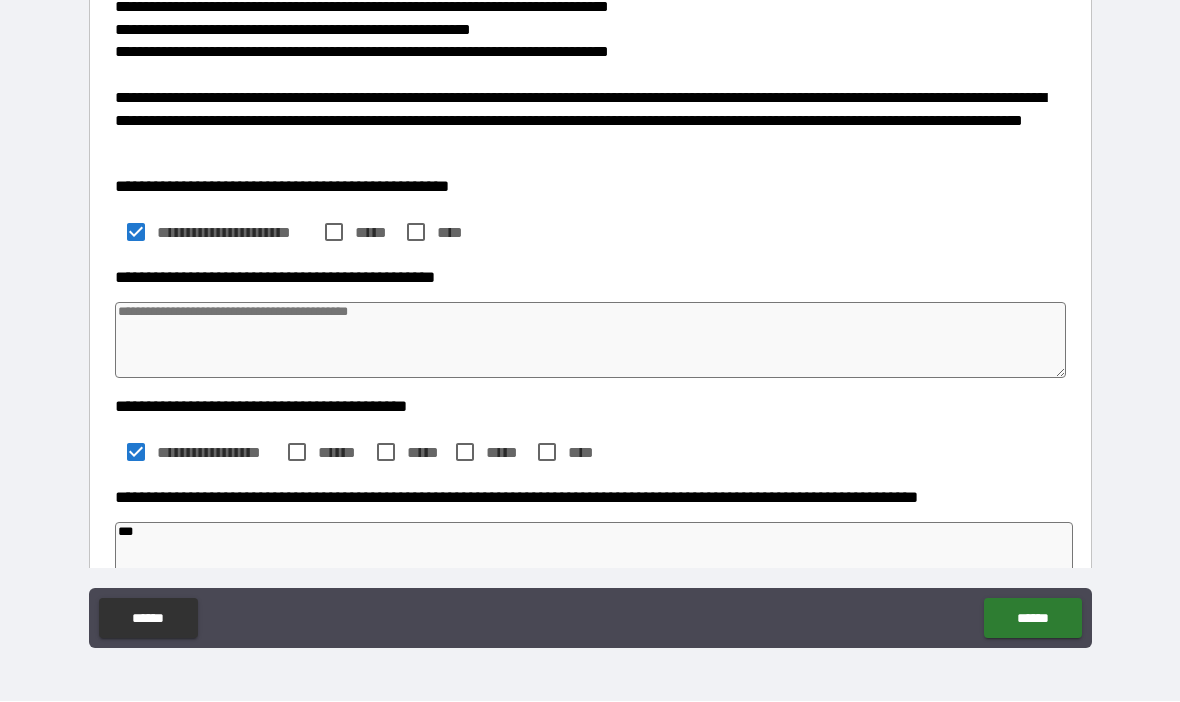 click on "******" at bounding box center (1032, 619) 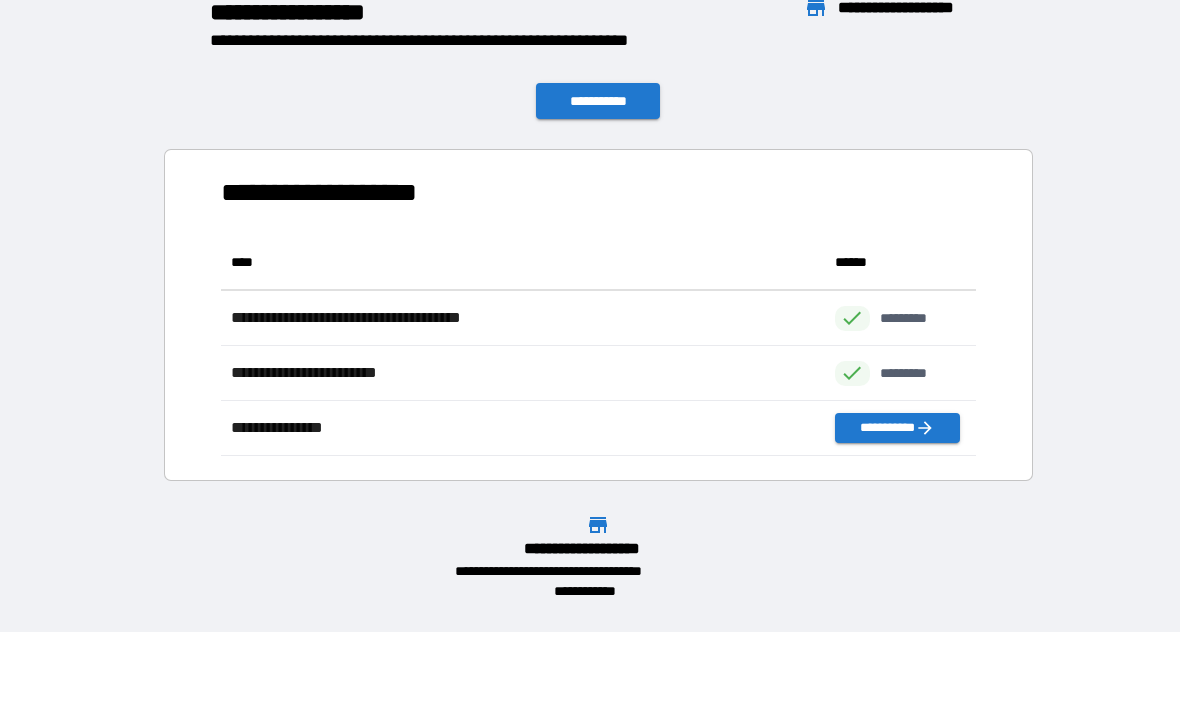 scroll, scrollTop: 1, scrollLeft: 1, axis: both 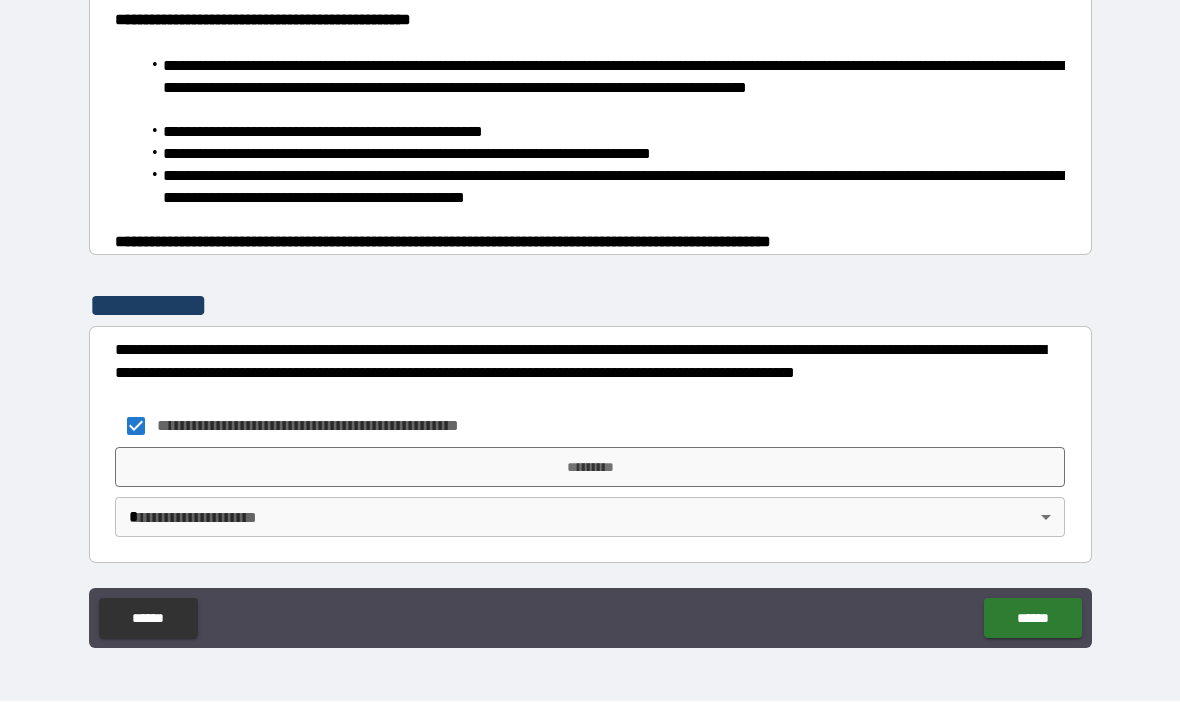 click on "**********" at bounding box center (590, 316) 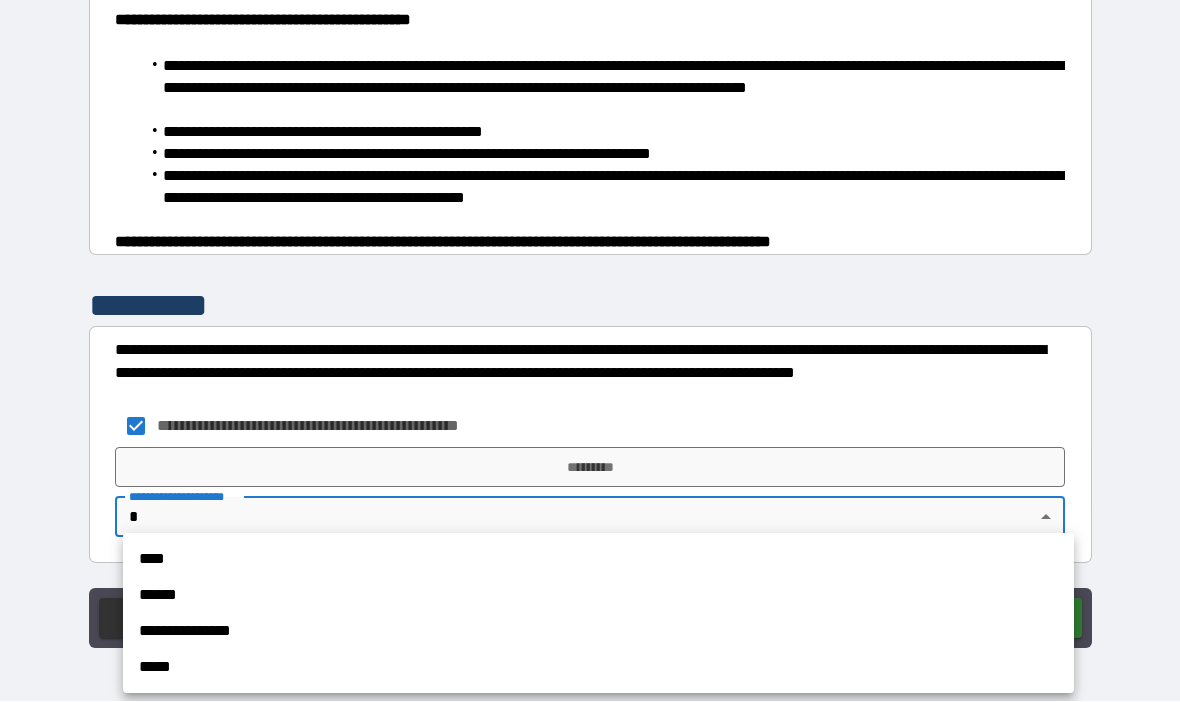 click on "****" at bounding box center (598, 560) 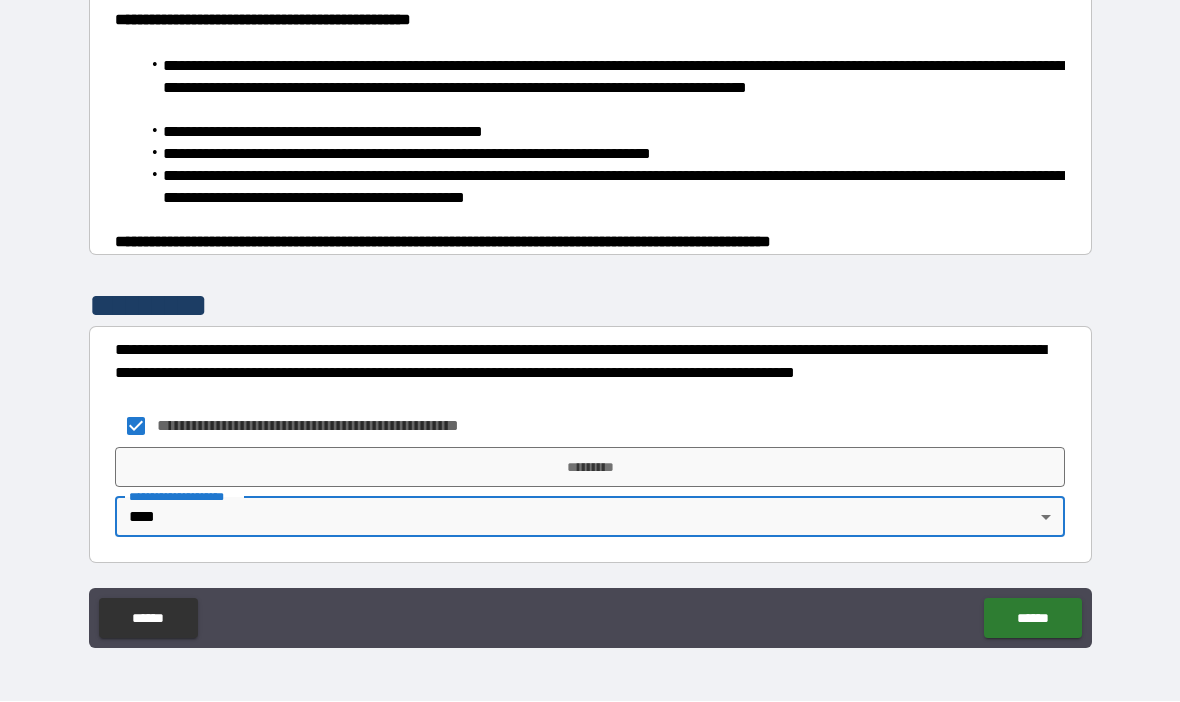 click on "*********" at bounding box center [590, 468] 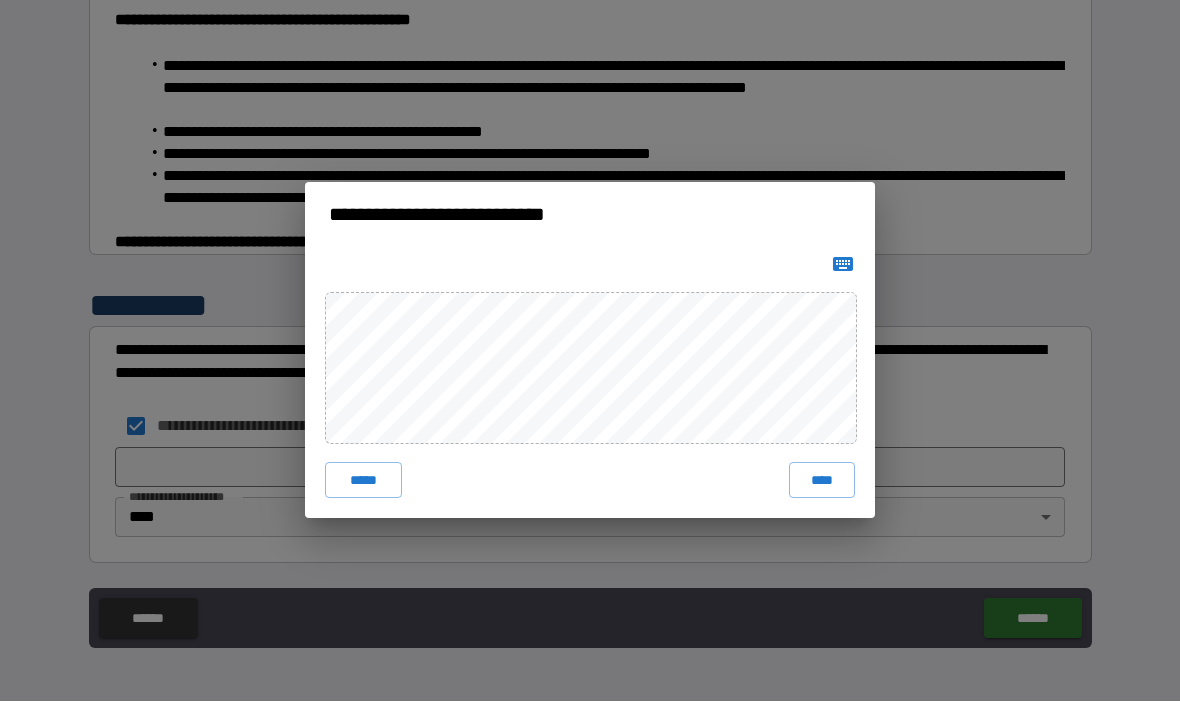 click on "**********" at bounding box center (590, 351) 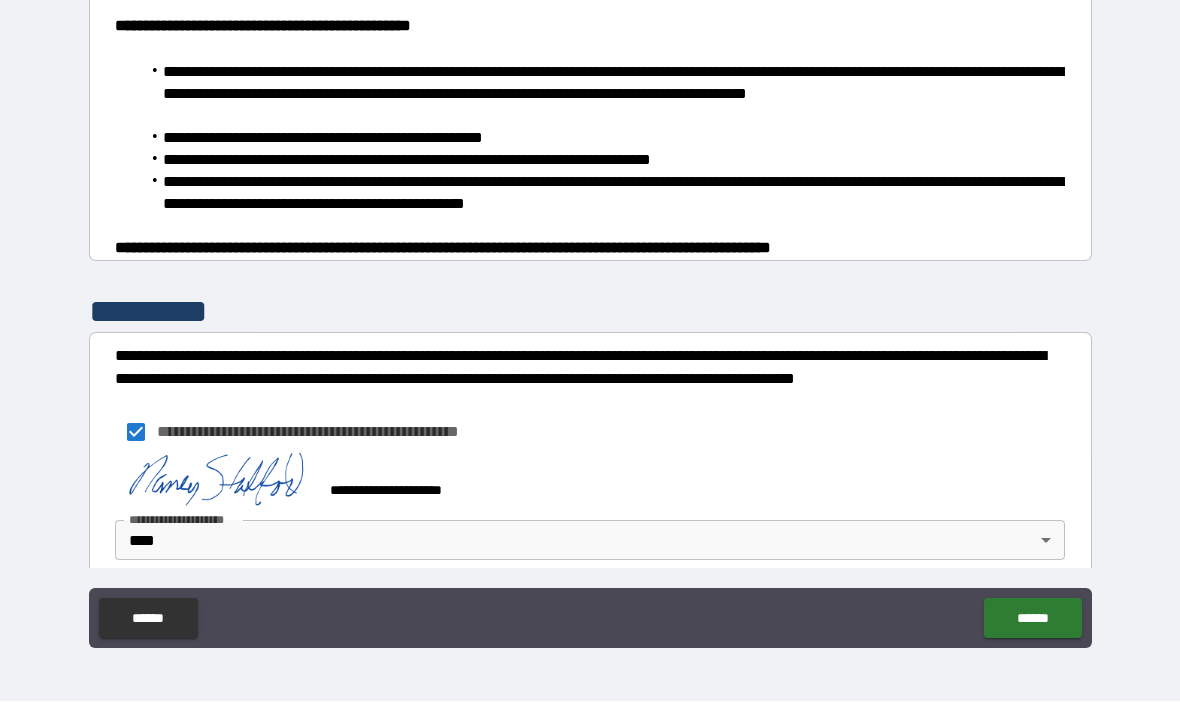 click on "******" at bounding box center [1032, 619] 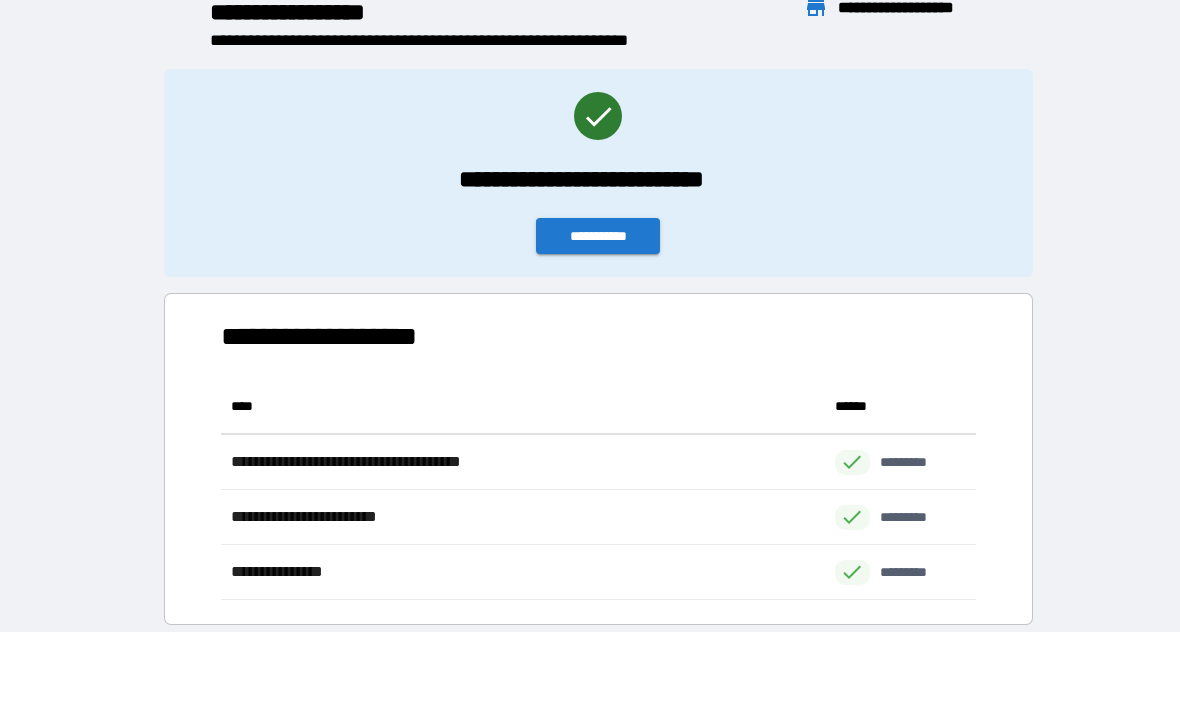scroll, scrollTop: 1, scrollLeft: 1, axis: both 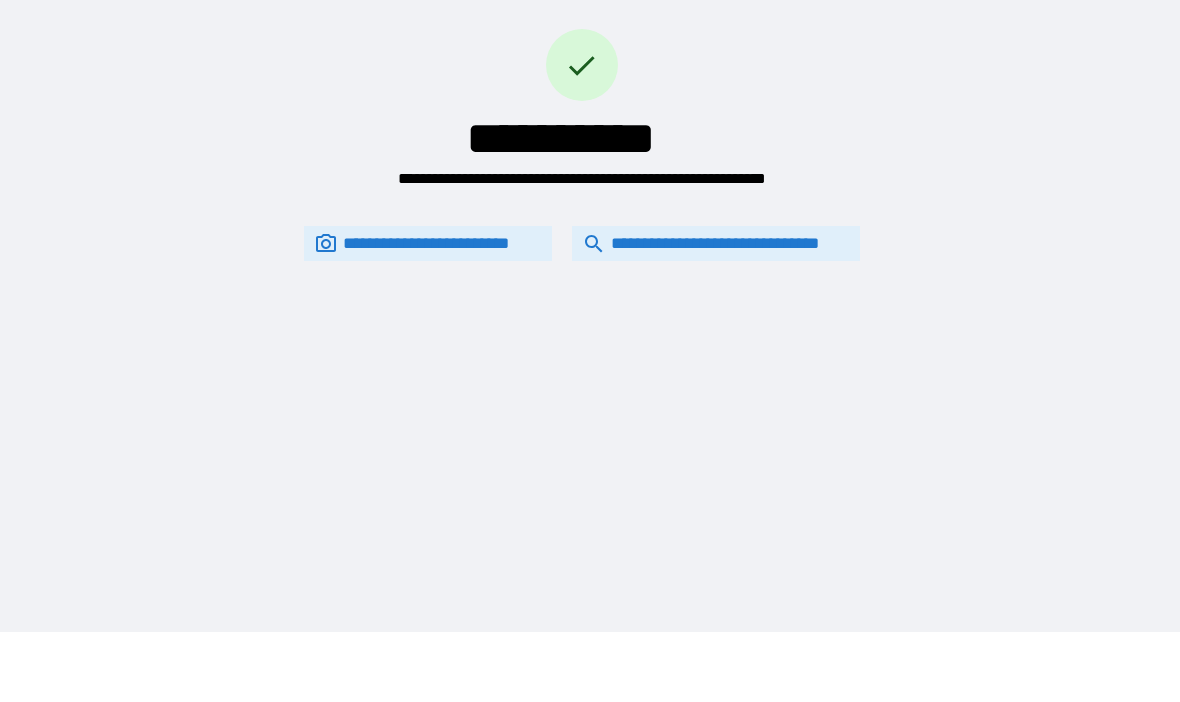 click on "**********" at bounding box center [716, 244] 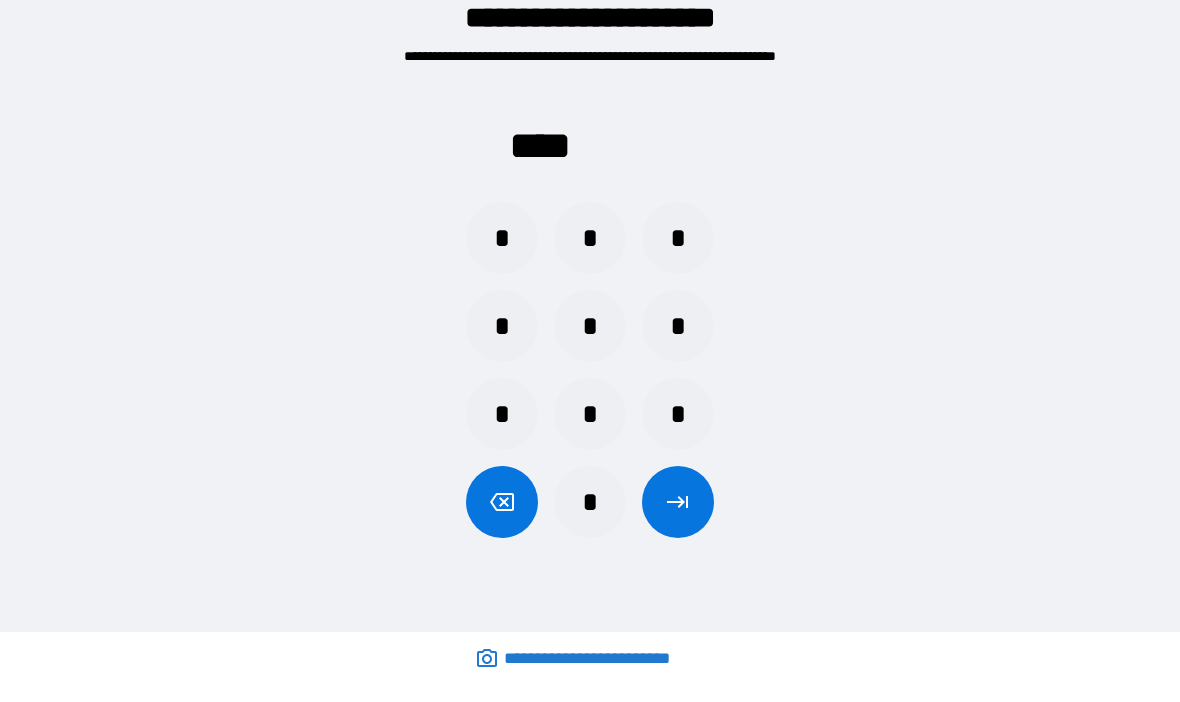click on "*" at bounding box center (678, 415) 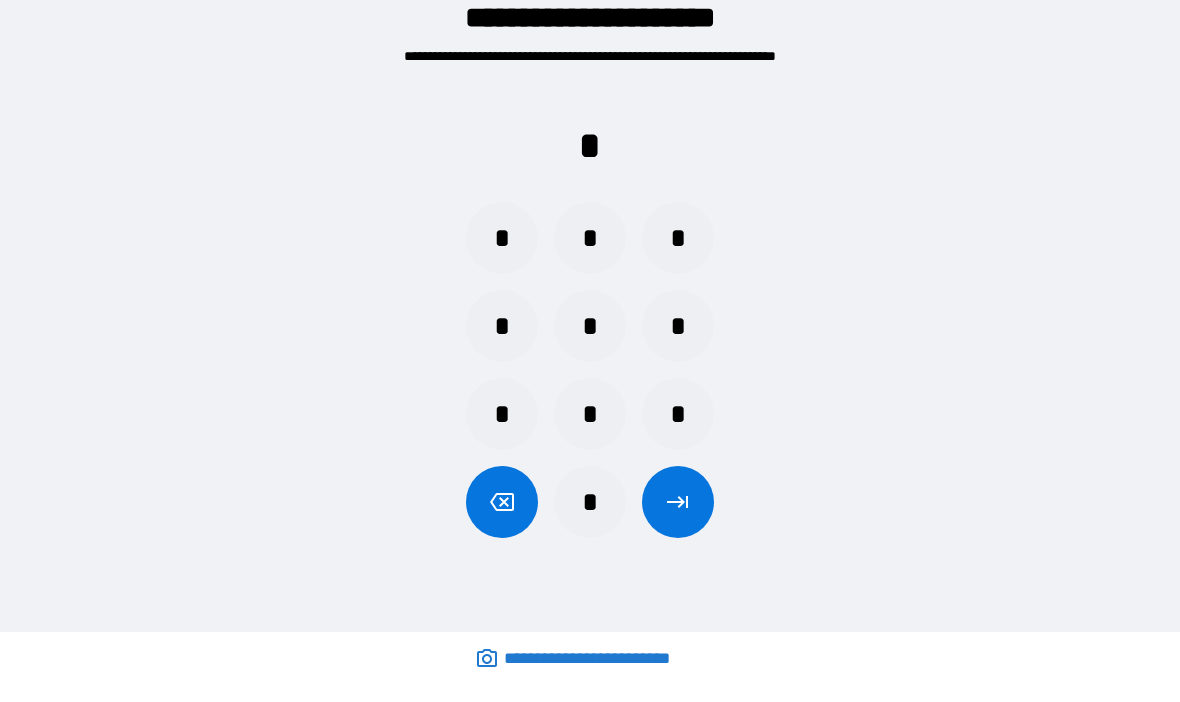 click on "*" at bounding box center (502, 327) 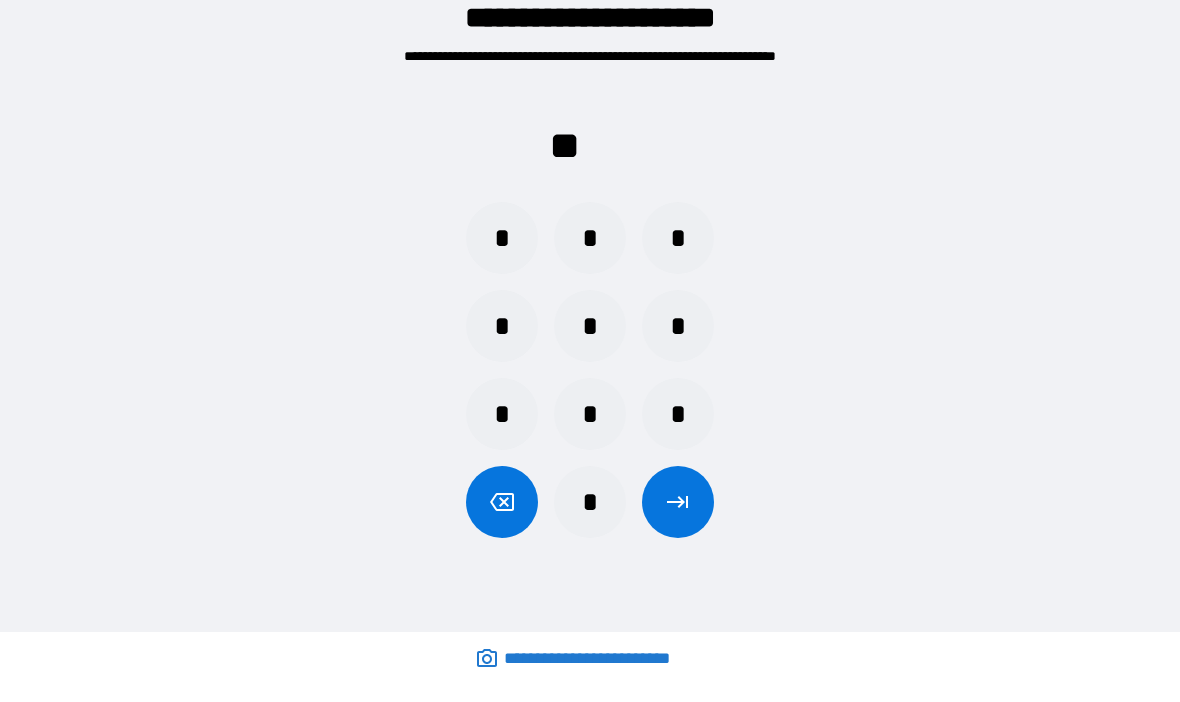 click on "*" at bounding box center [502, 415] 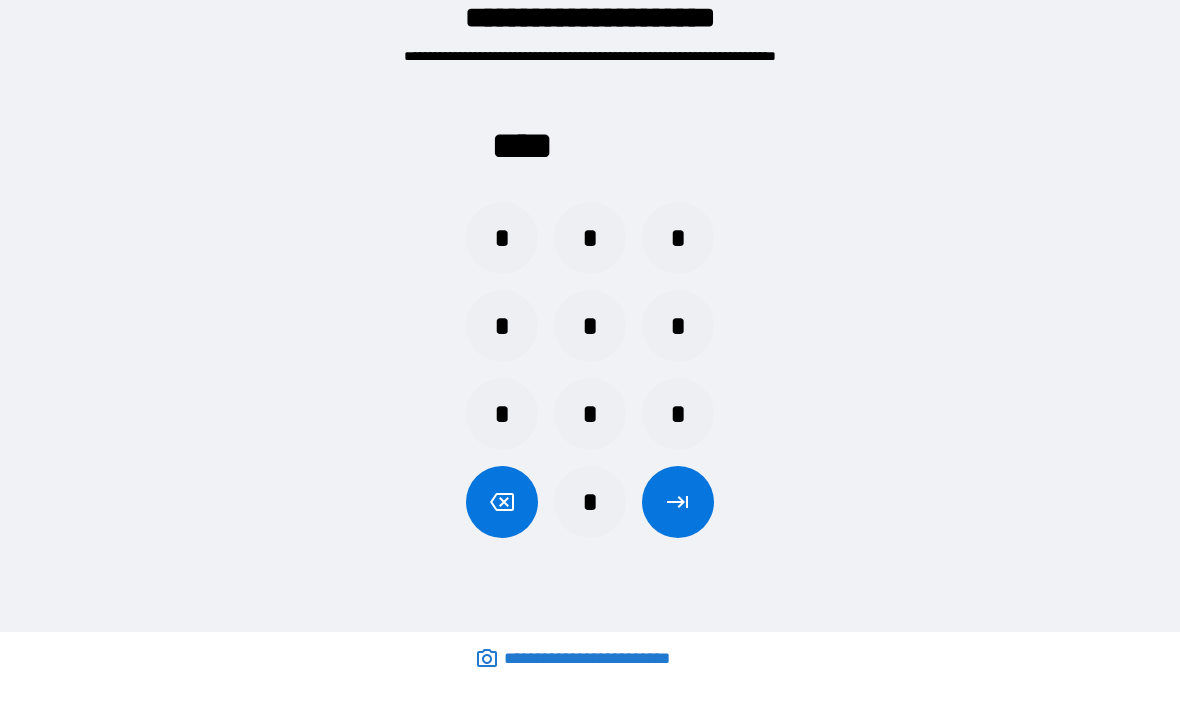 click at bounding box center [678, 503] 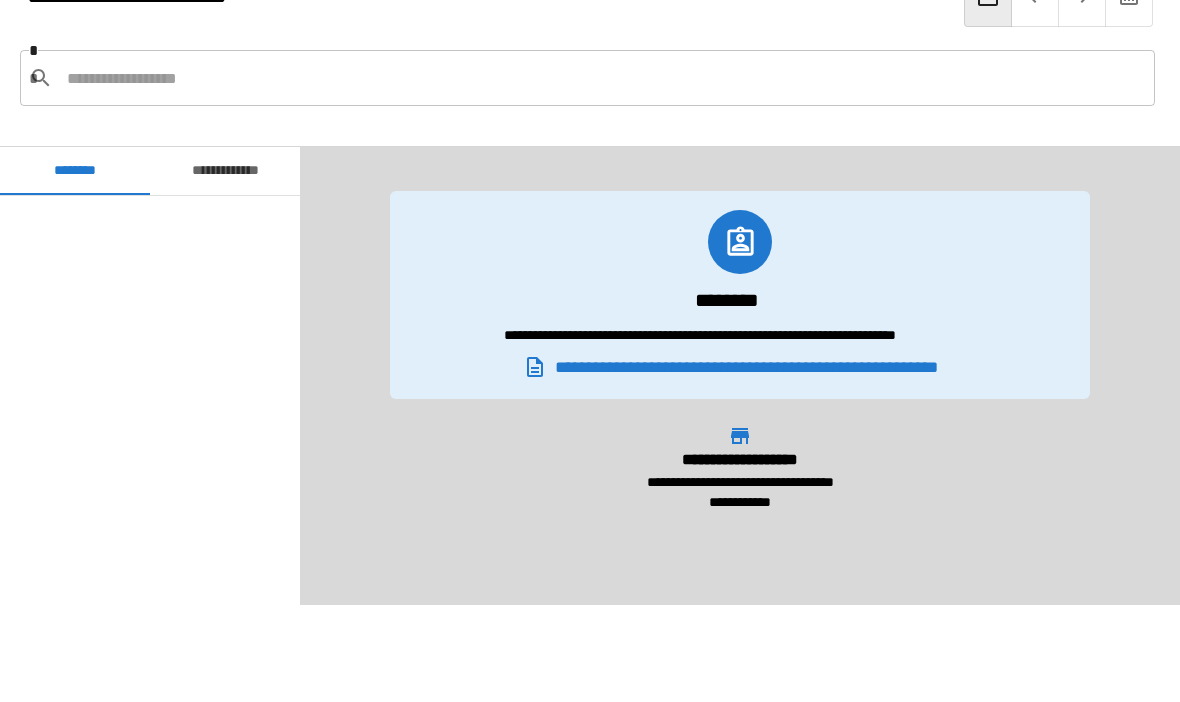 scroll, scrollTop: 1560, scrollLeft: 0, axis: vertical 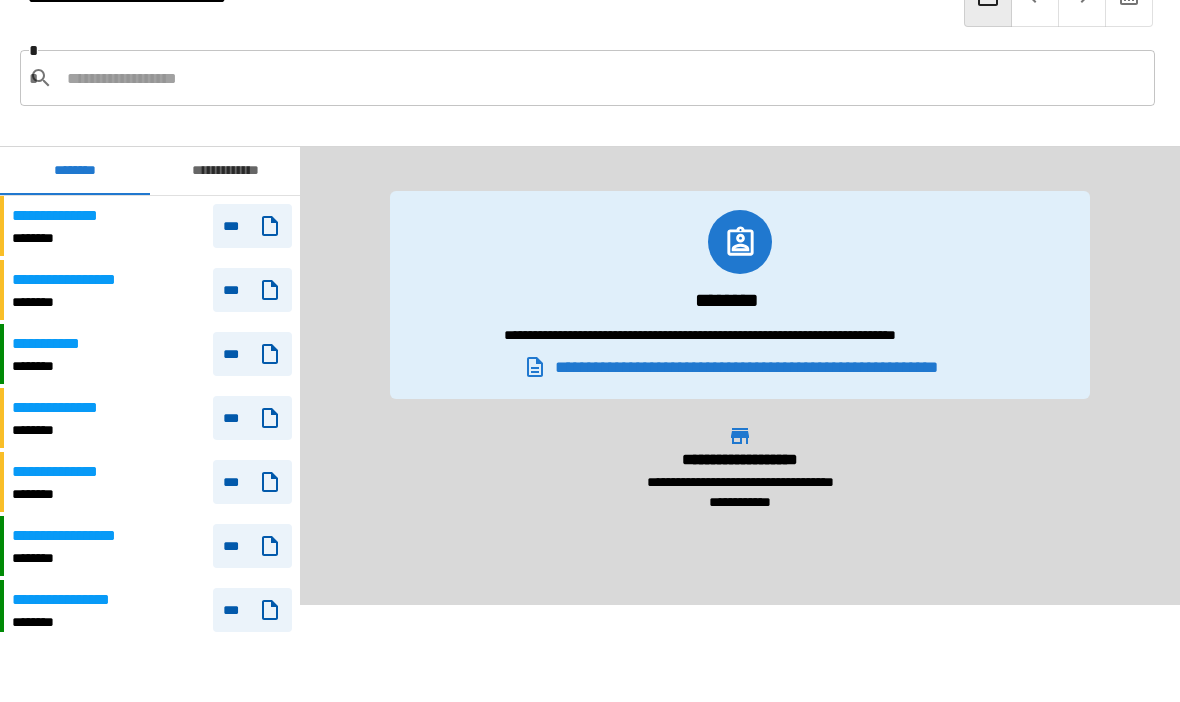 click on "**********" at bounding box center [152, 291] 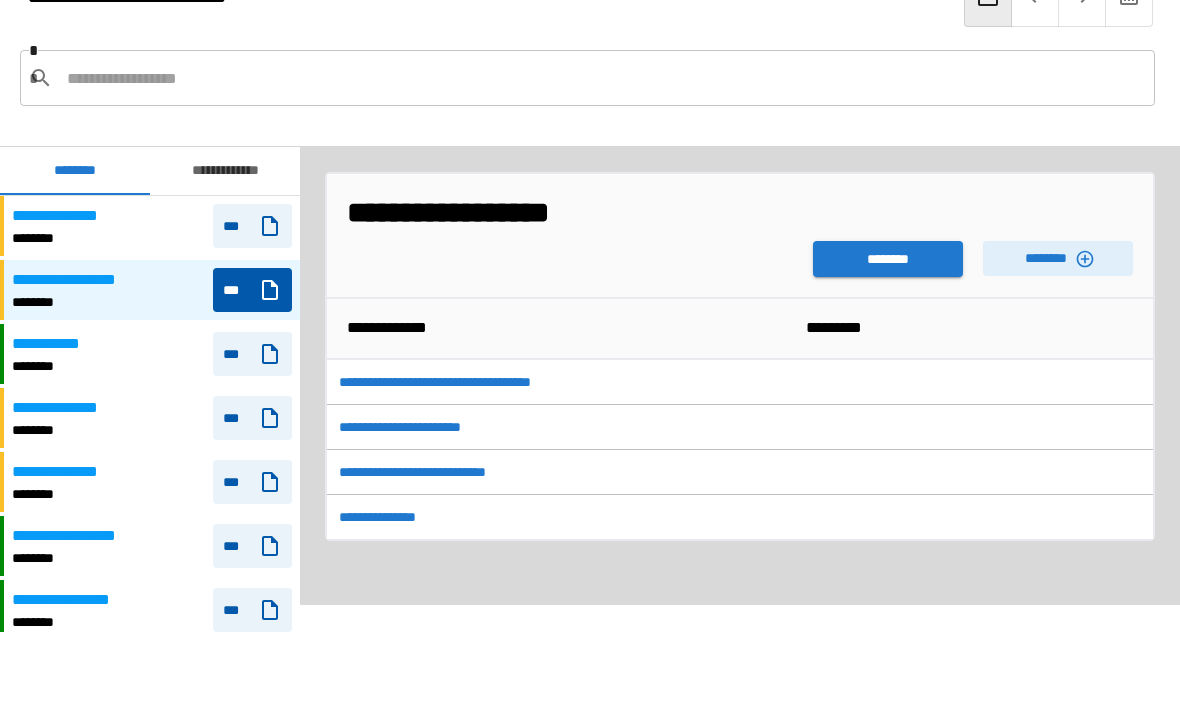 click on "********" at bounding box center (888, 260) 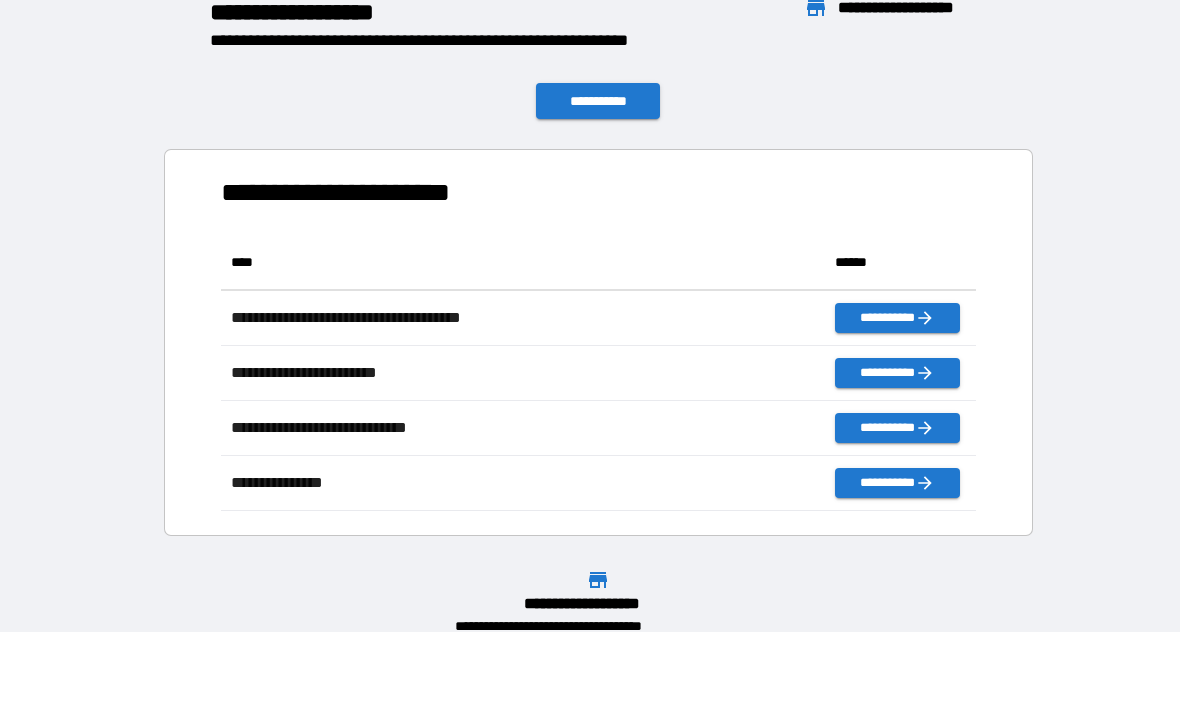 scroll, scrollTop: 1, scrollLeft: 1, axis: both 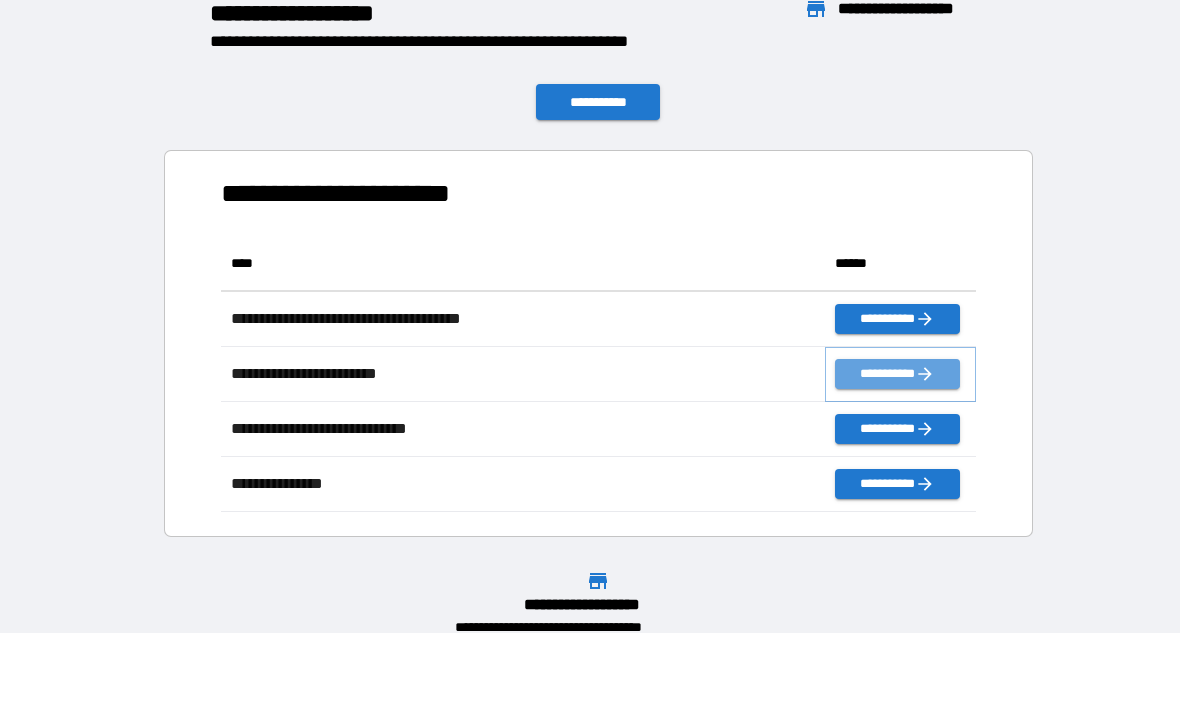 click on "**********" at bounding box center (897, 374) 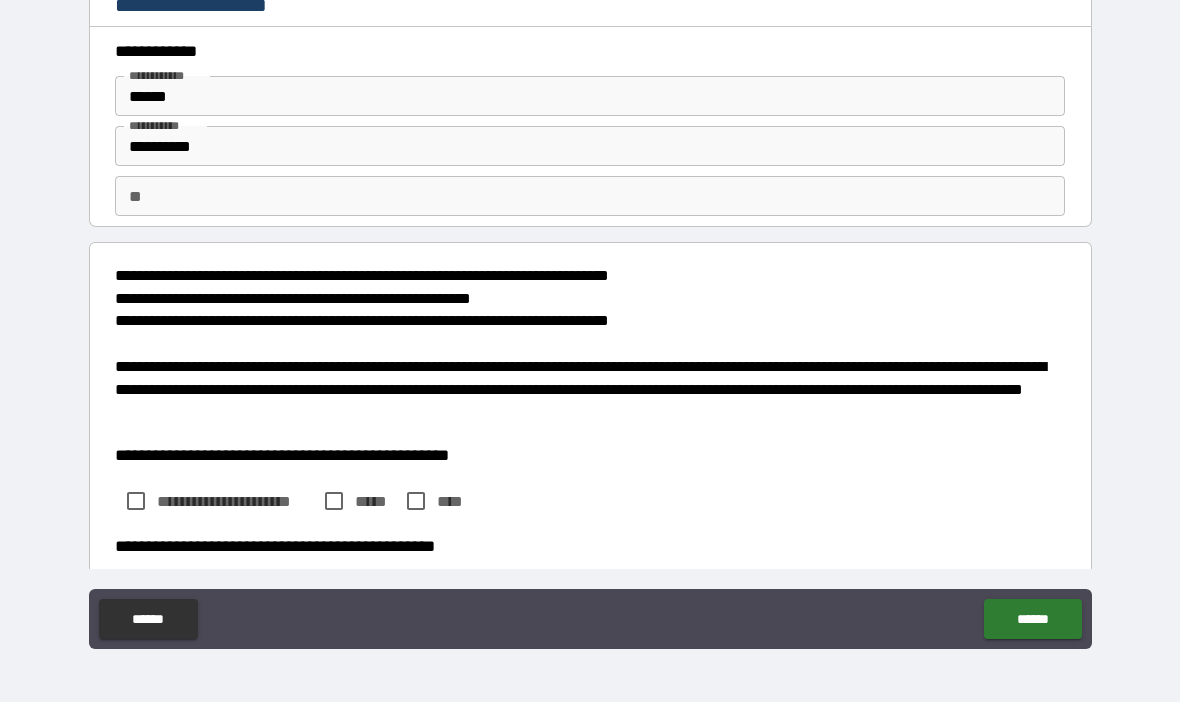 type on "*" 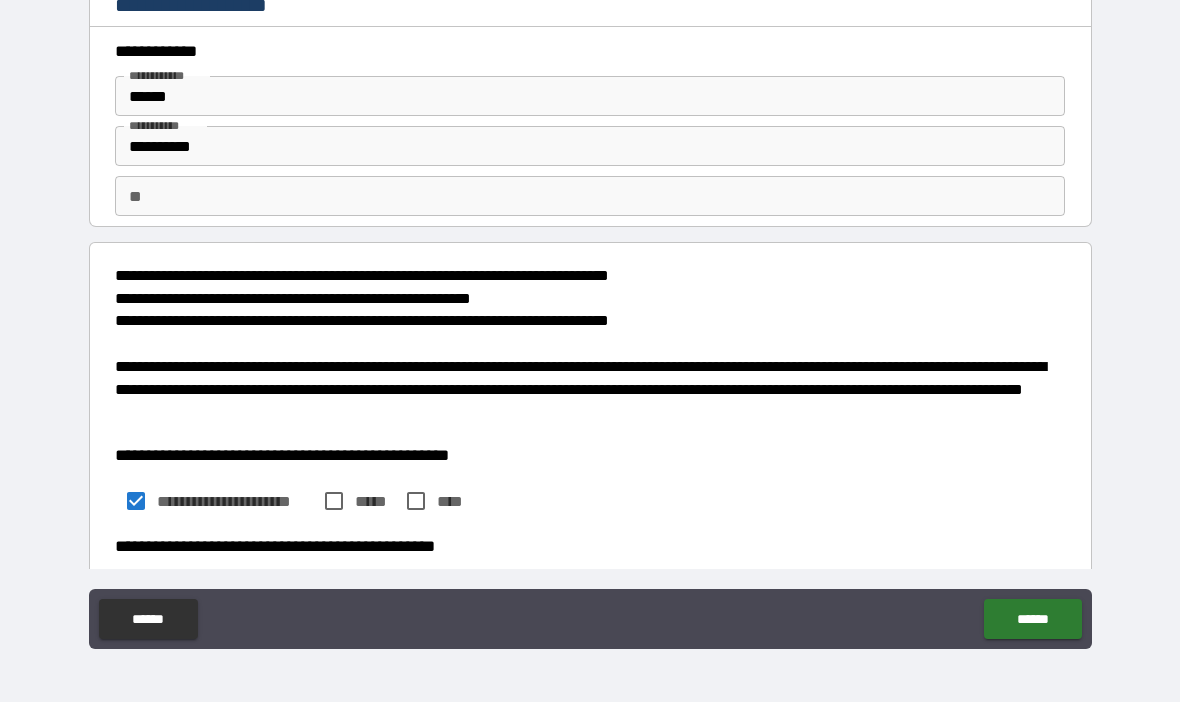 type on "*" 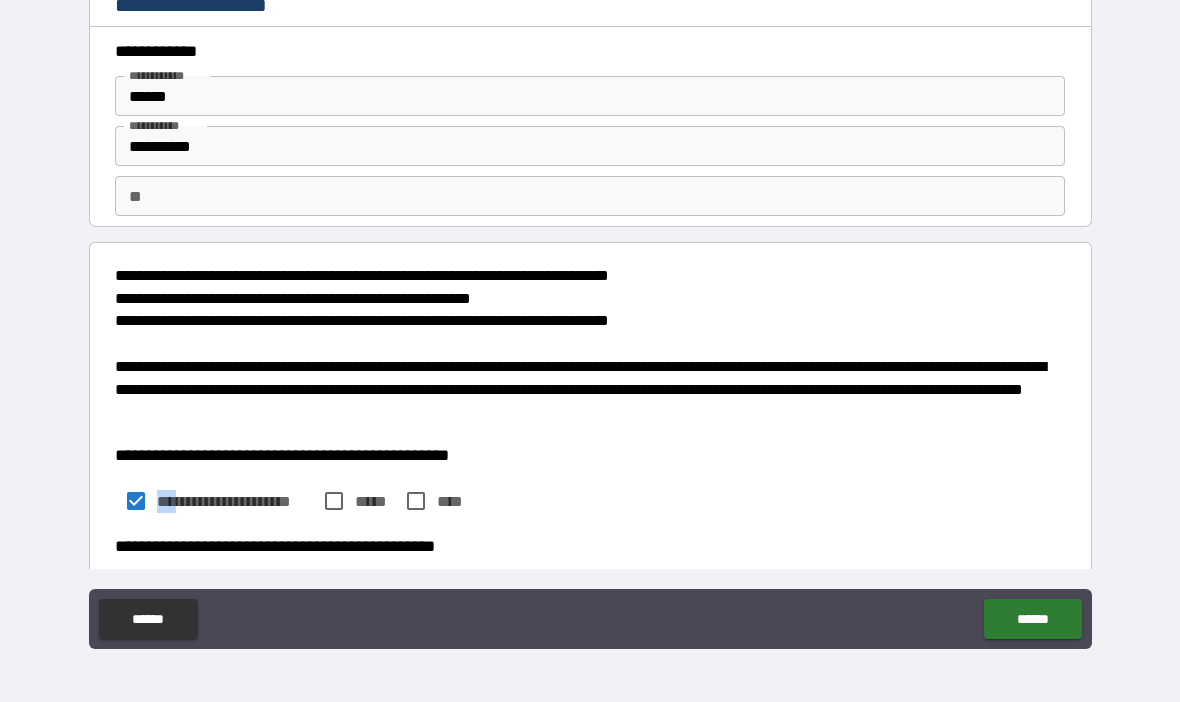 click on "******" at bounding box center [1032, 619] 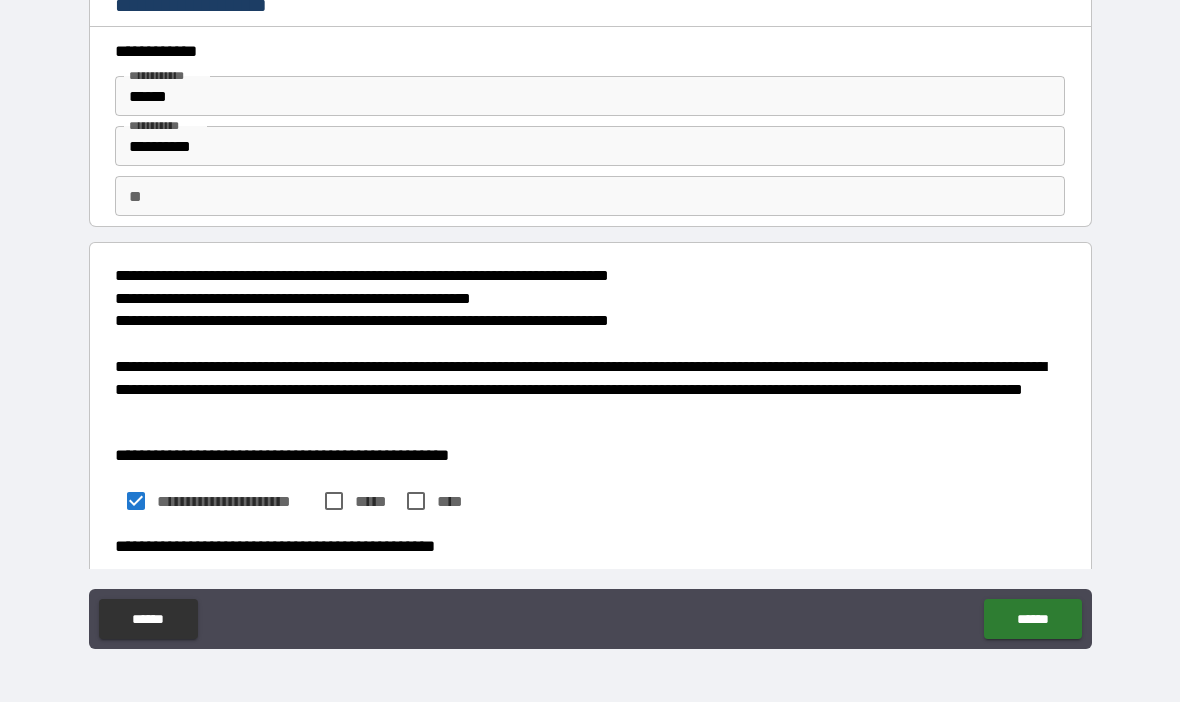 type on "*" 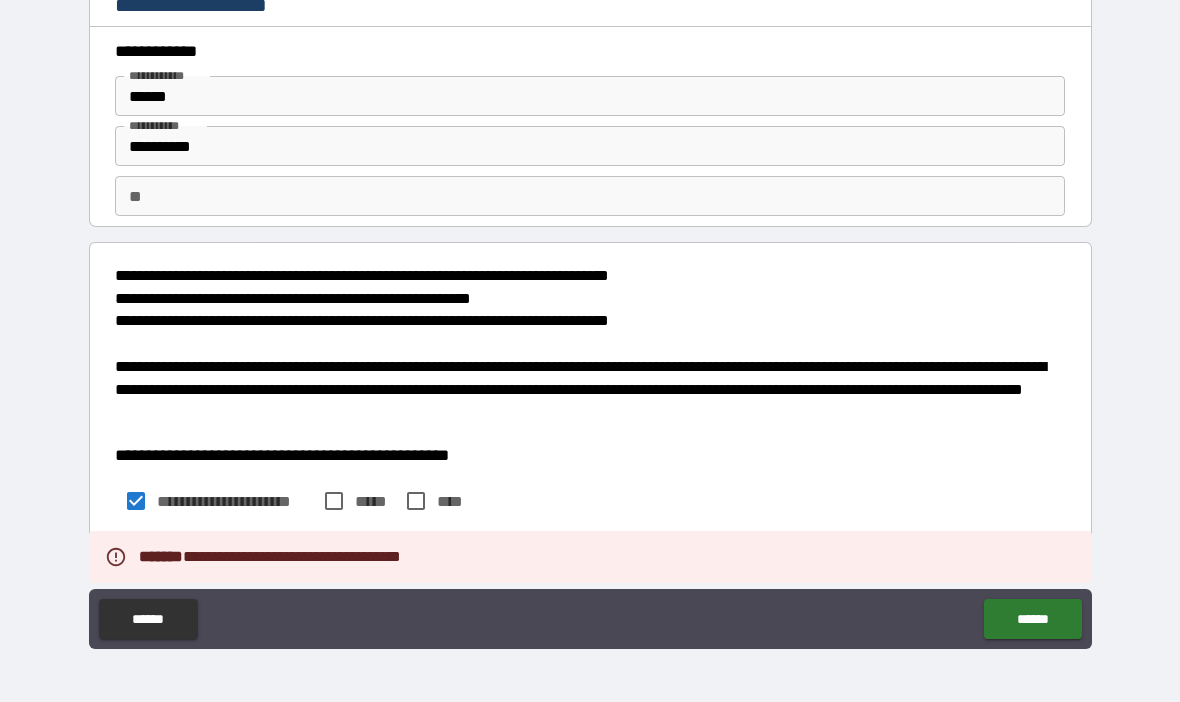 type on "*" 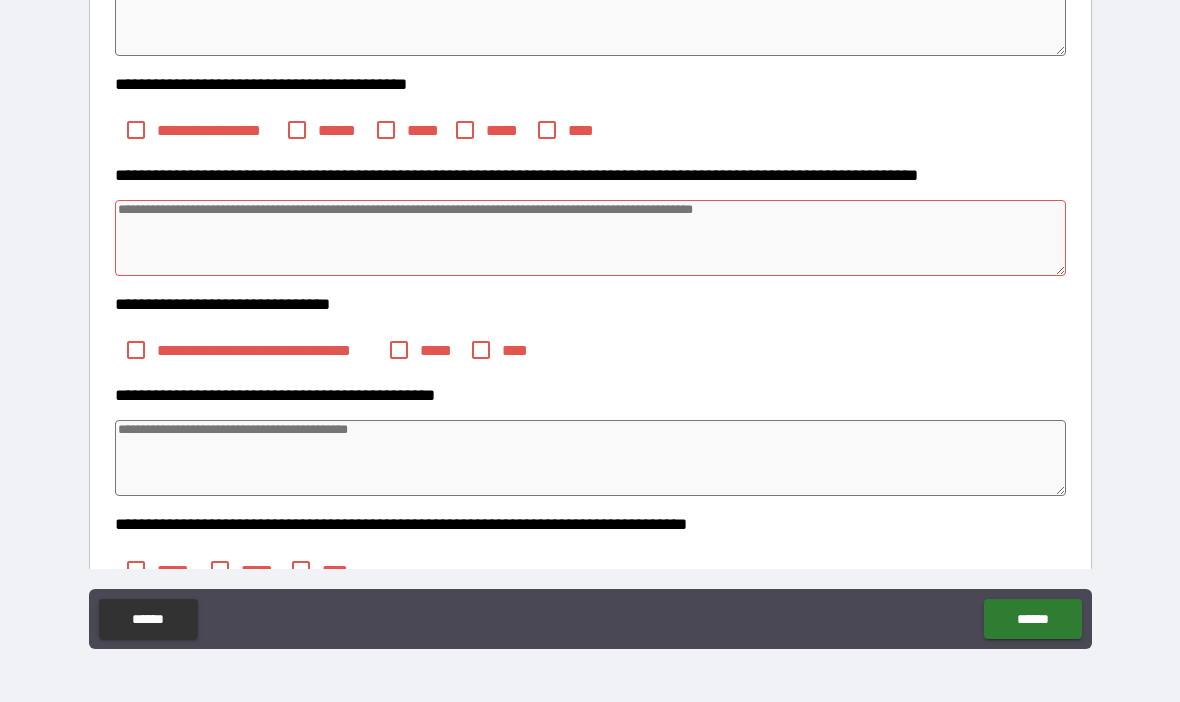 scroll, scrollTop: 565, scrollLeft: 0, axis: vertical 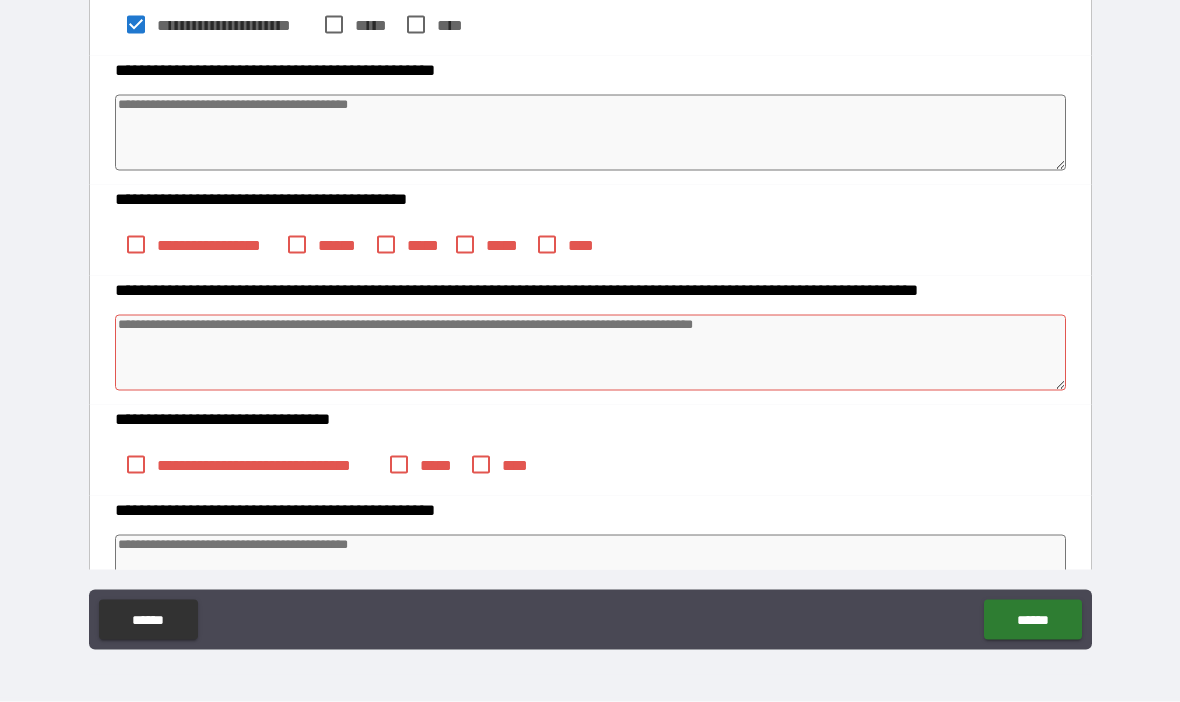click on "**********" at bounding box center [590, 320] 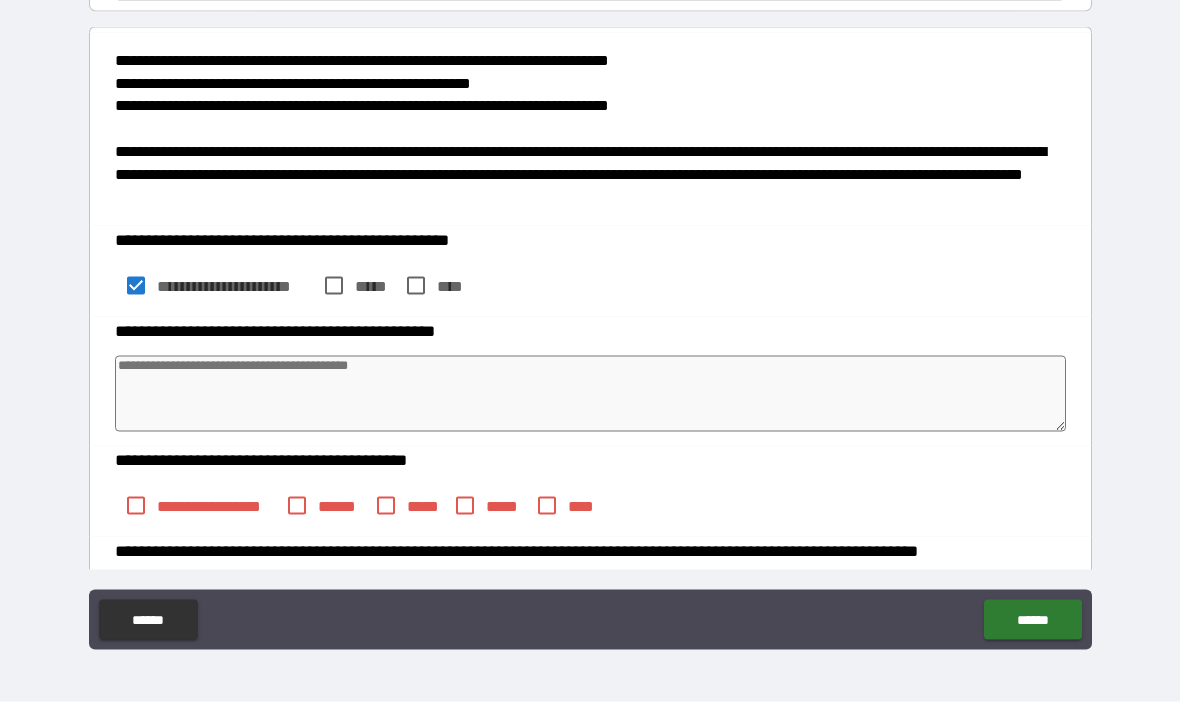 scroll, scrollTop: 231, scrollLeft: 0, axis: vertical 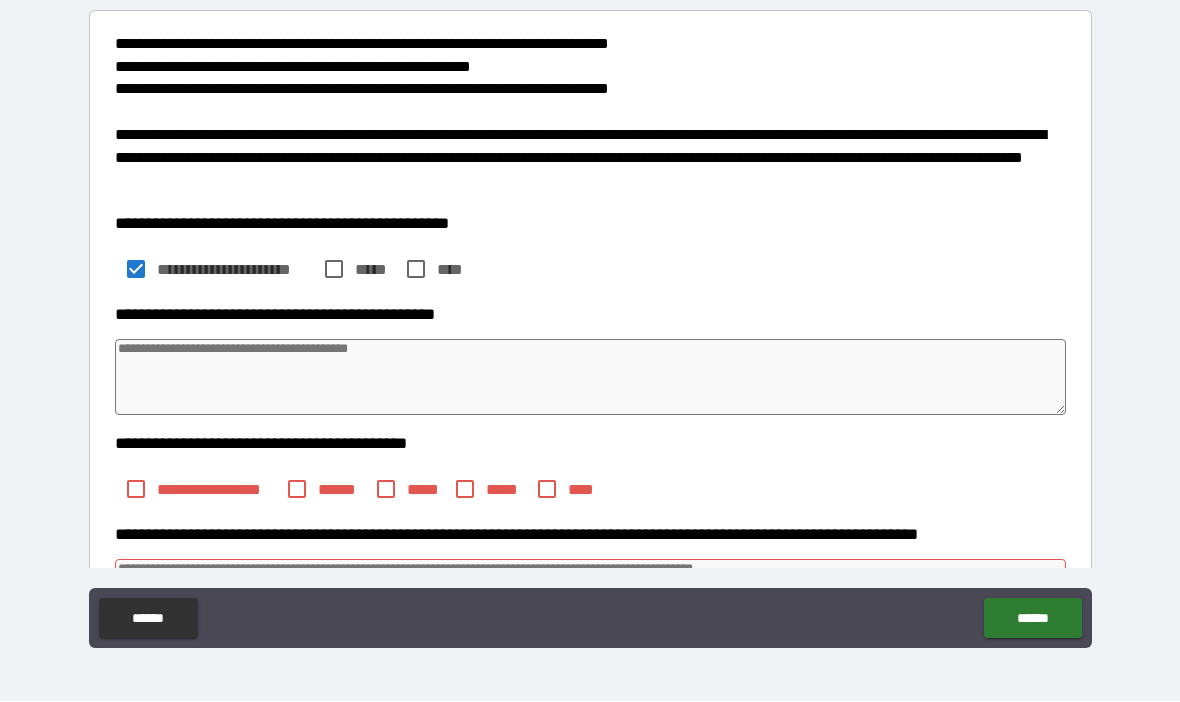 type on "*" 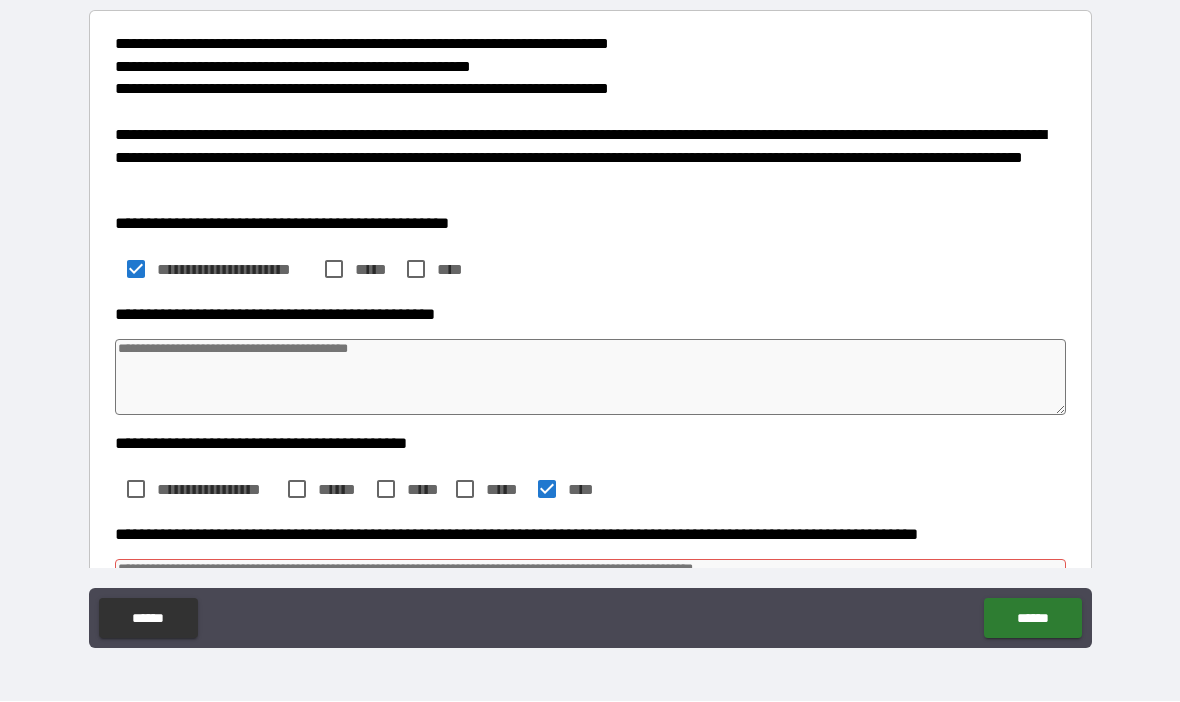 type on "*" 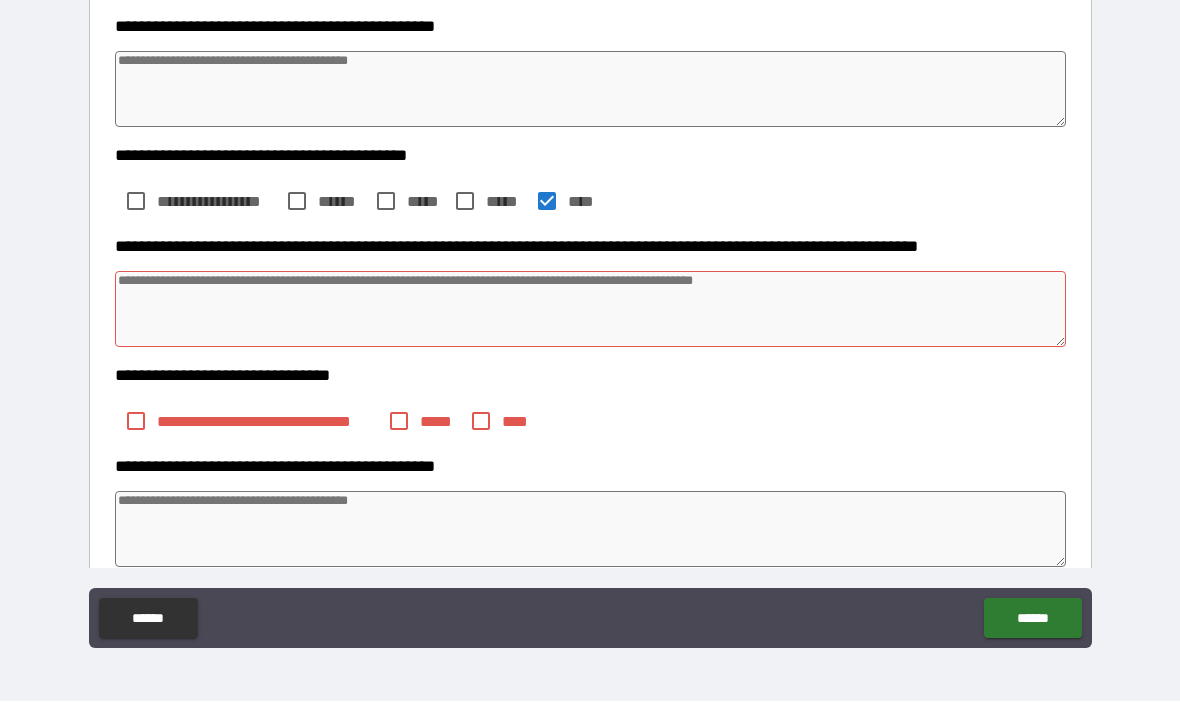 scroll, scrollTop: 550, scrollLeft: 0, axis: vertical 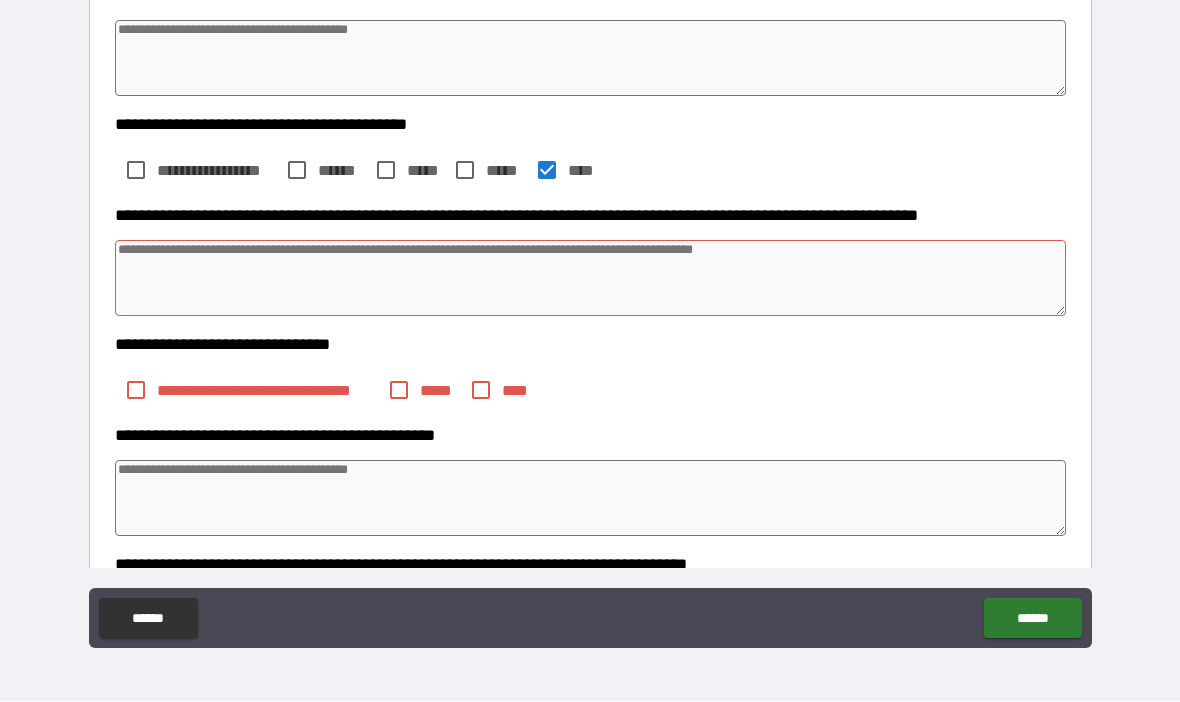 type on "*" 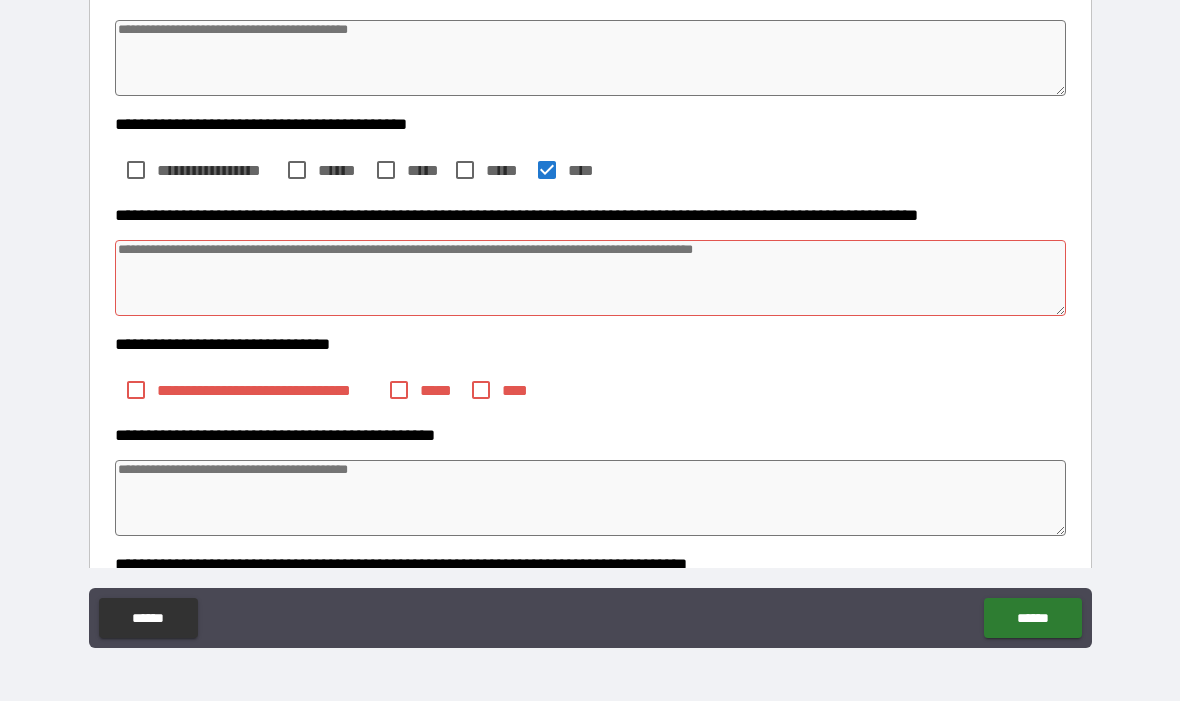 type on "*" 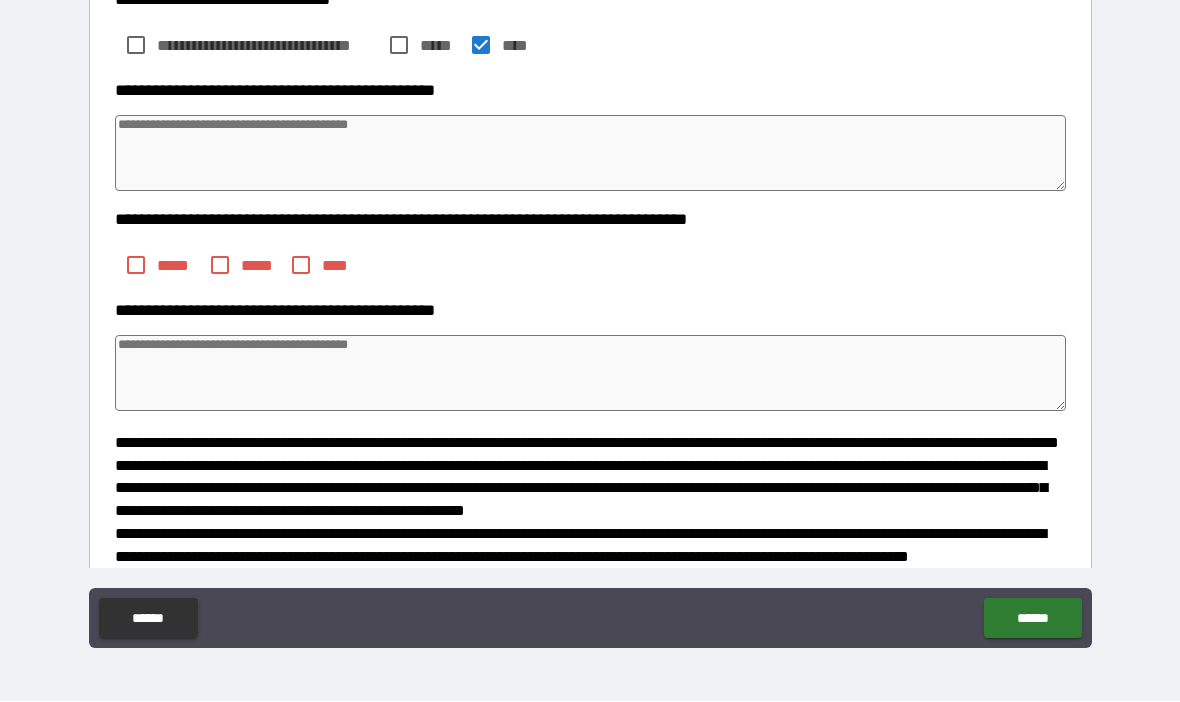 scroll, scrollTop: 897, scrollLeft: 0, axis: vertical 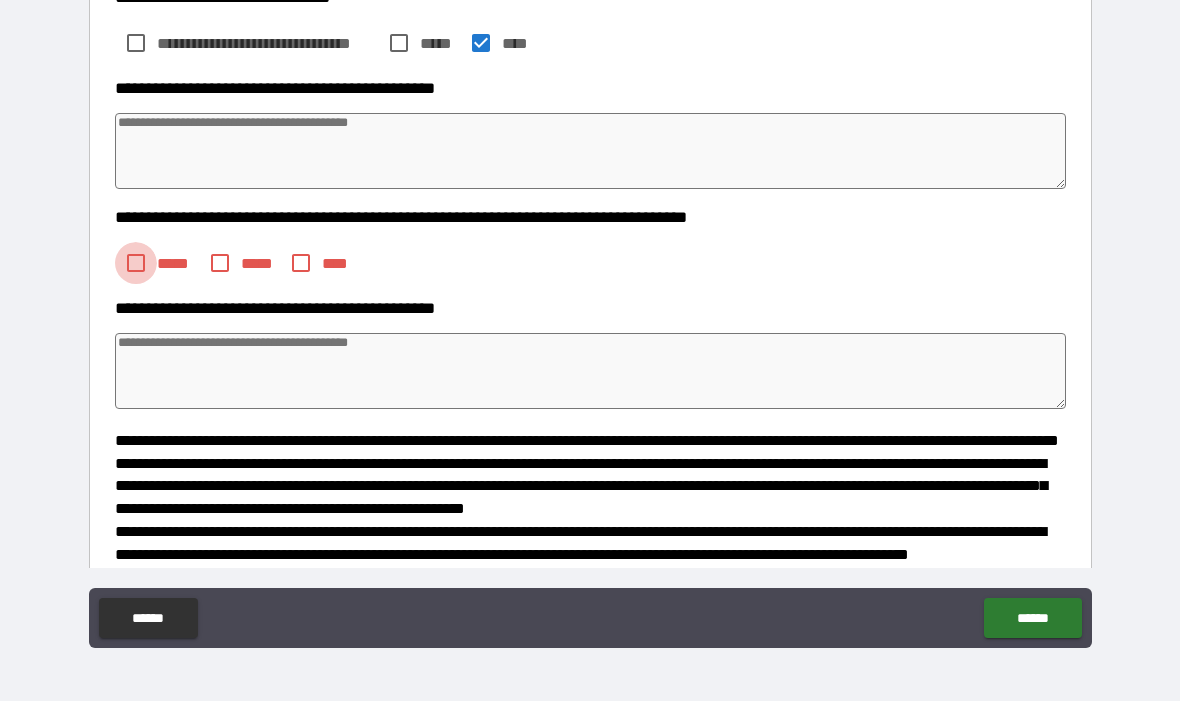 type on "*" 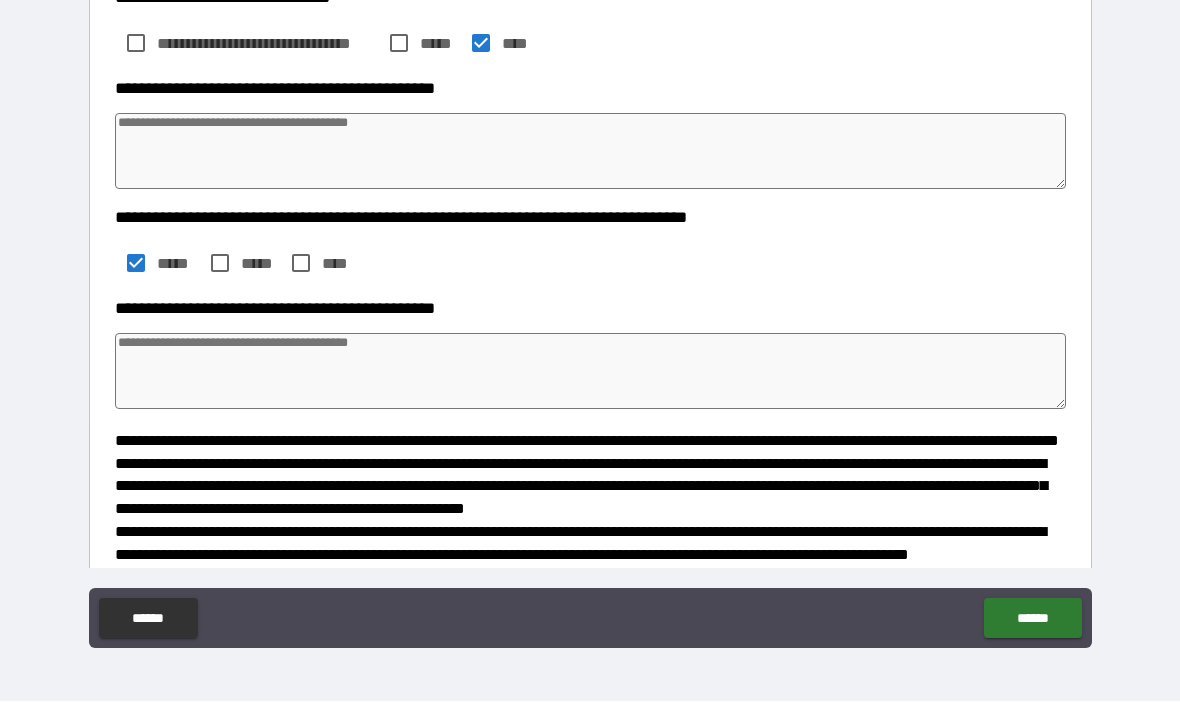 click on "**********" at bounding box center (590, 552) 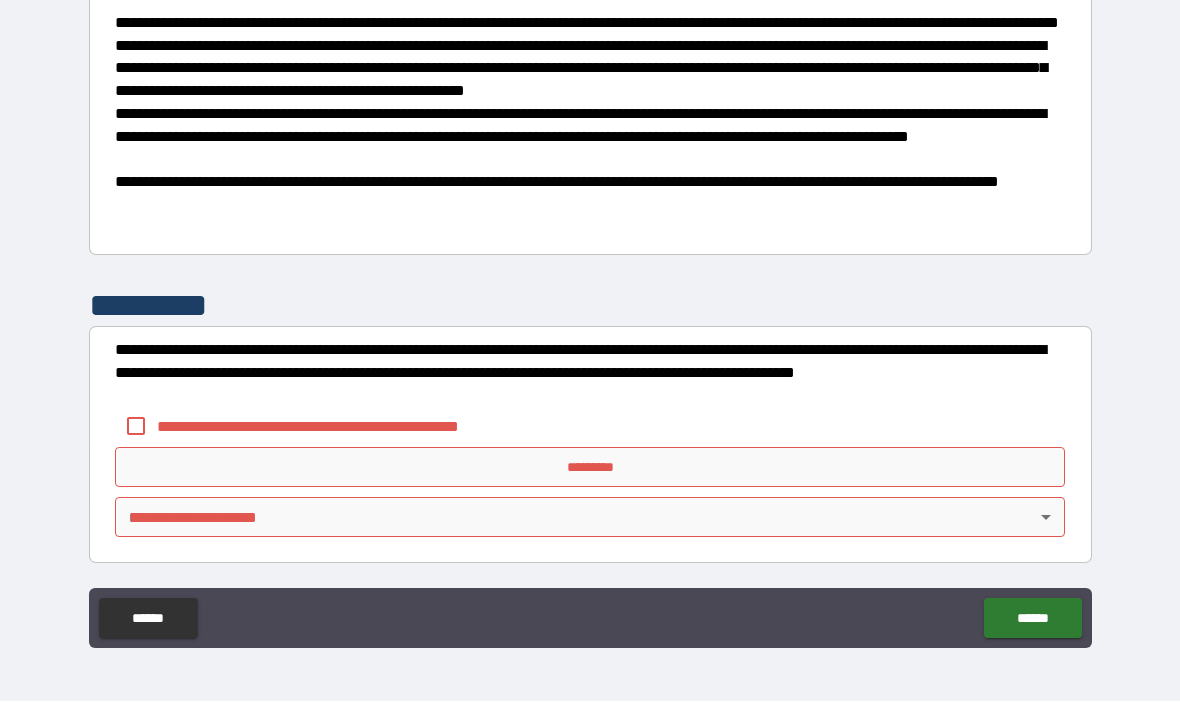 scroll, scrollTop: 1315, scrollLeft: 0, axis: vertical 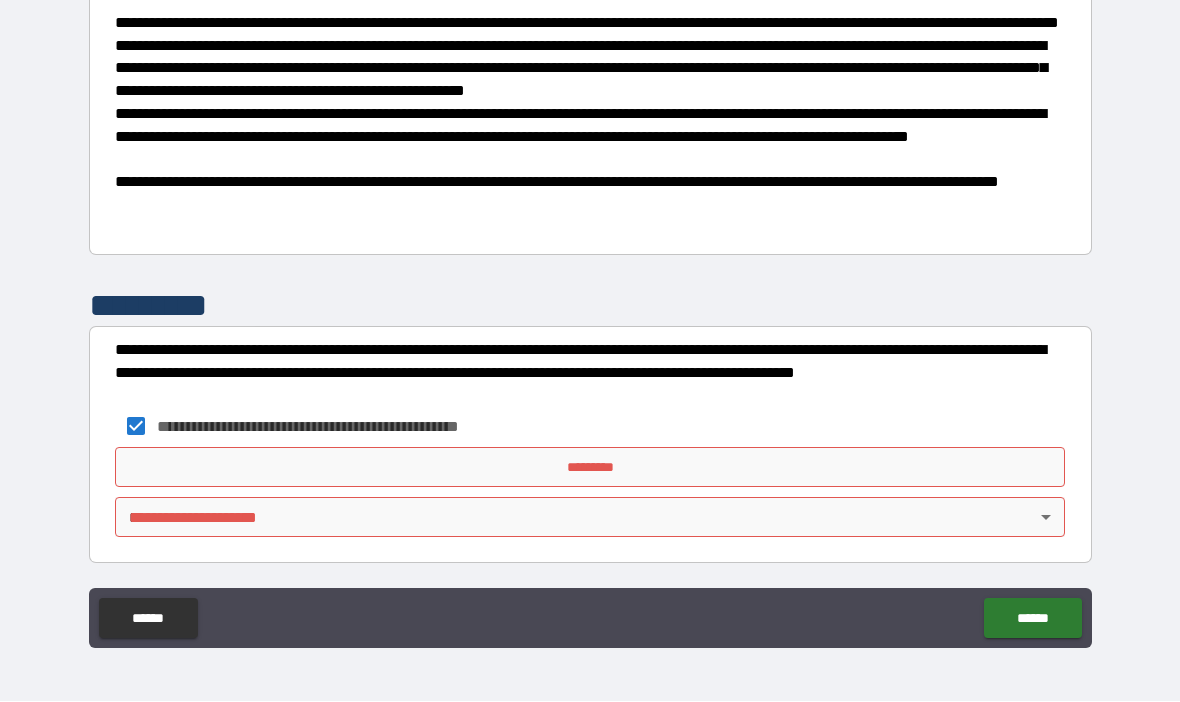 type on "*" 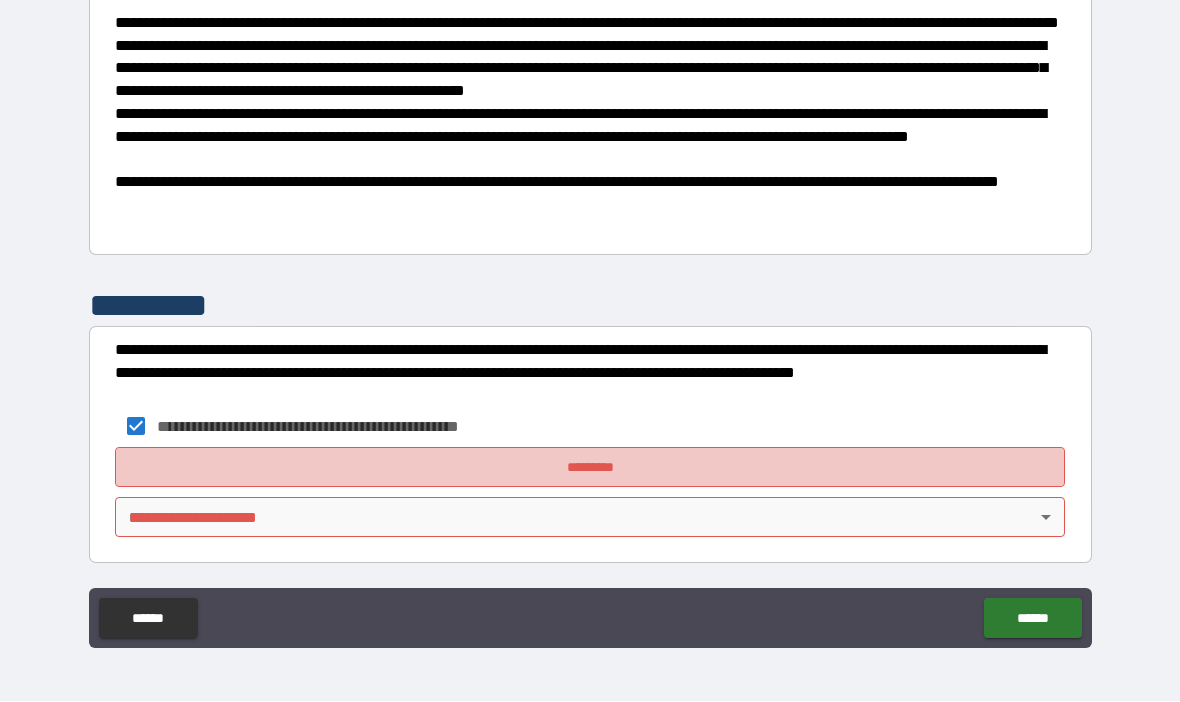 click on "*********" at bounding box center (590, 468) 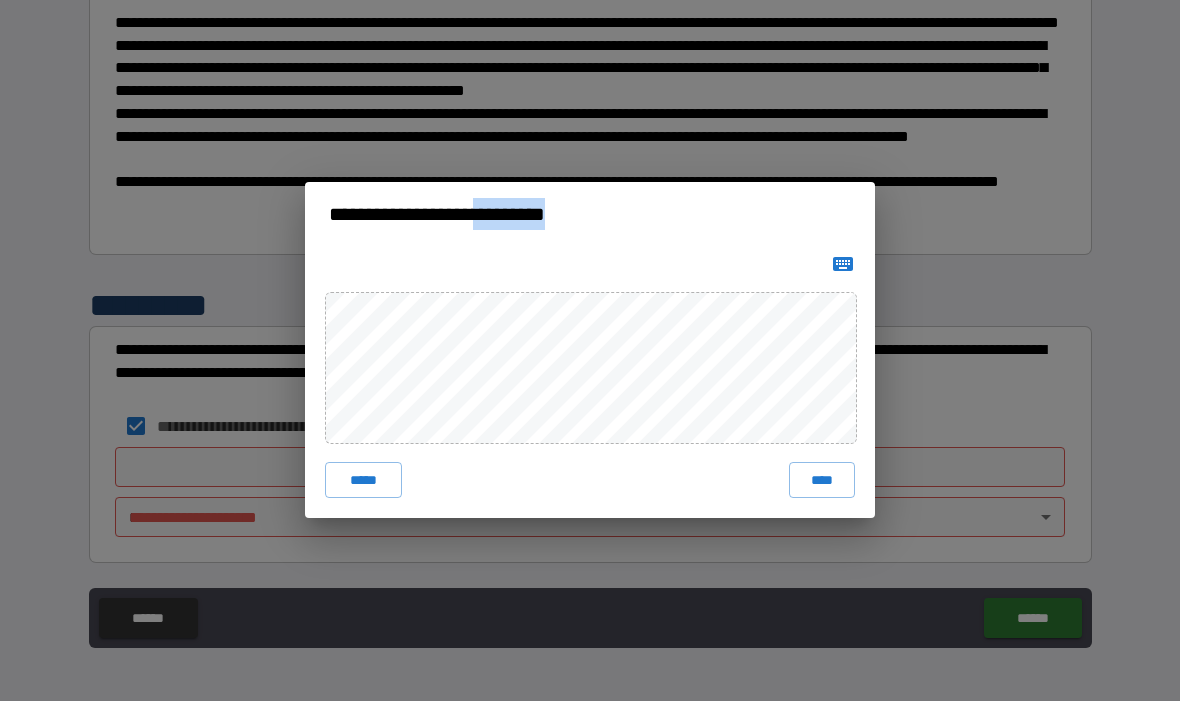 click on "**********" at bounding box center [590, 351] 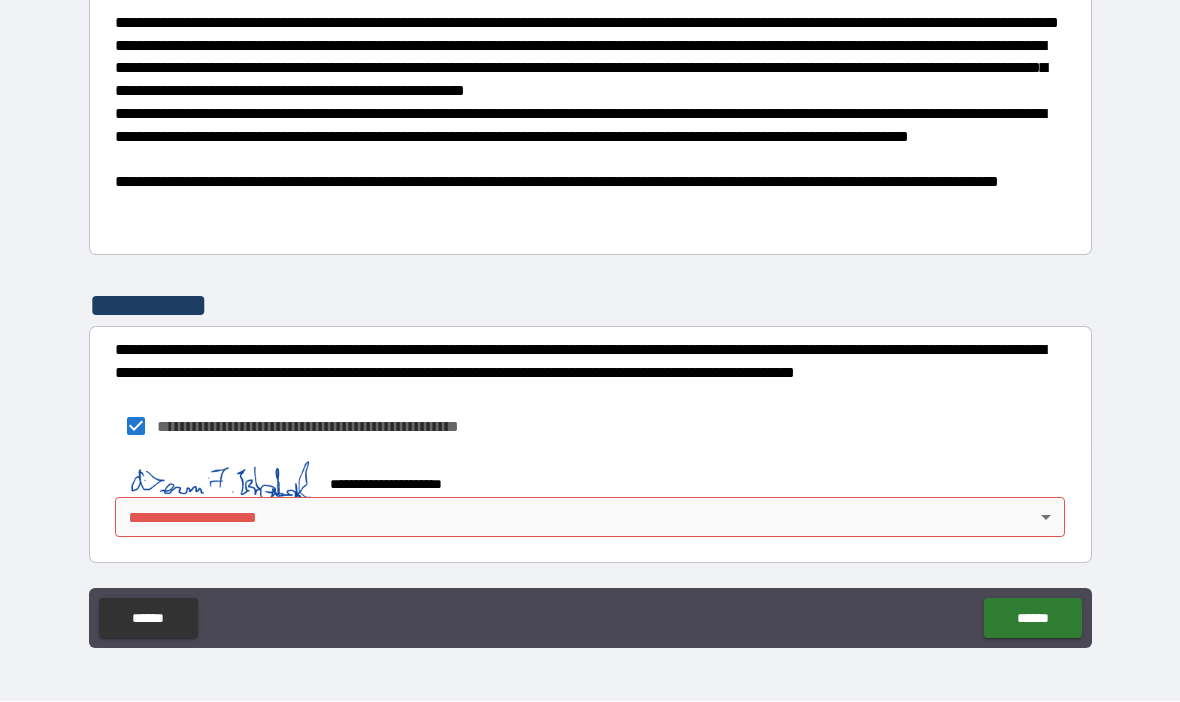 type on "*" 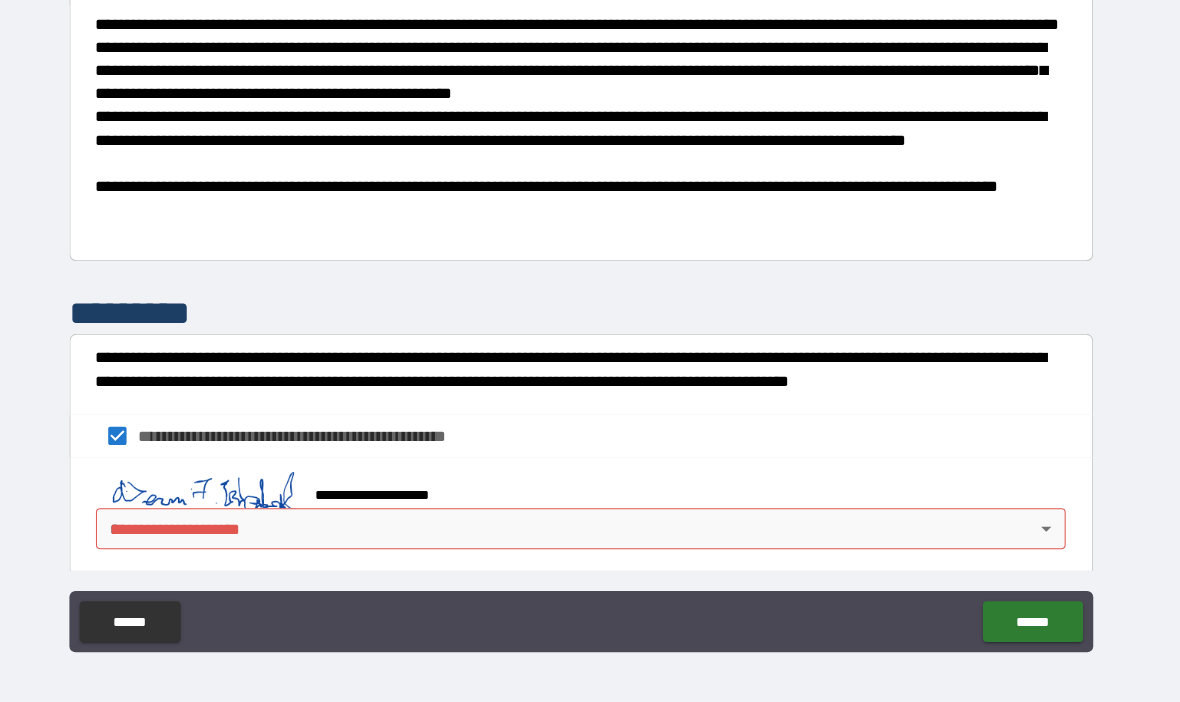 type on "*" 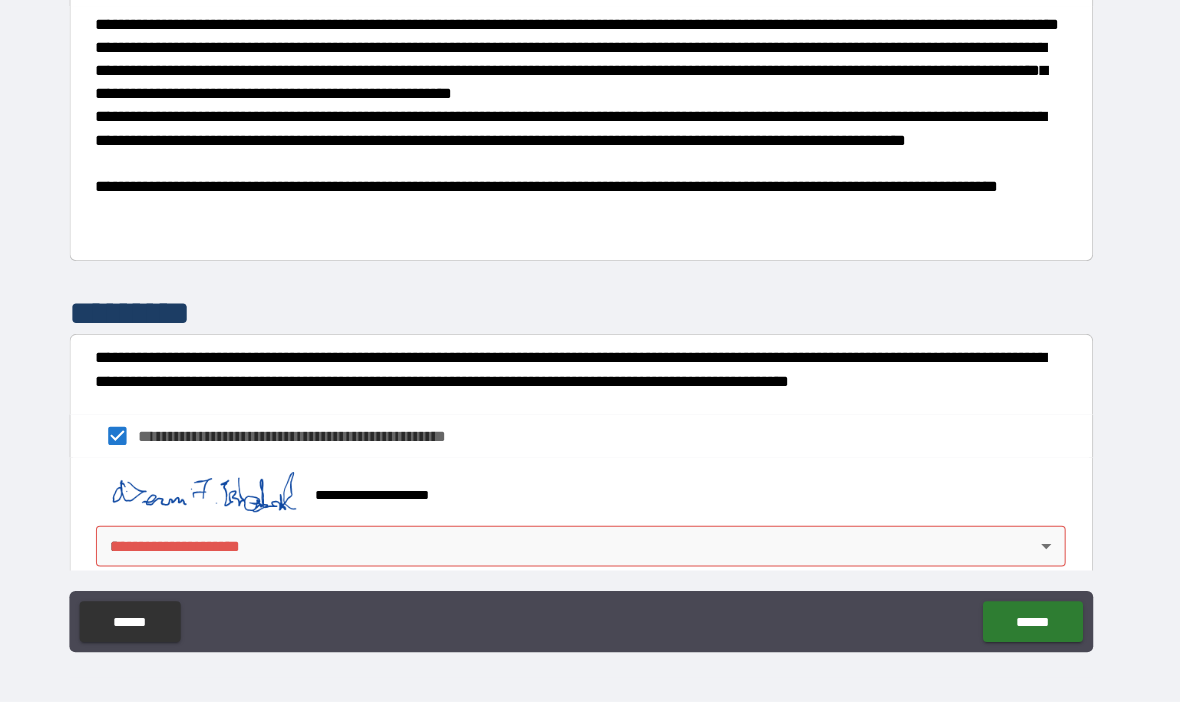 click on "**********" at bounding box center [590, 486] 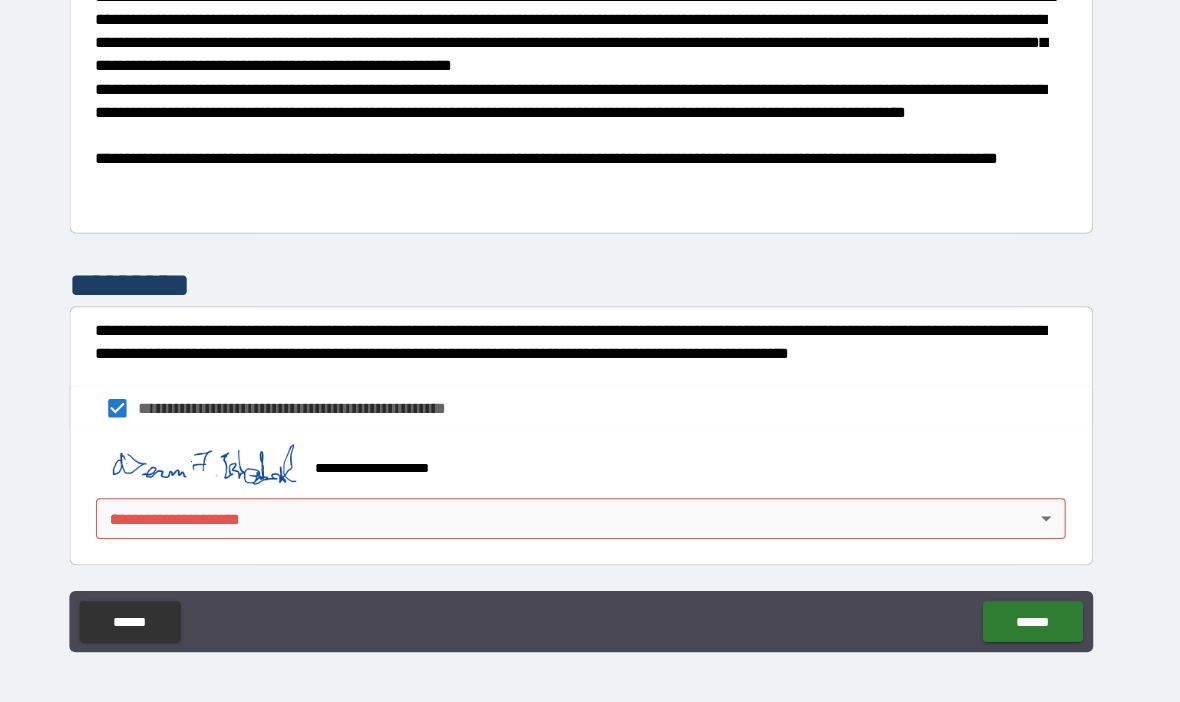 scroll, scrollTop: 1332, scrollLeft: 0, axis: vertical 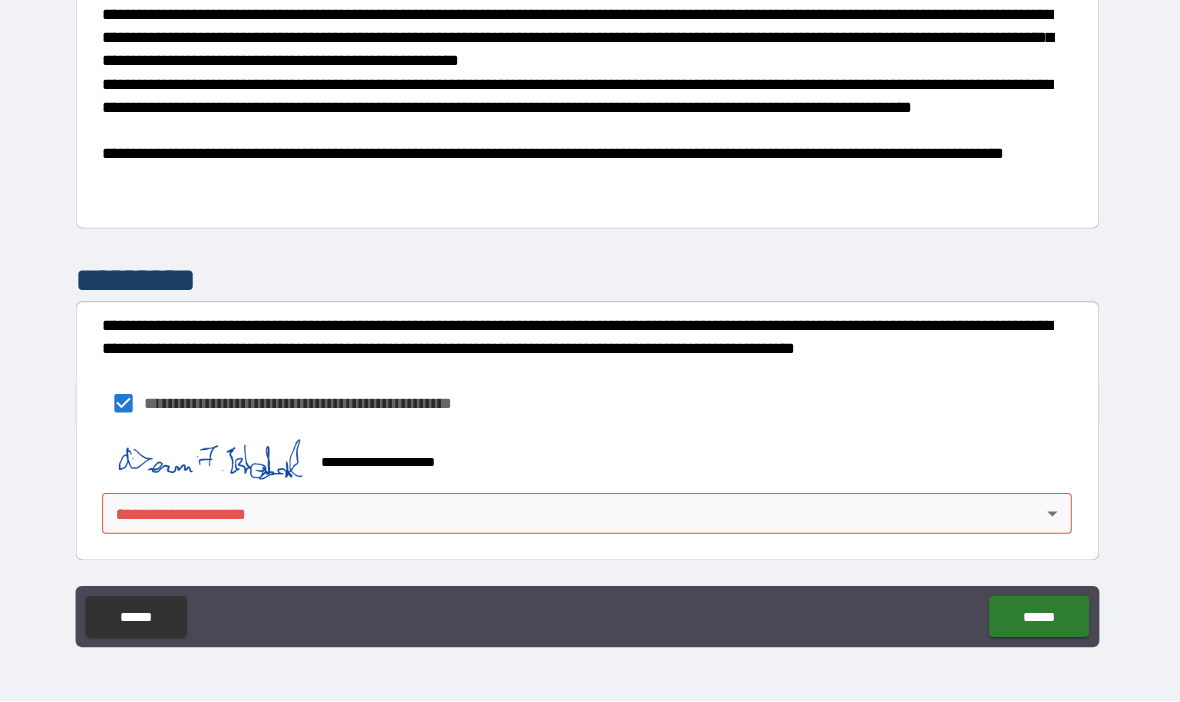 click on "******" at bounding box center (1032, 619) 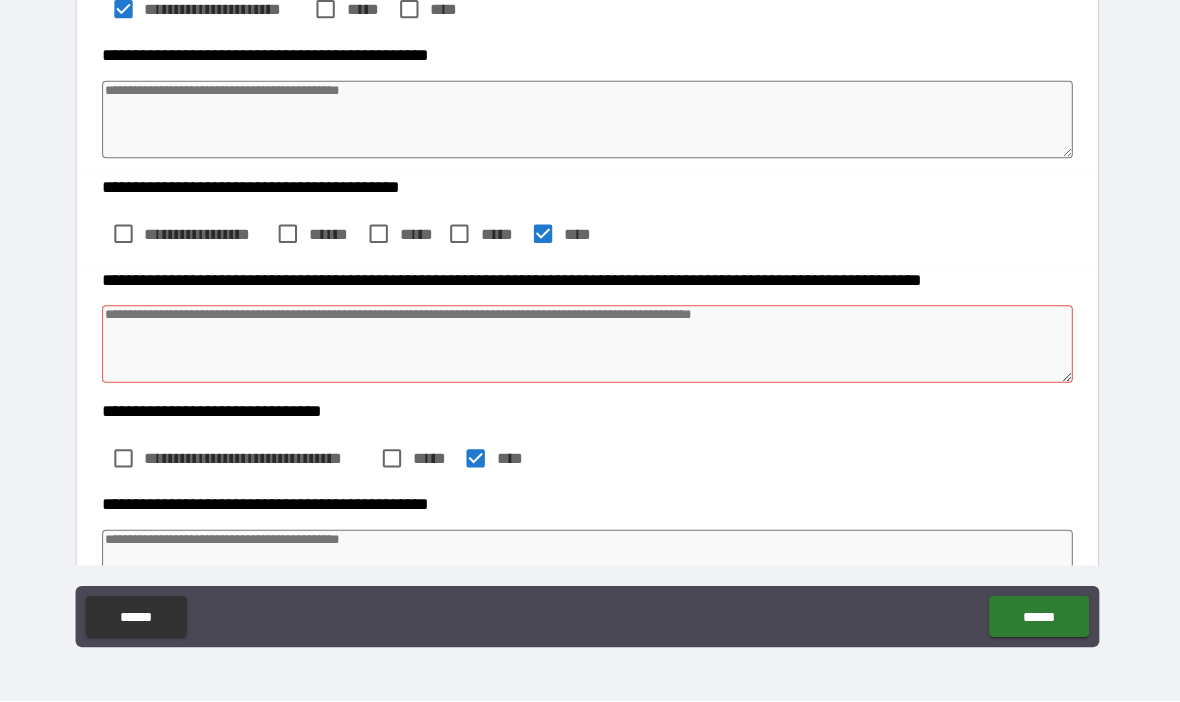 scroll, scrollTop: 503, scrollLeft: 0, axis: vertical 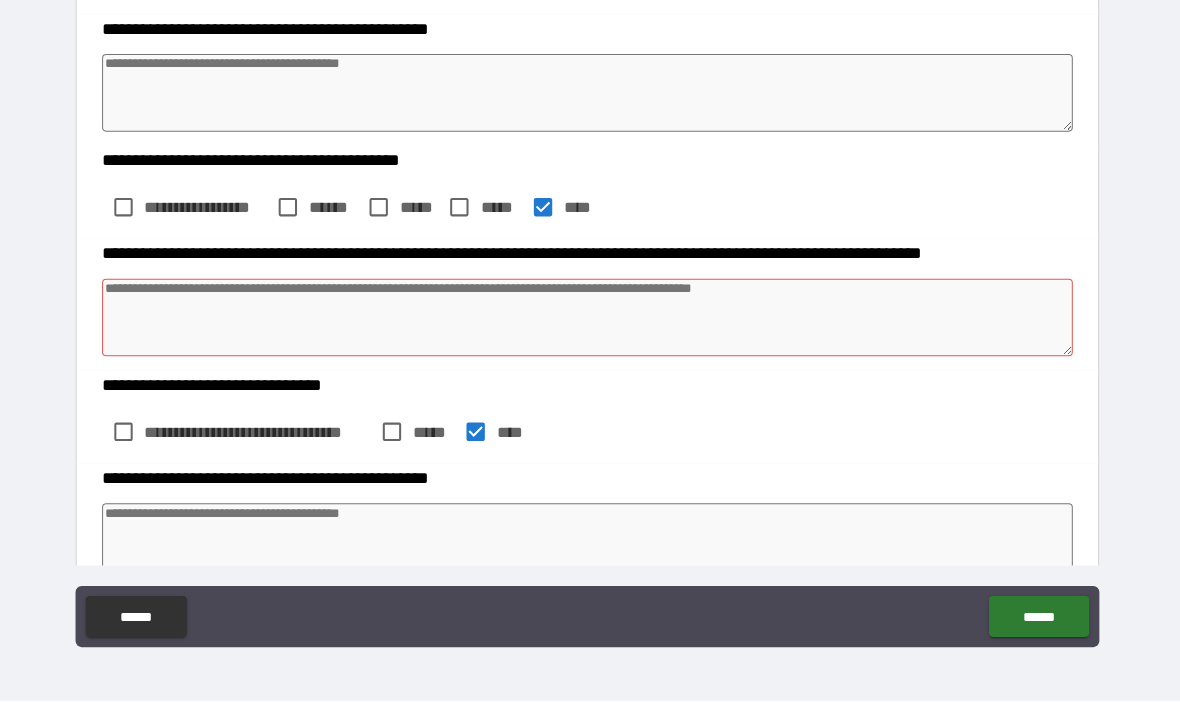 click on "**********" at bounding box center (590, 319) 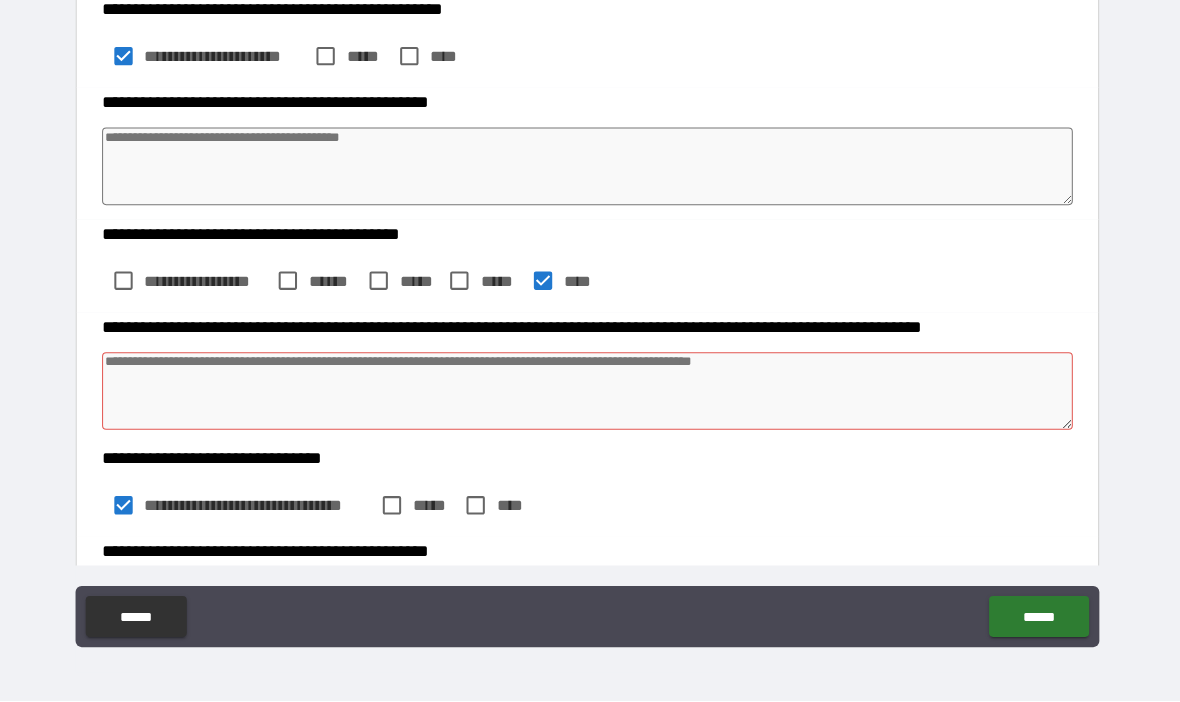 scroll, scrollTop: 437, scrollLeft: 0, axis: vertical 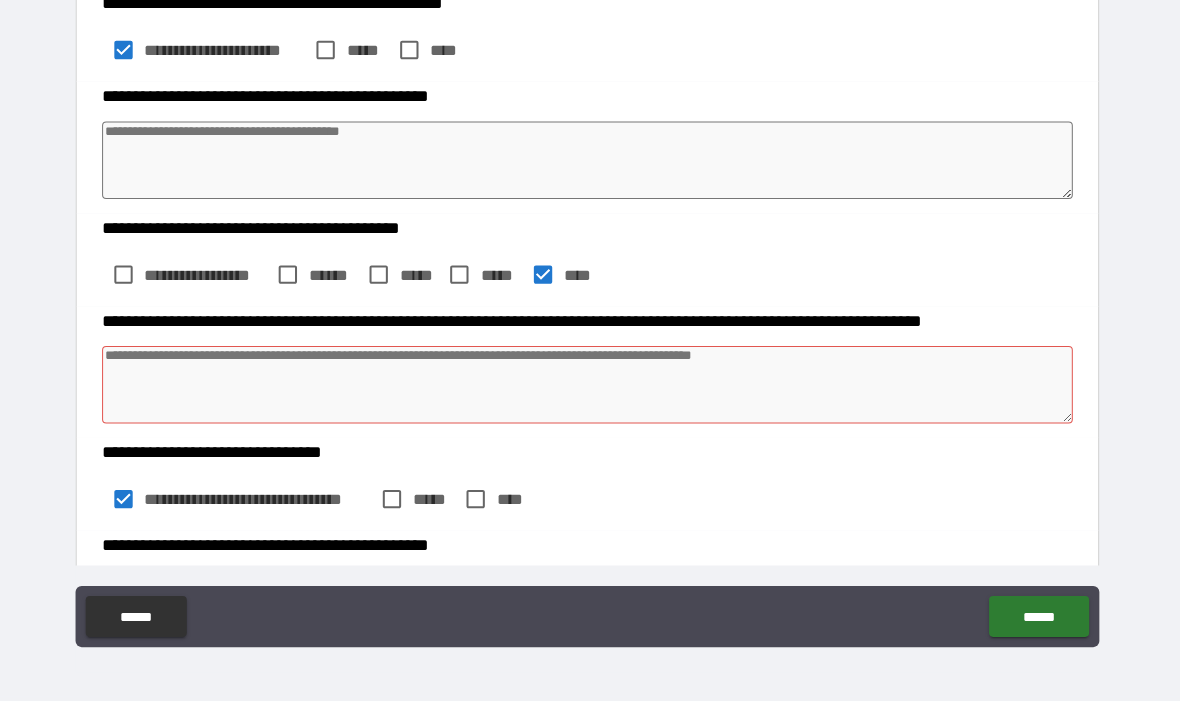 click on "**********" at bounding box center (590, 379) 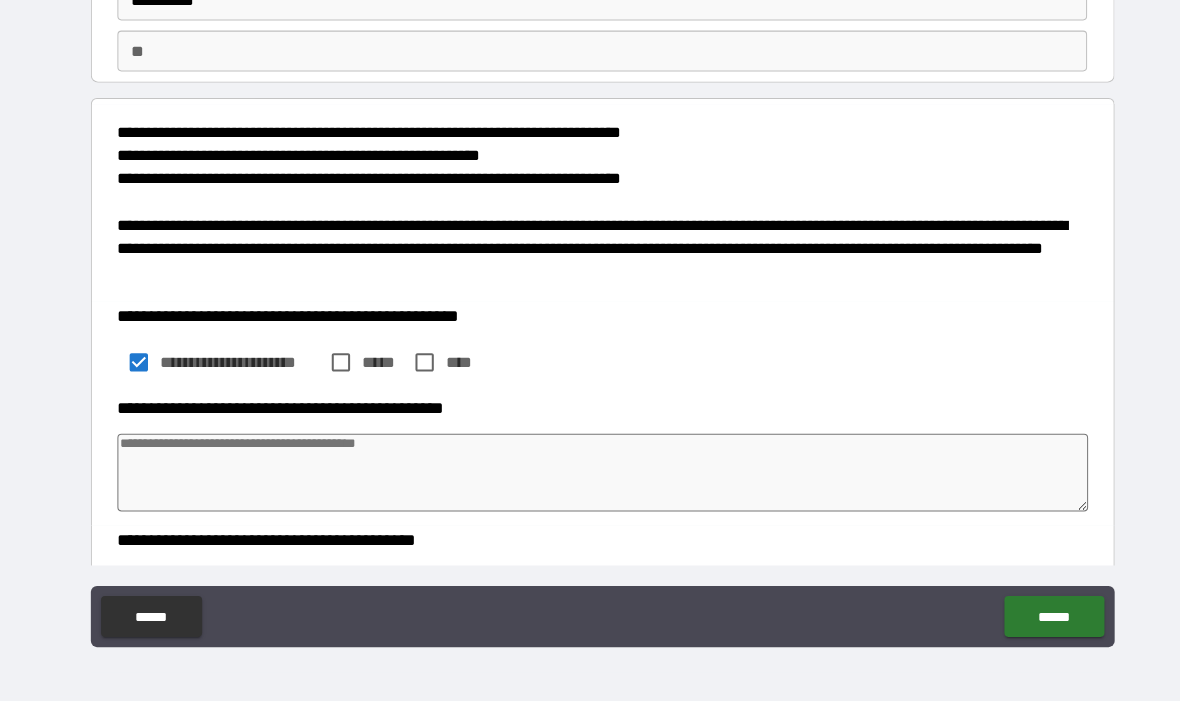 scroll, scrollTop: 130, scrollLeft: 0, axis: vertical 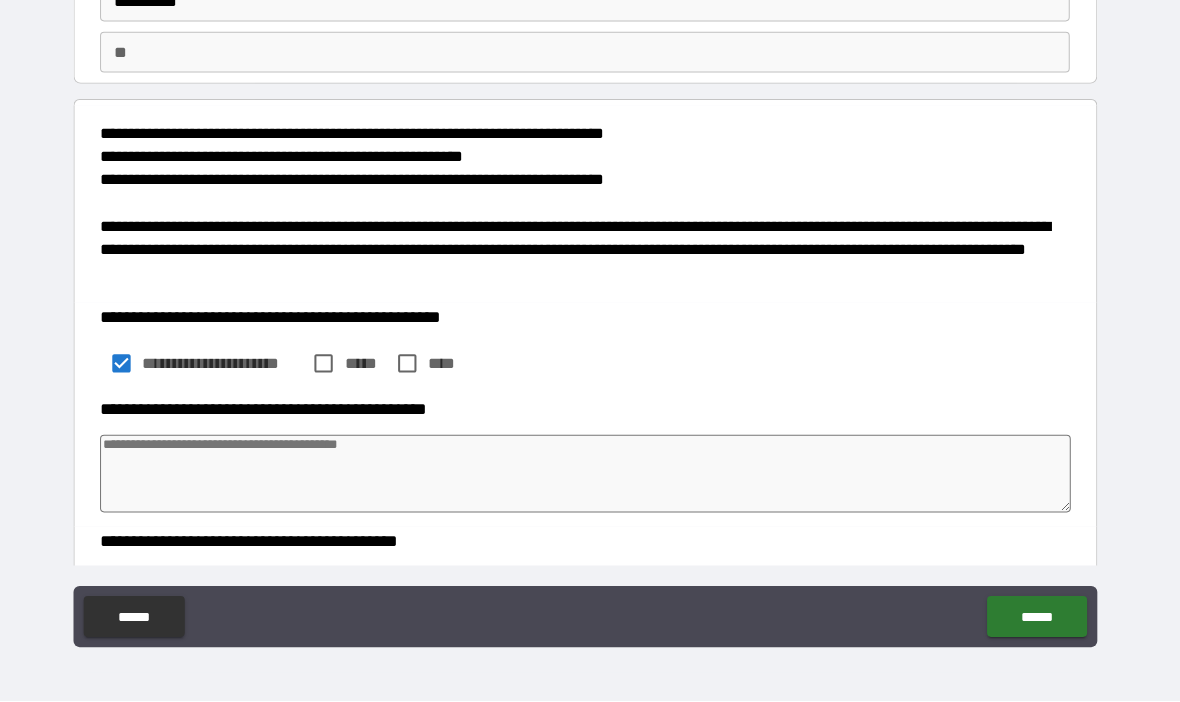 click on "**********" at bounding box center (590, 223) 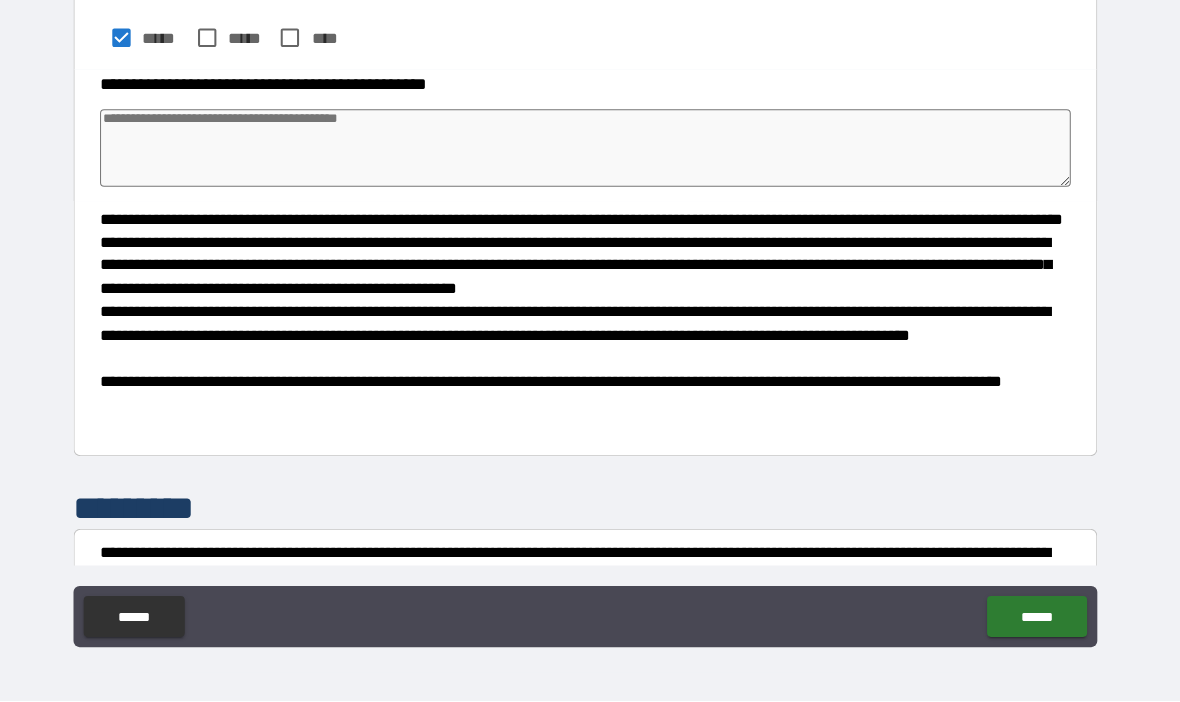 click on "**********" at bounding box center (590, 319) 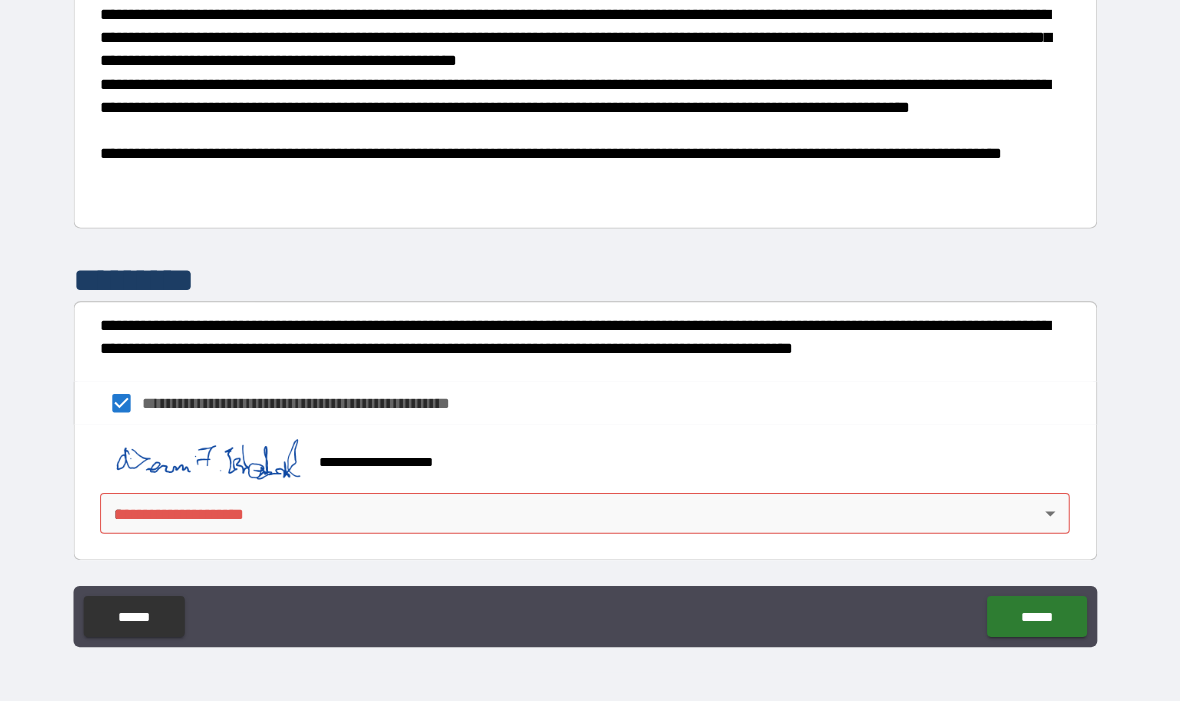 scroll, scrollTop: 1332, scrollLeft: 0, axis: vertical 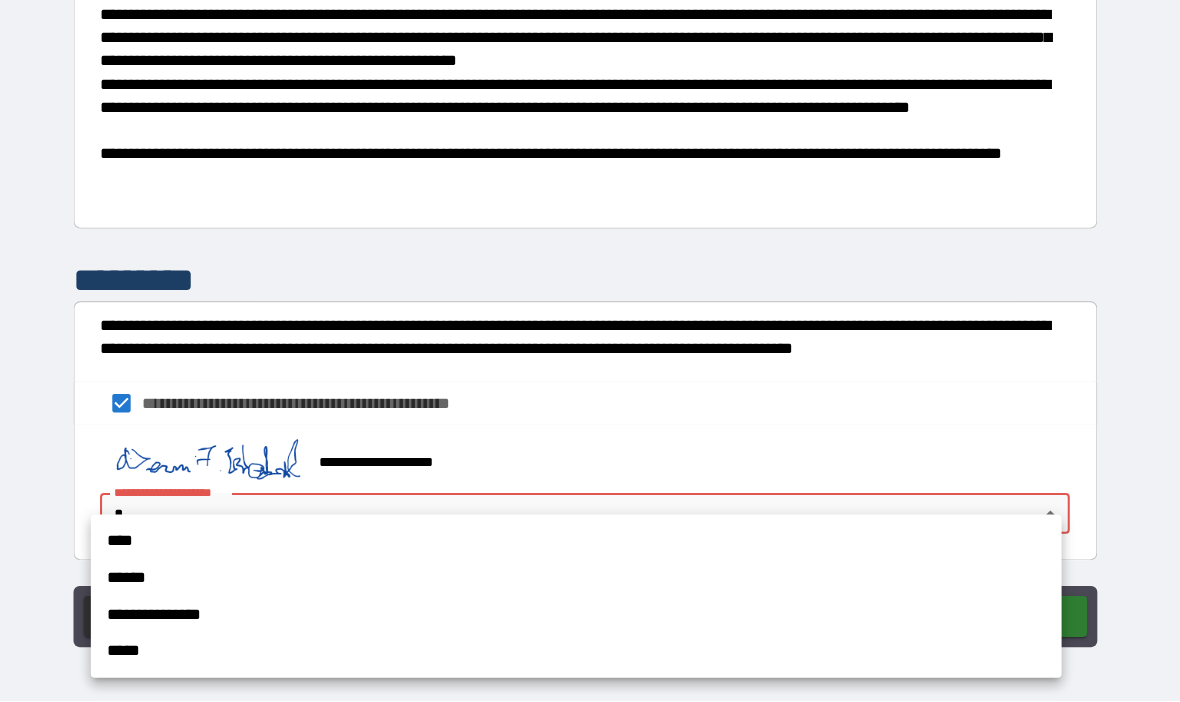 click on "****" at bounding box center (581, 545) 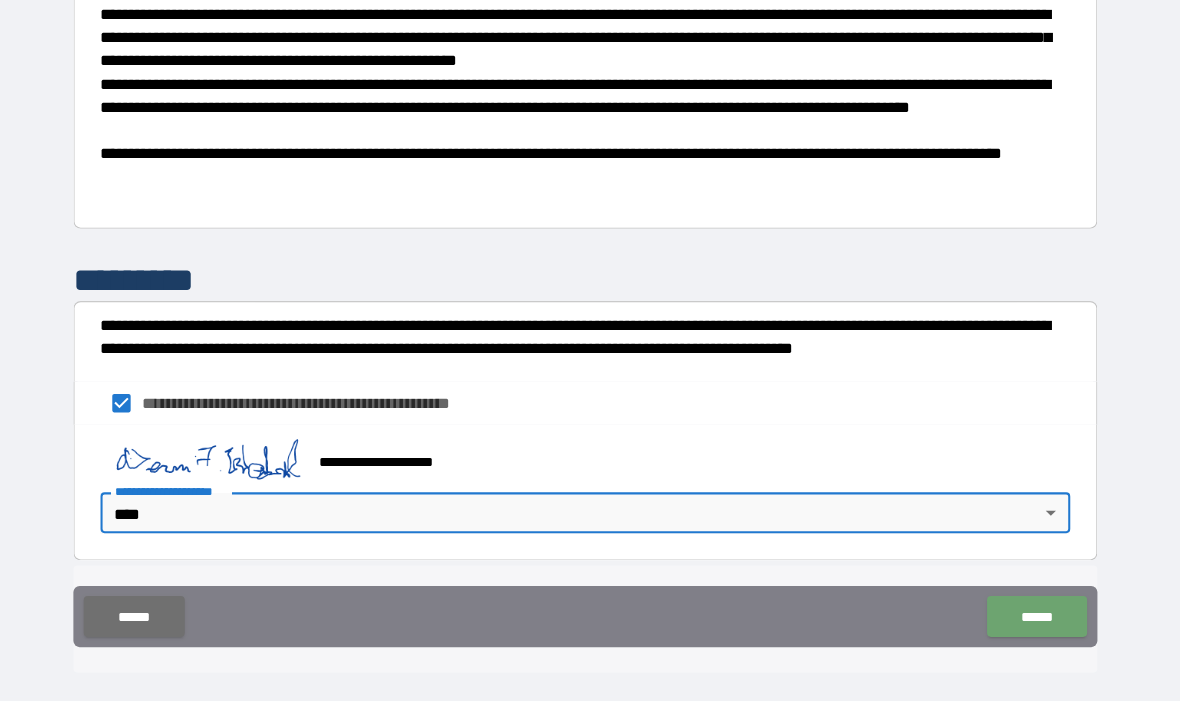 click on "******" at bounding box center [1032, 619] 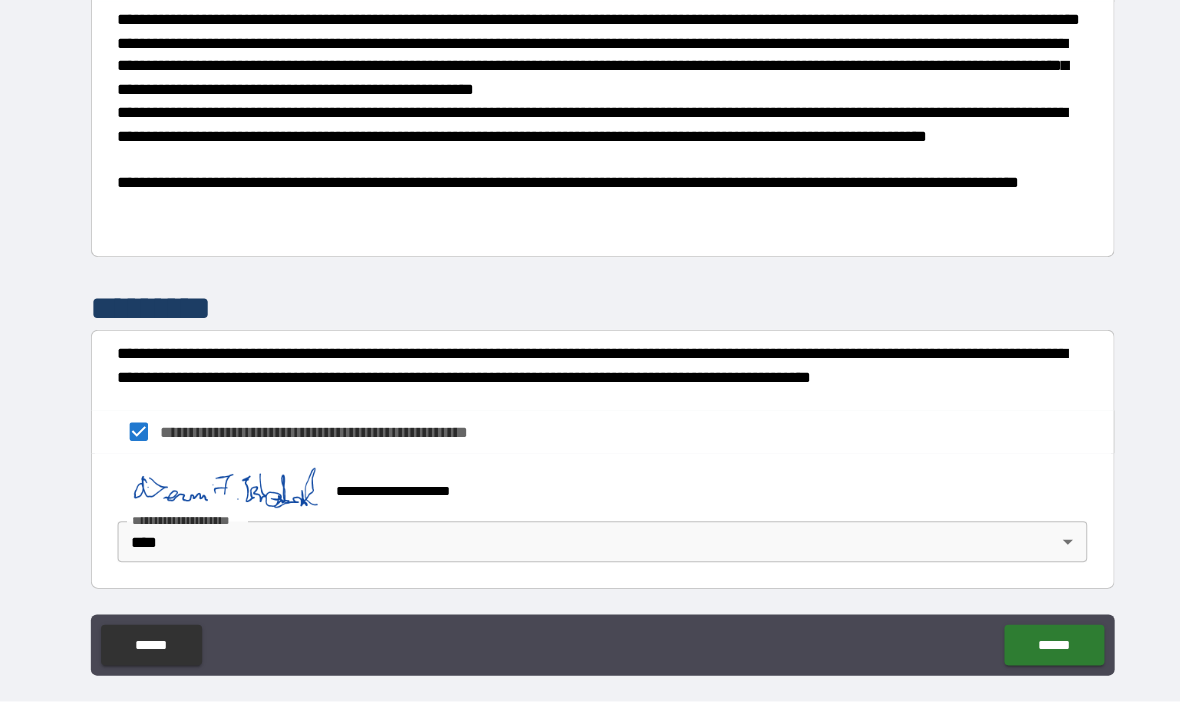 scroll, scrollTop: 69, scrollLeft: 0, axis: vertical 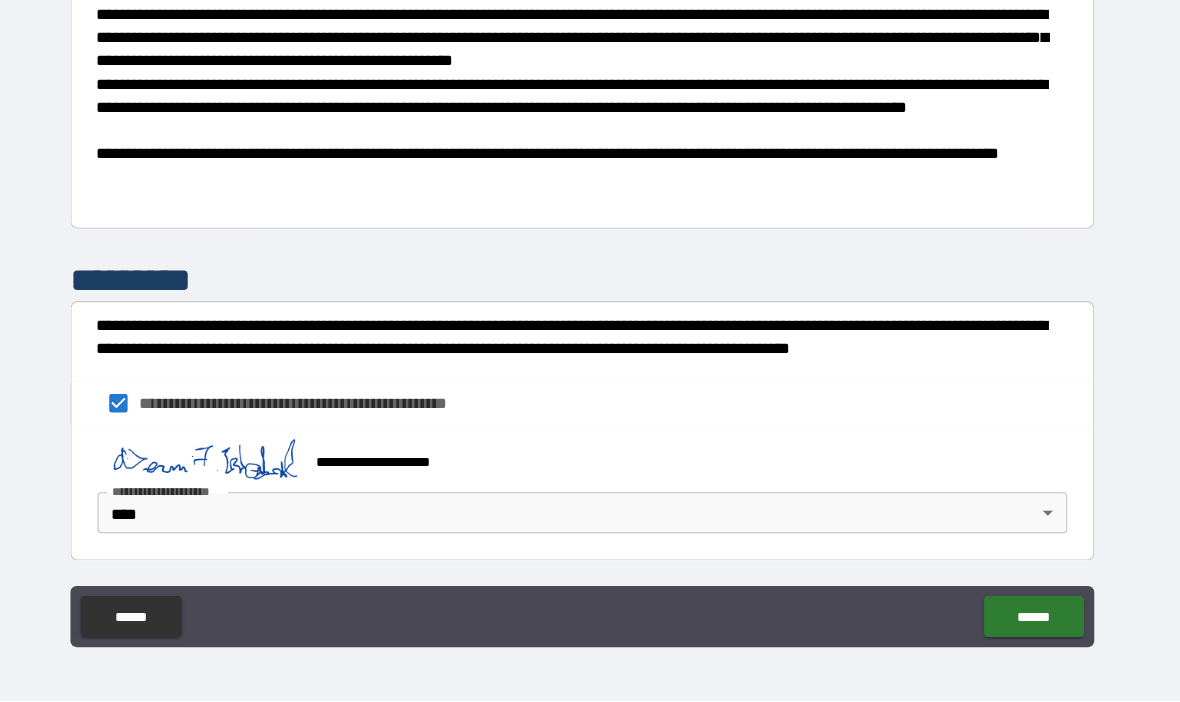 click on "******" at bounding box center (1032, 619) 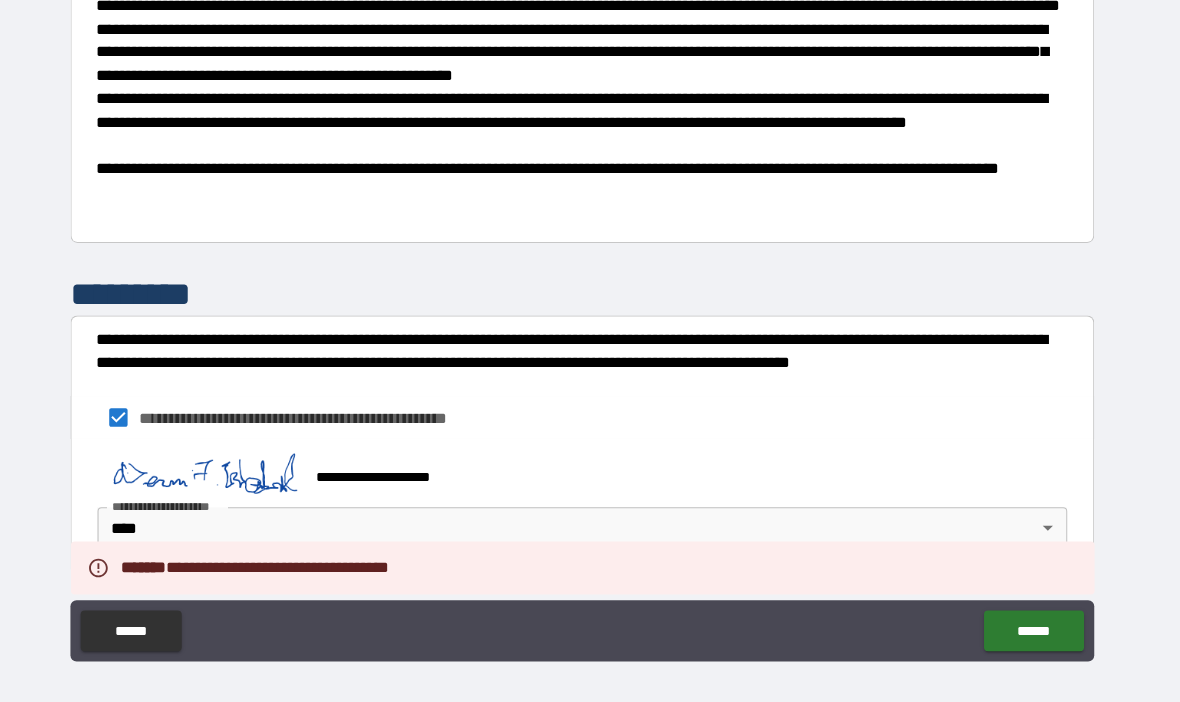 click on "******" at bounding box center [1032, 619] 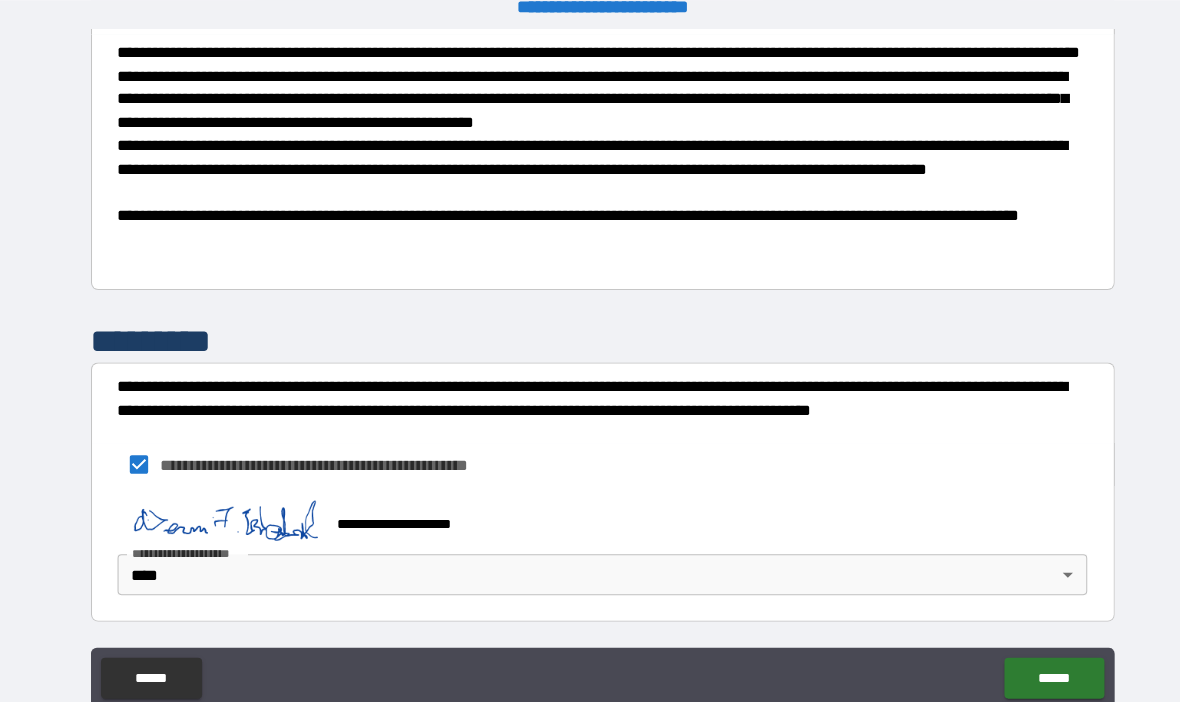 click on "******" 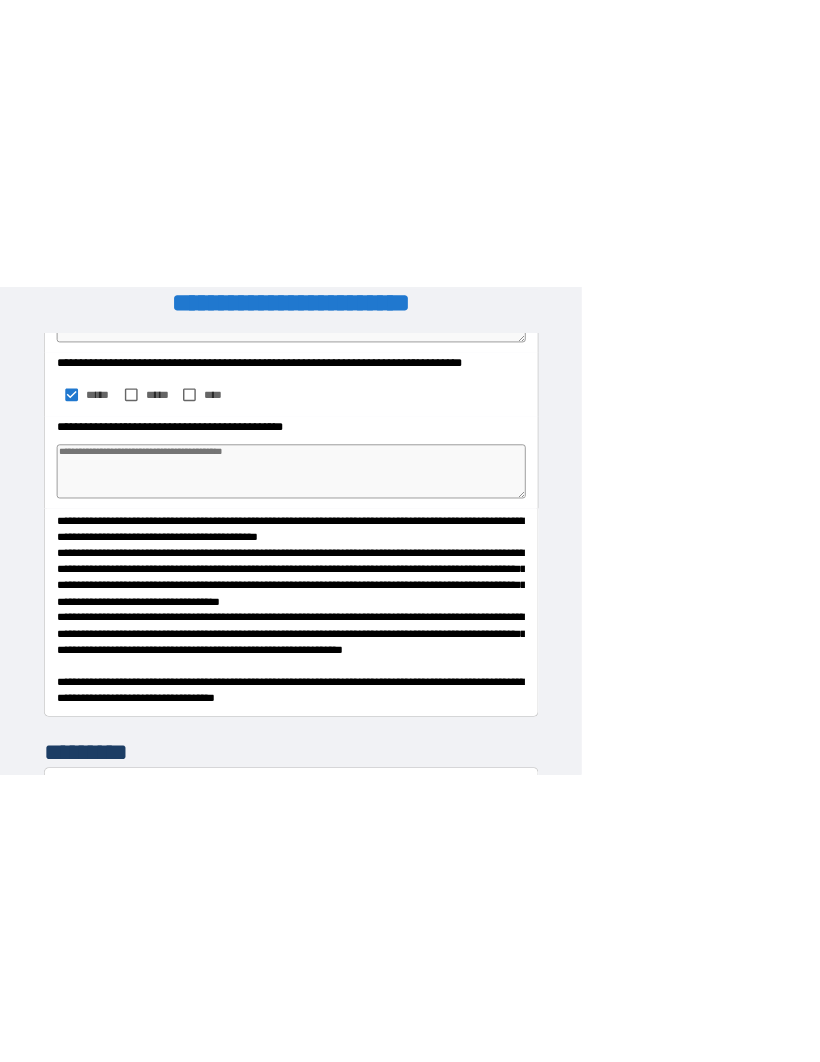 scroll, scrollTop: 0, scrollLeft: 0, axis: both 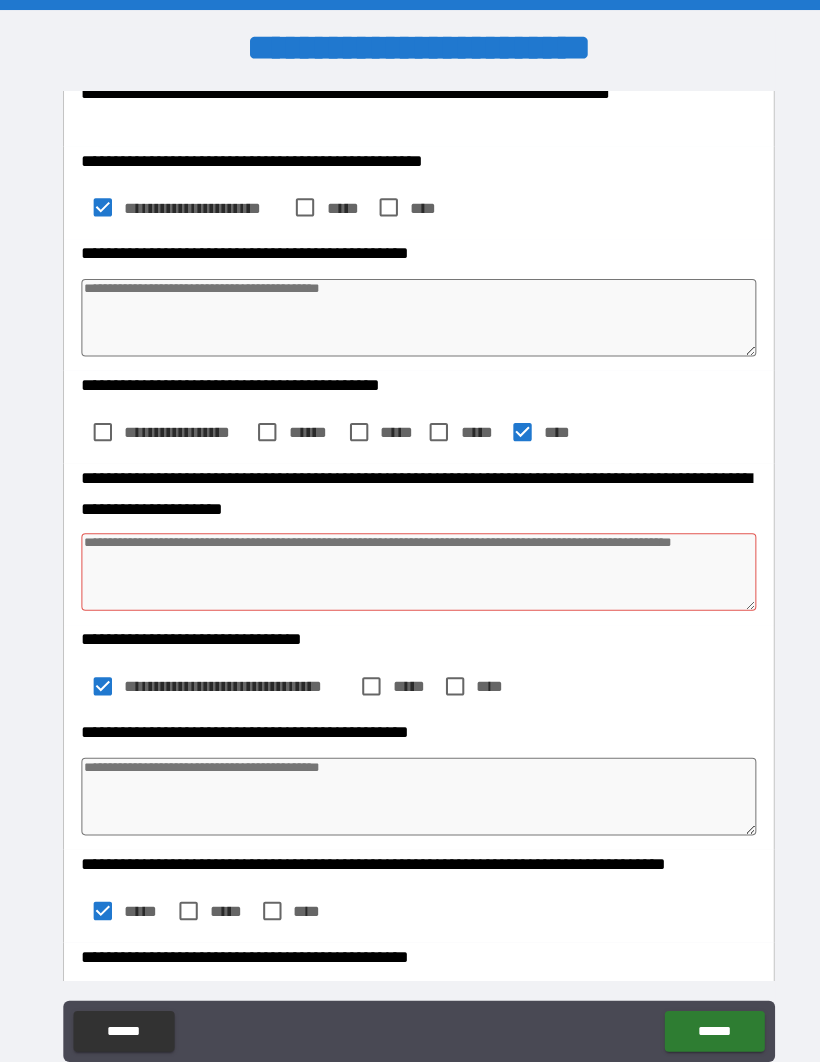 click at bounding box center (410, 560) 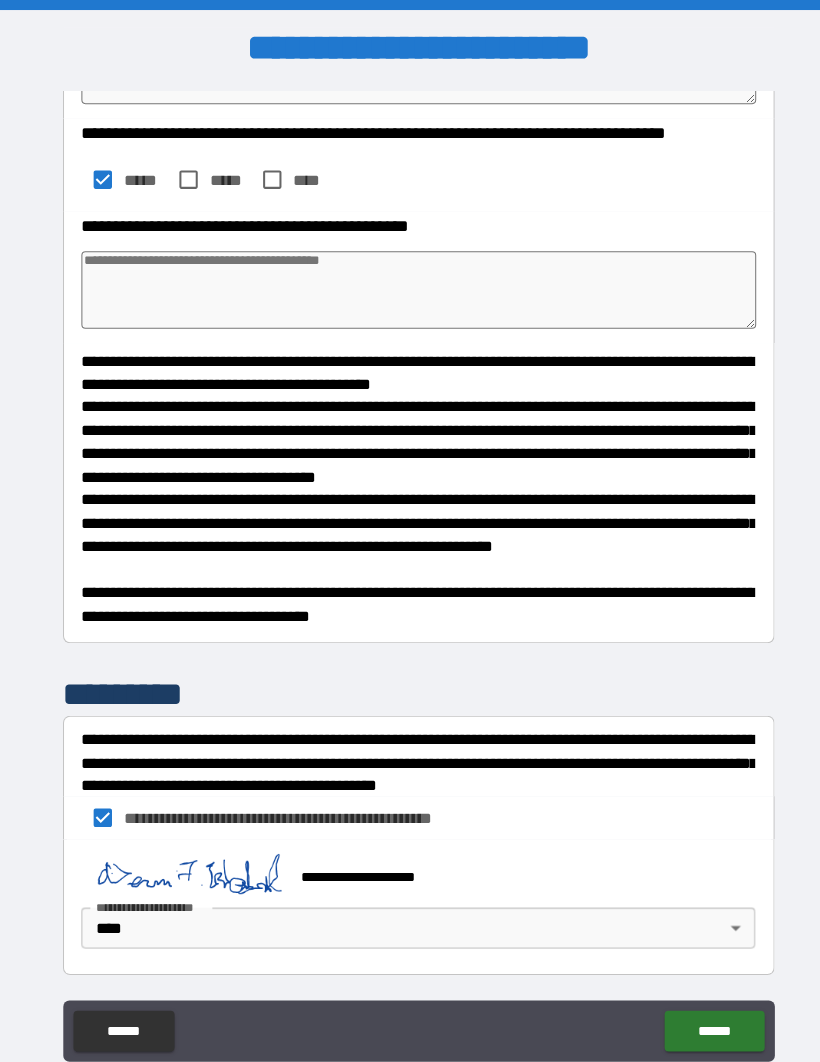 scroll, scrollTop: 1143, scrollLeft: 0, axis: vertical 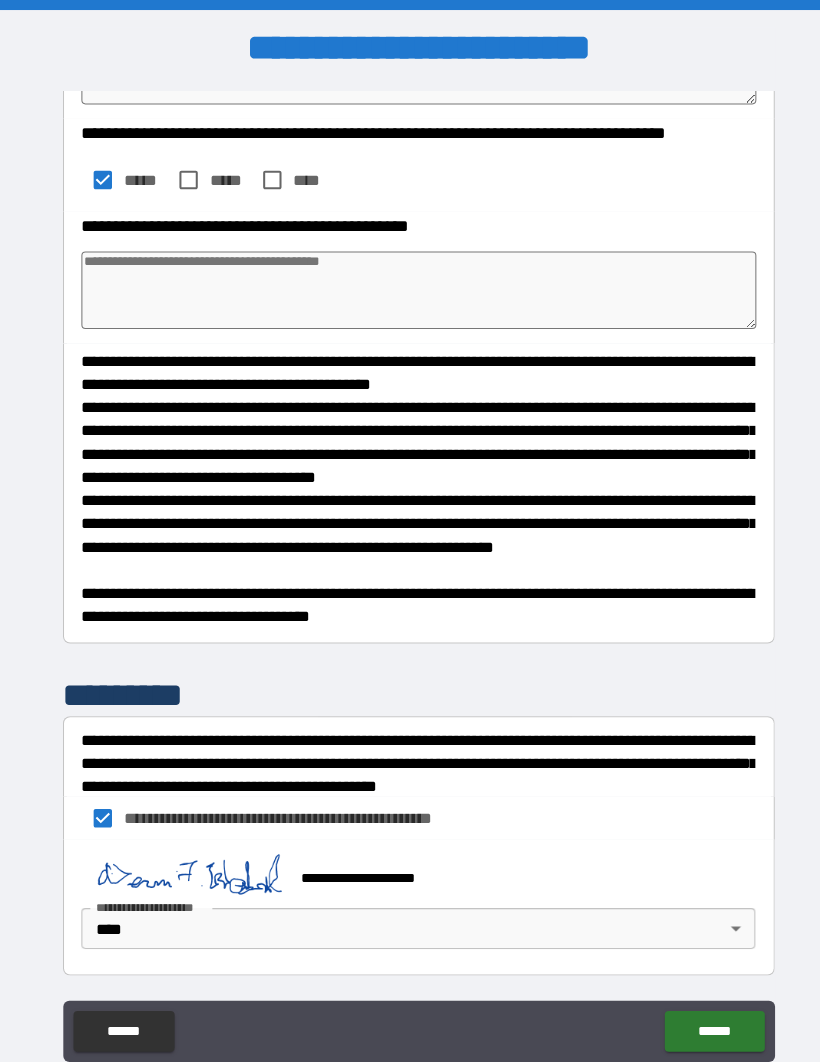 click on "******" at bounding box center [699, 1010] 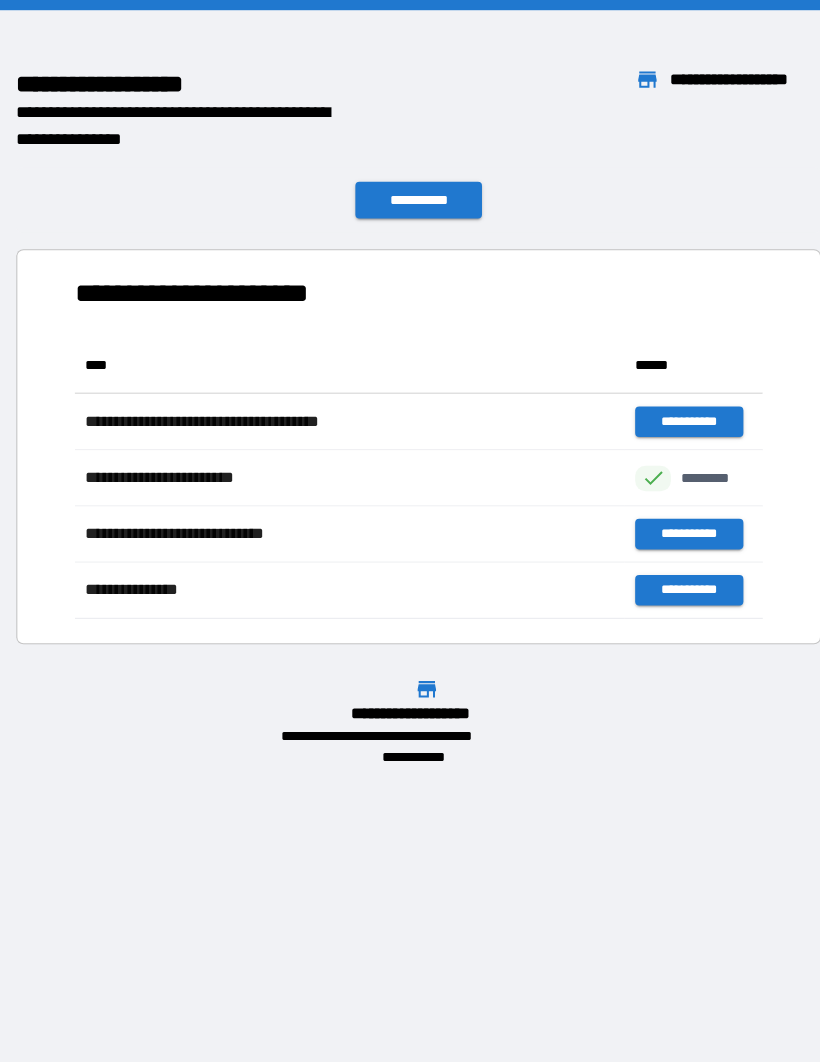 scroll, scrollTop: 1, scrollLeft: 1, axis: both 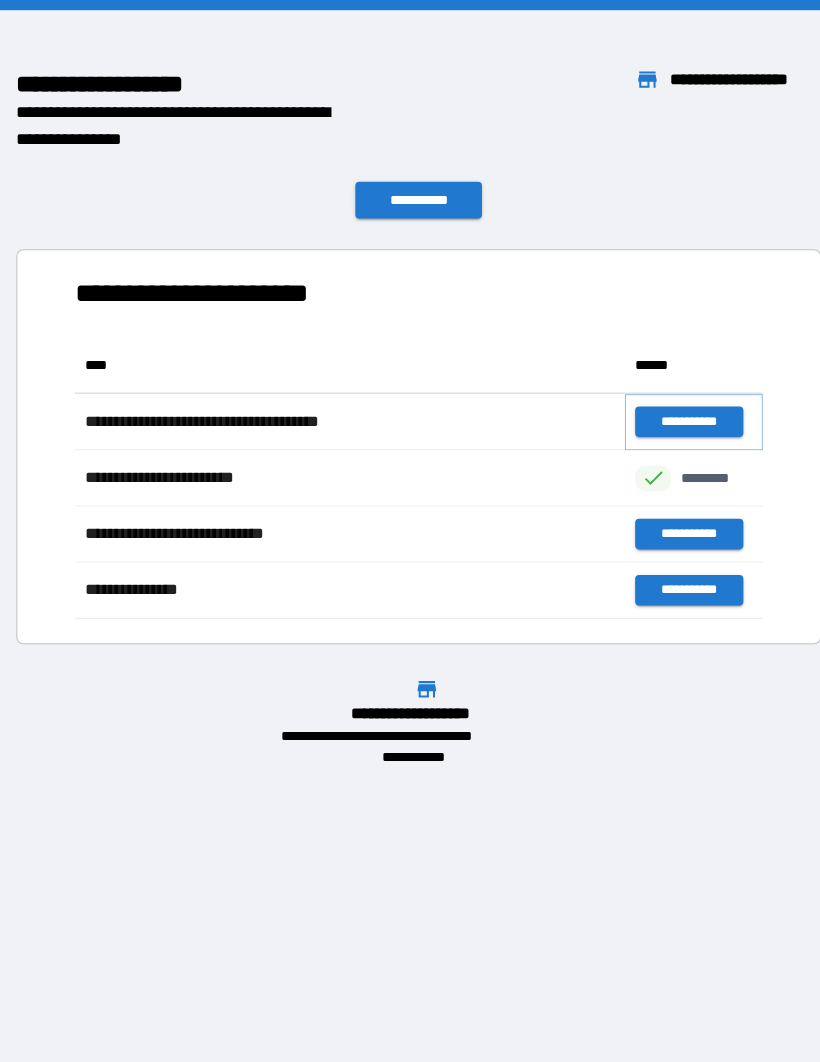 click on "**********" at bounding box center [674, 413] 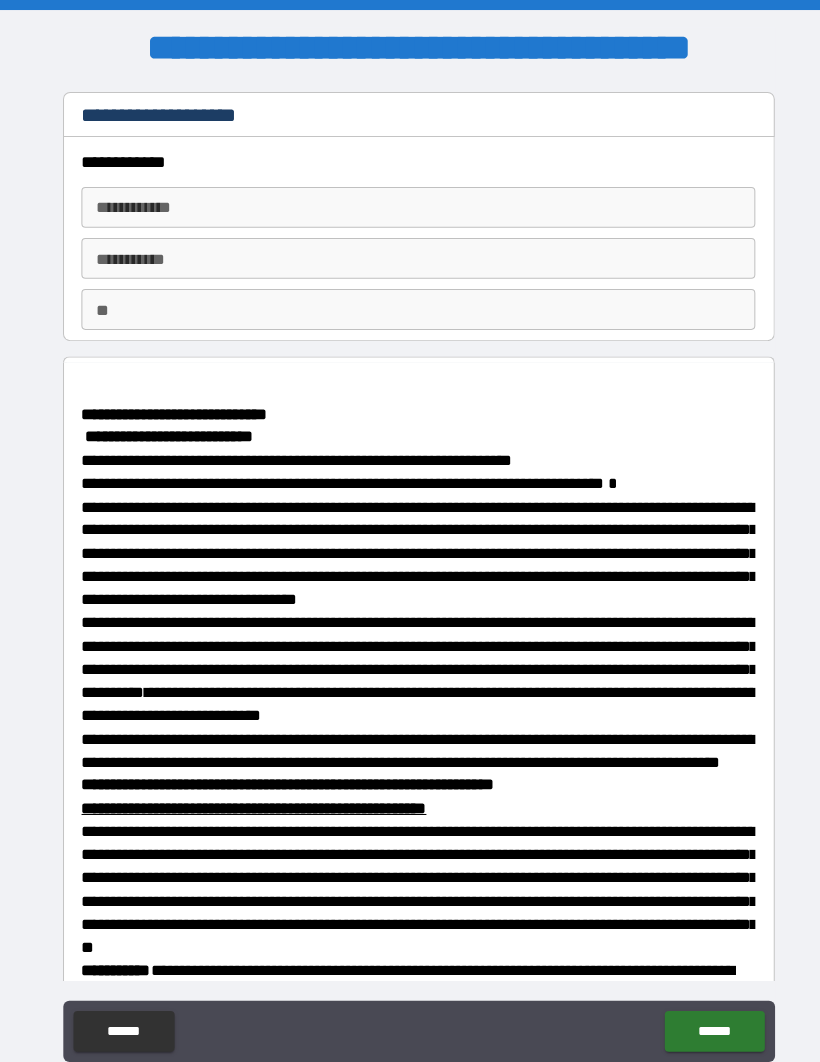 click on "**********" at bounding box center (410, 203) 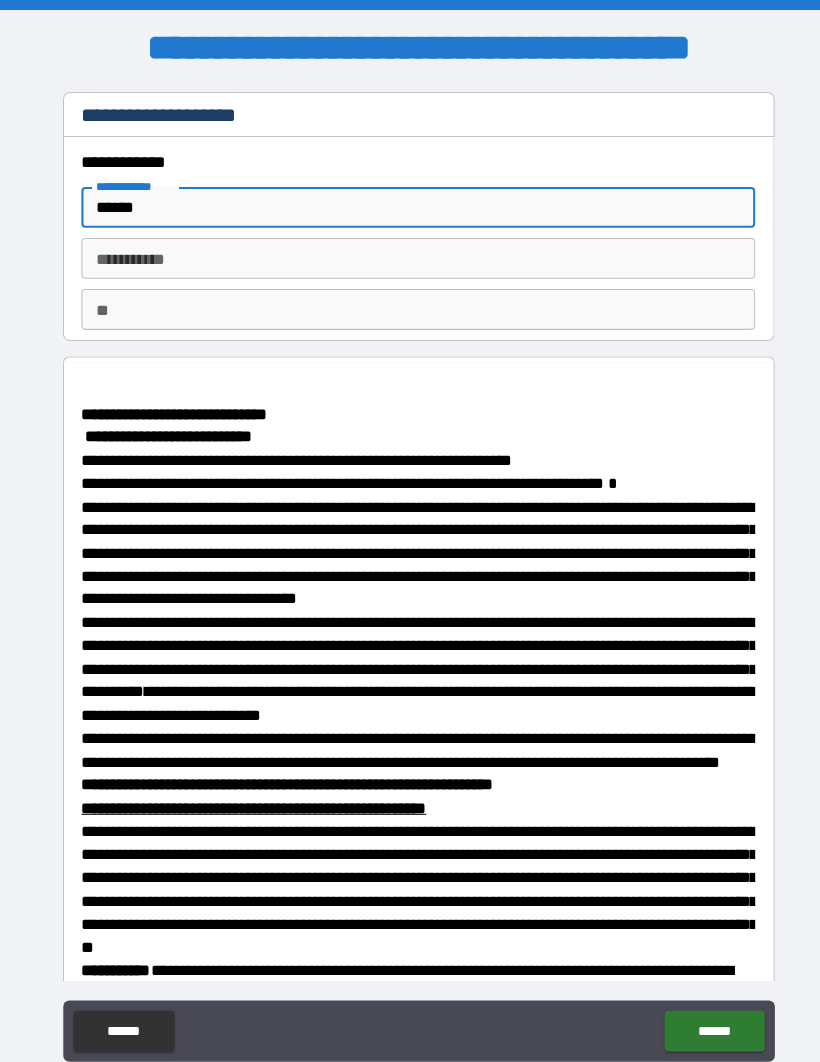 click on "*********   *" at bounding box center [410, 253] 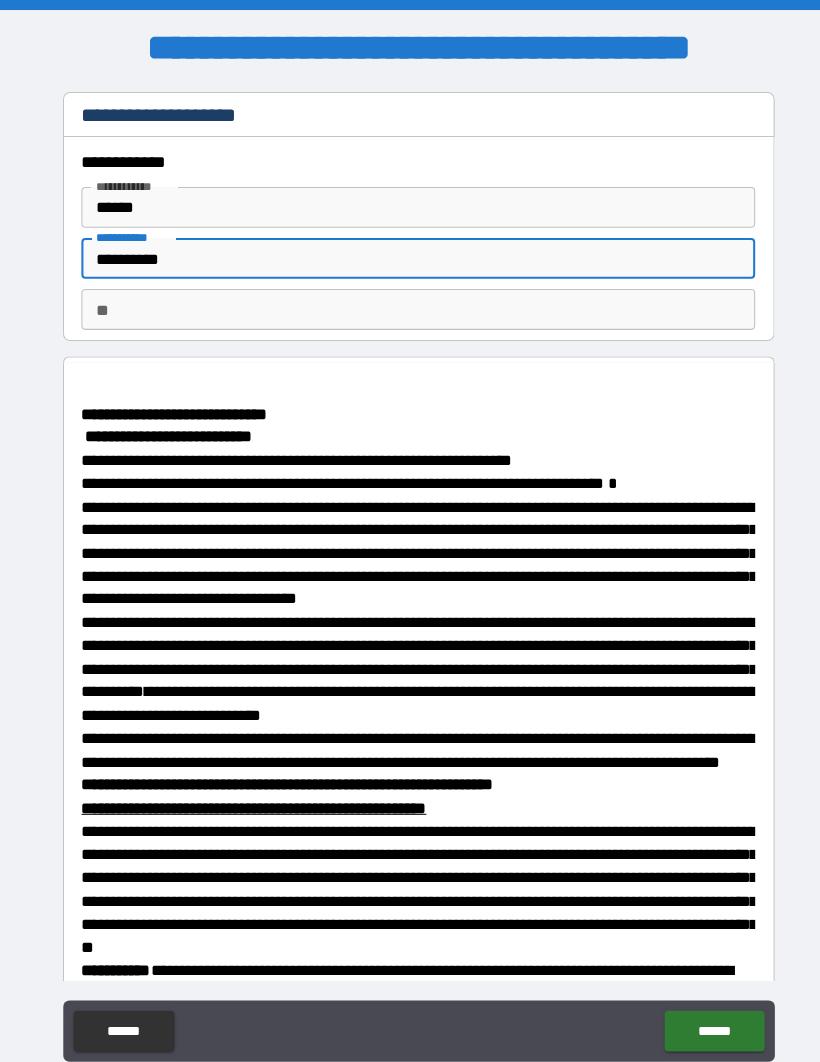 click on "**" at bounding box center (410, 303) 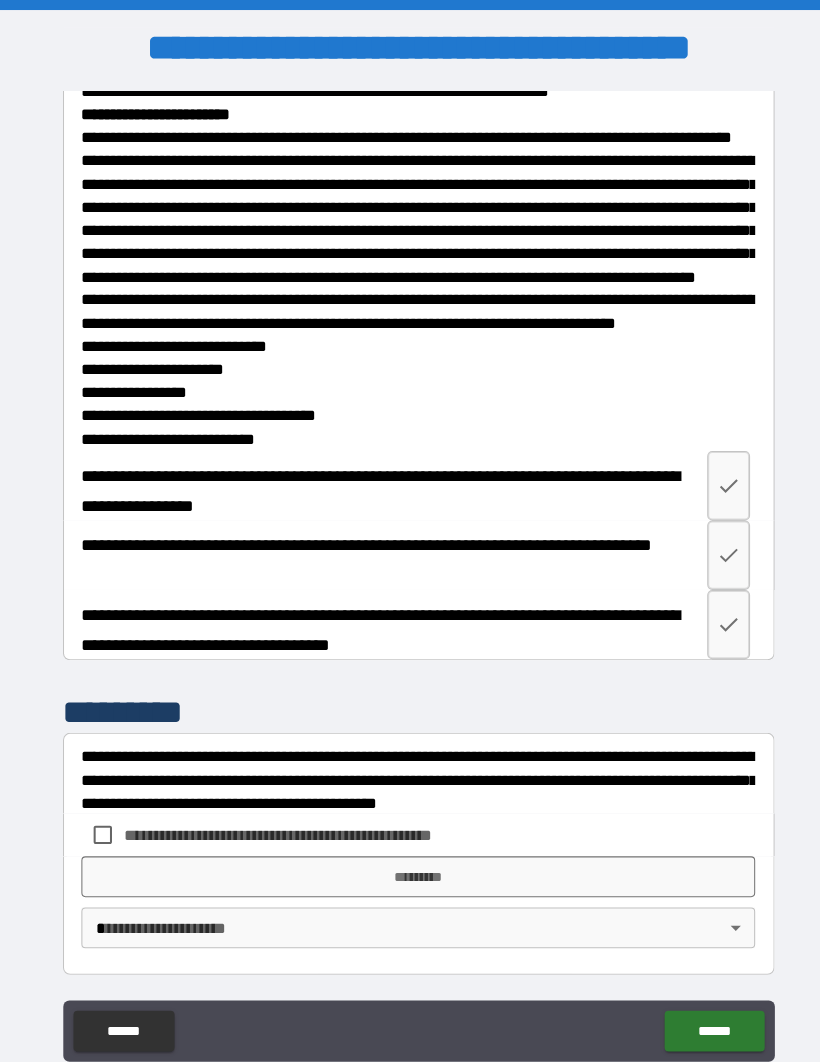 scroll, scrollTop: 3516, scrollLeft: 0, axis: vertical 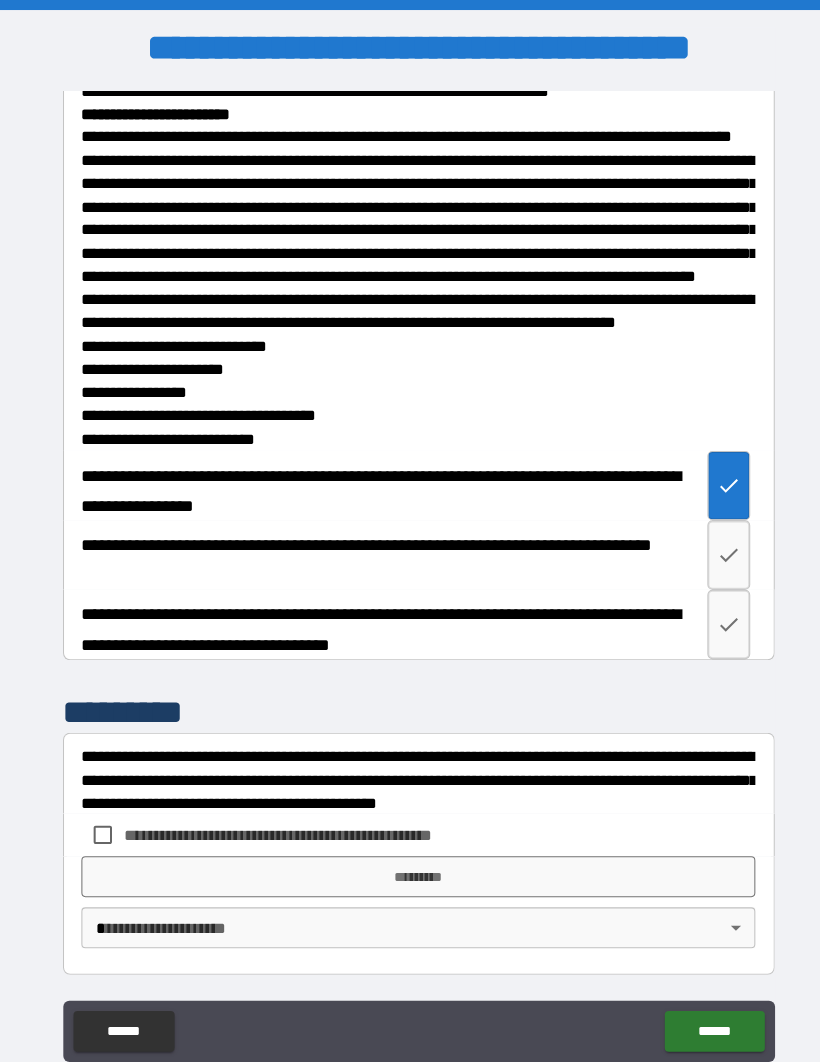 click 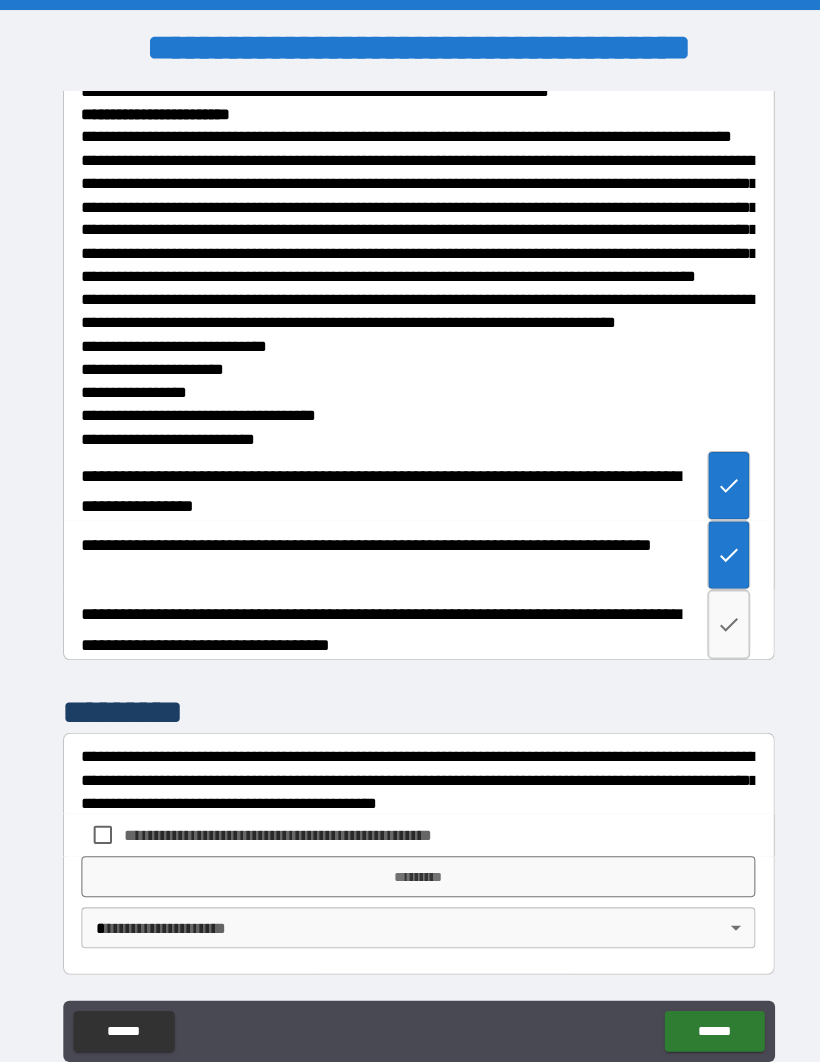 click 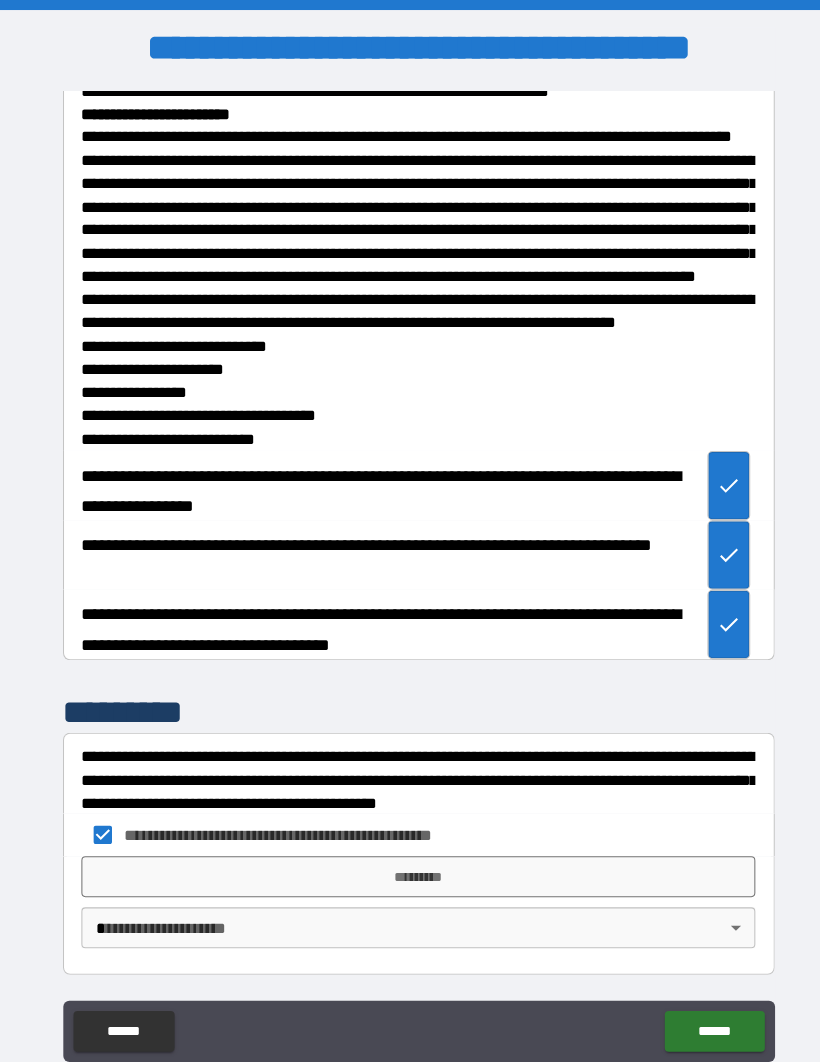 click on "**********" at bounding box center (410, 565) 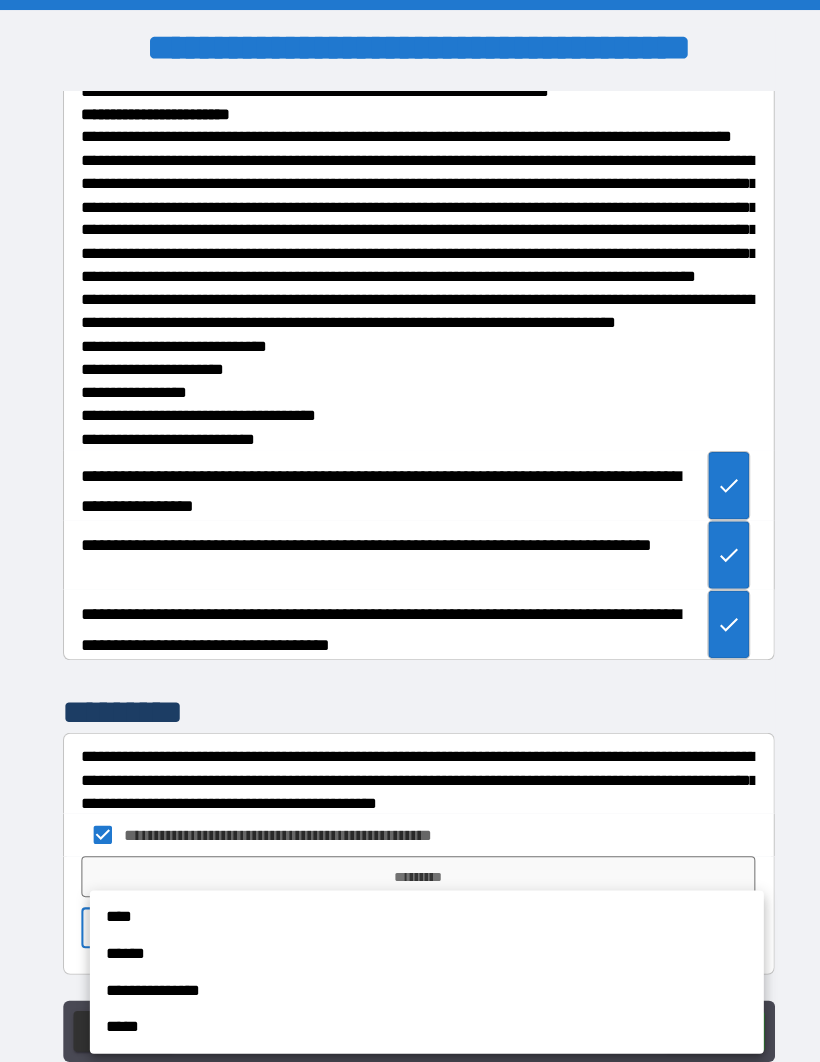 click on "****" at bounding box center (418, 898) 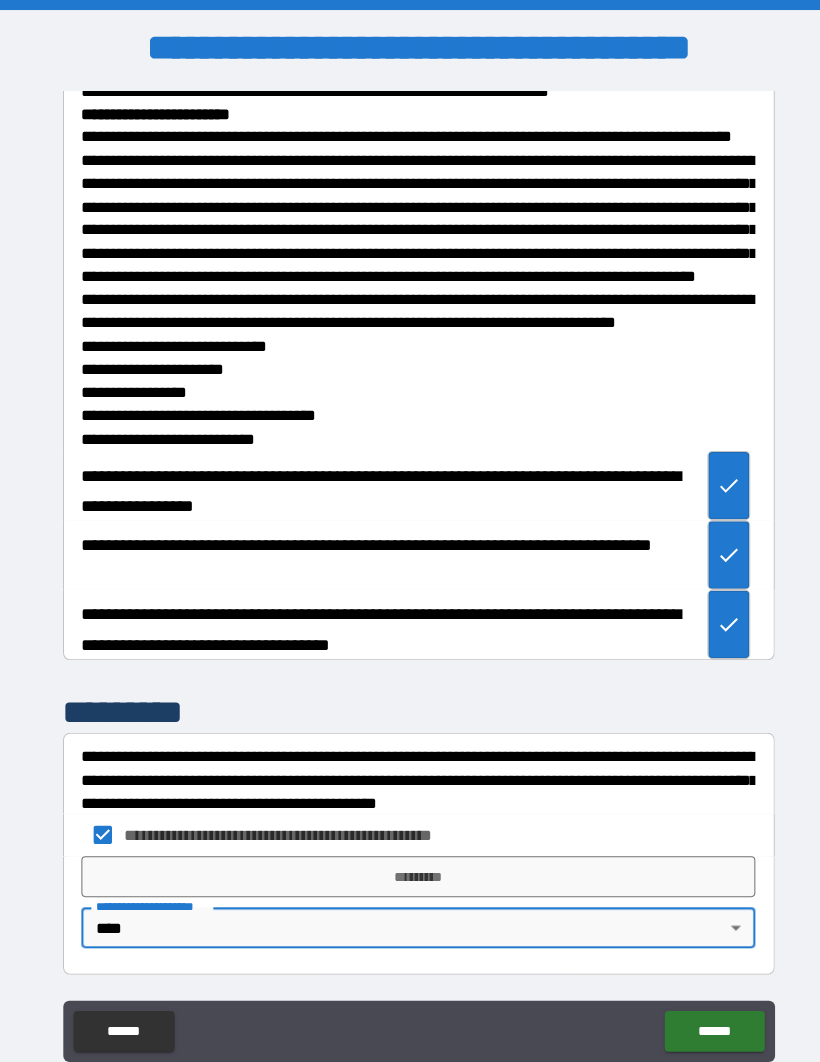 scroll, scrollTop: 3516, scrollLeft: 0, axis: vertical 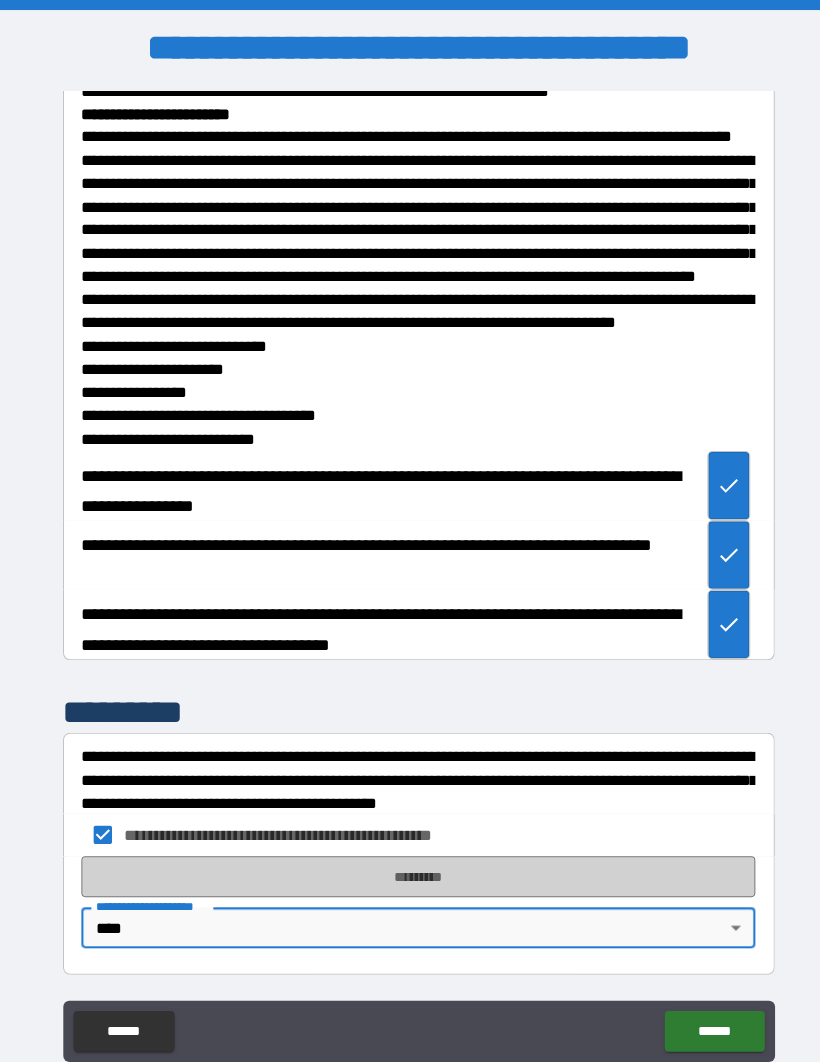click on "*********" at bounding box center (410, 859) 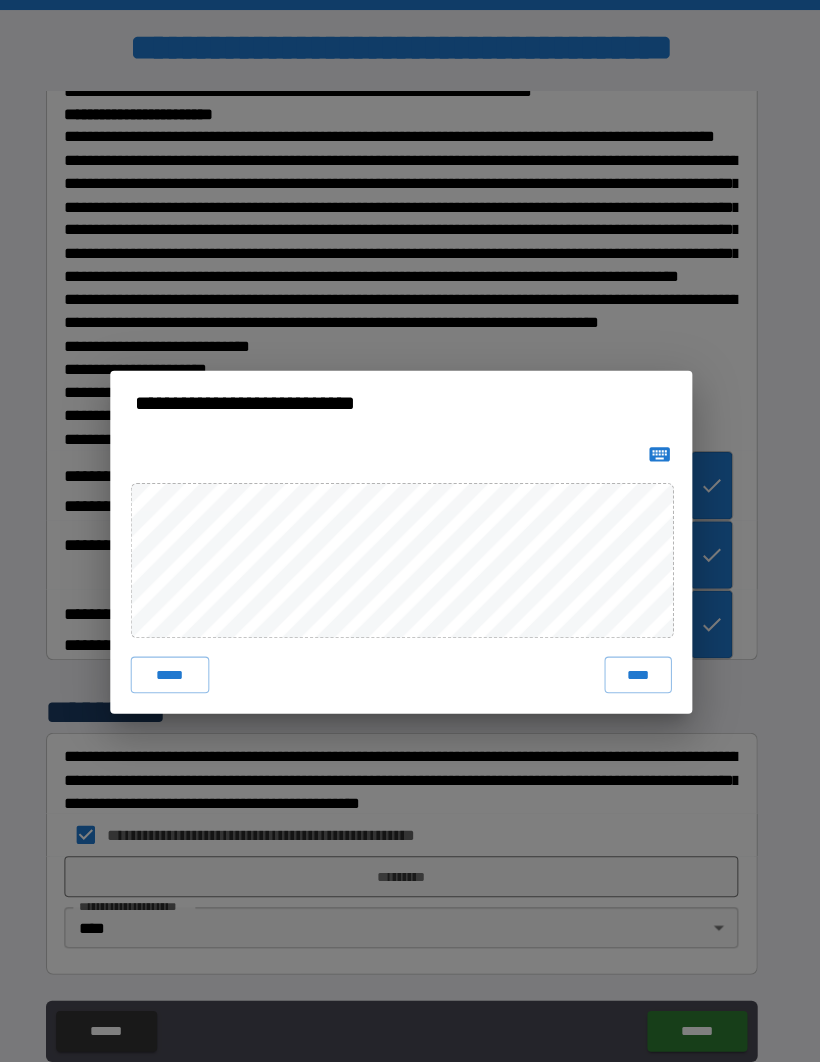 click on "****" at bounding box center [642, 661] 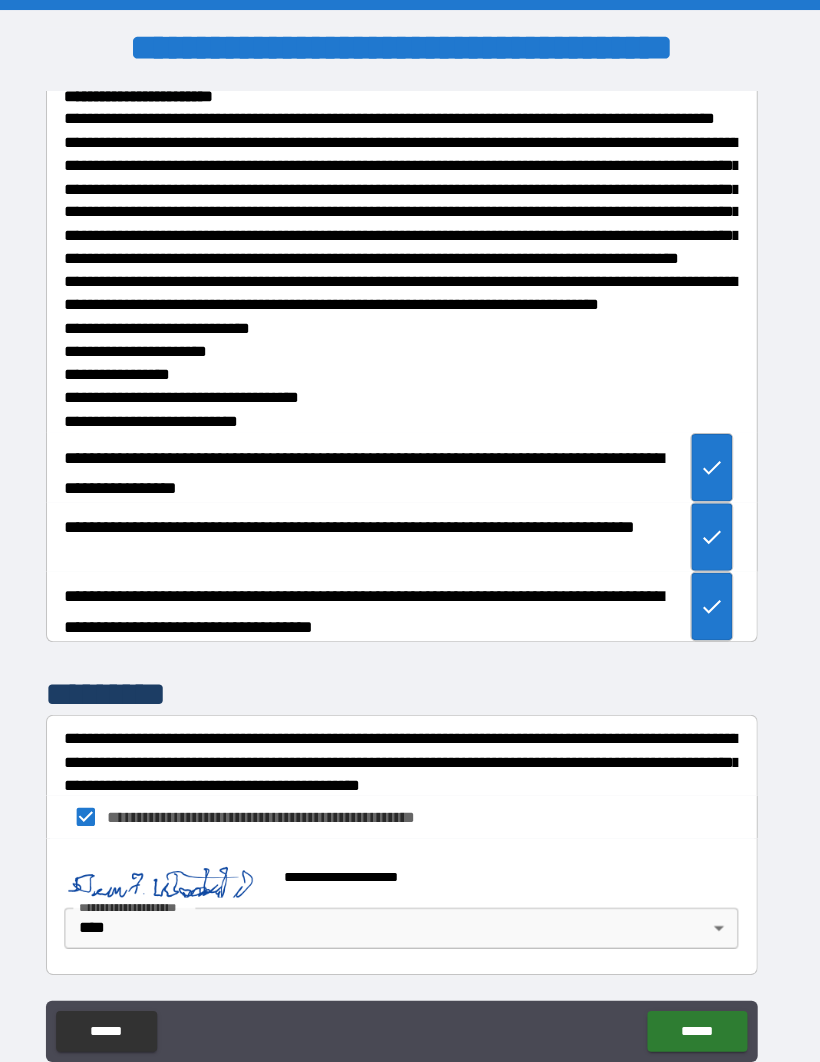 scroll, scrollTop: 3506, scrollLeft: 0, axis: vertical 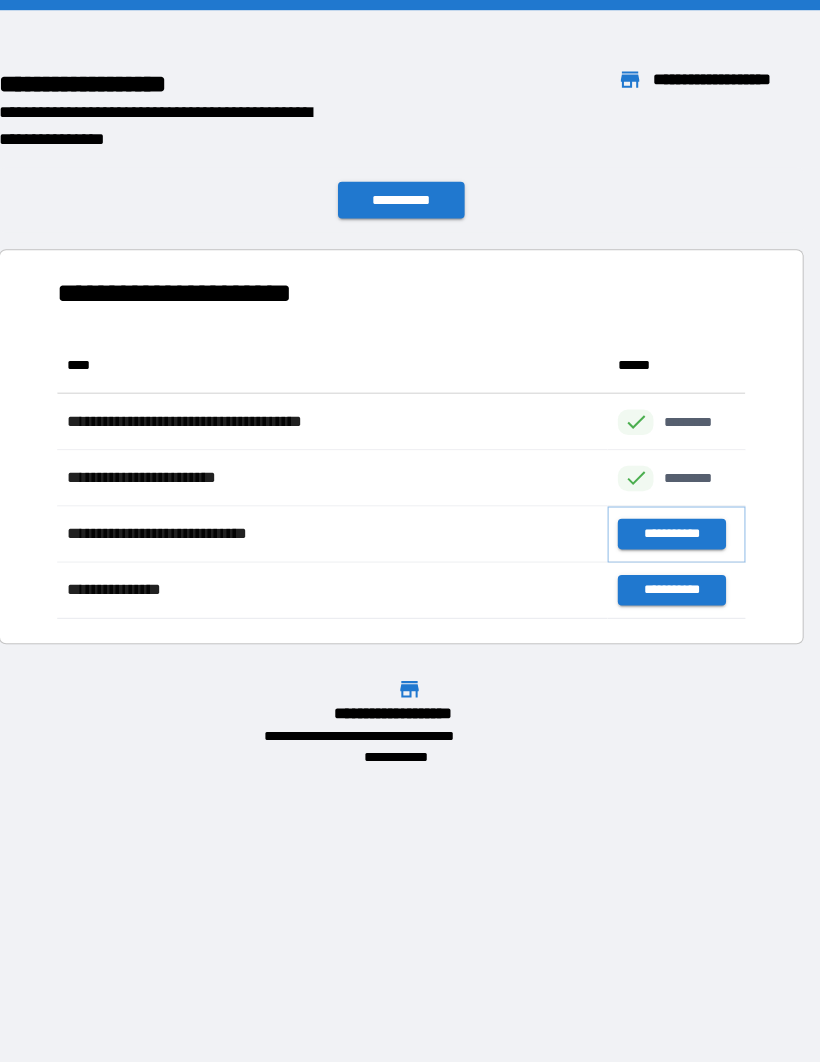 click on "**********" at bounding box center [674, 523] 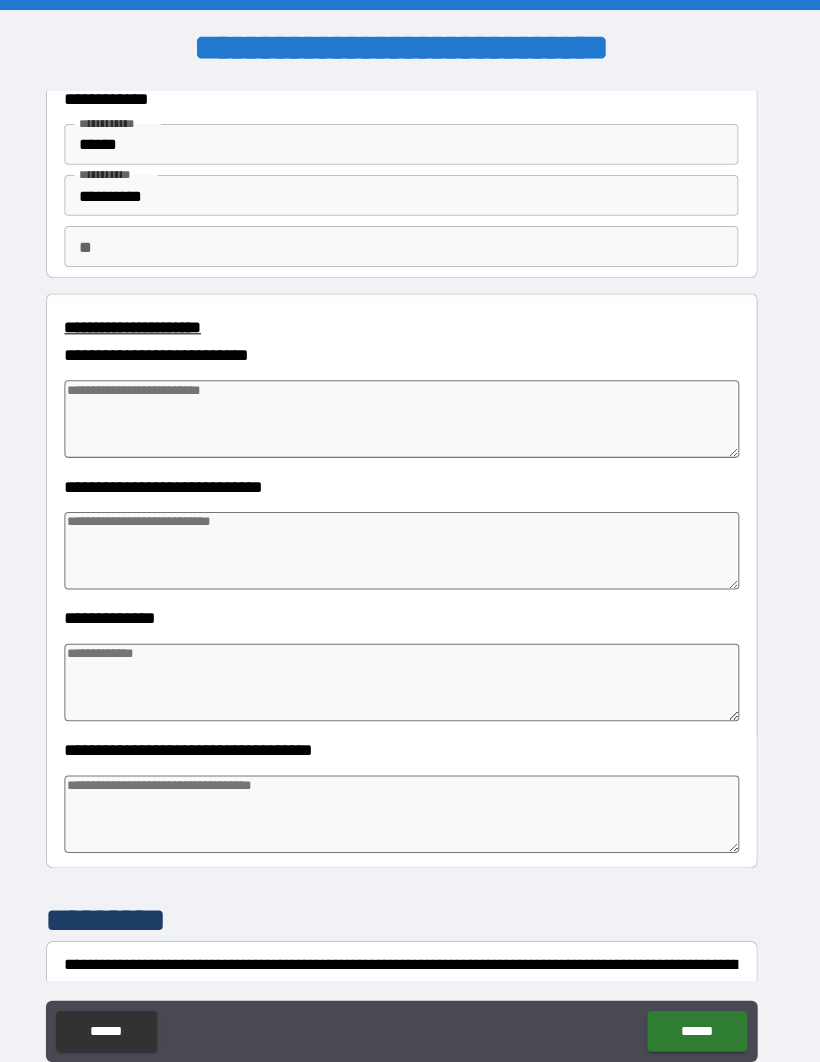 scroll, scrollTop: 71, scrollLeft: 0, axis: vertical 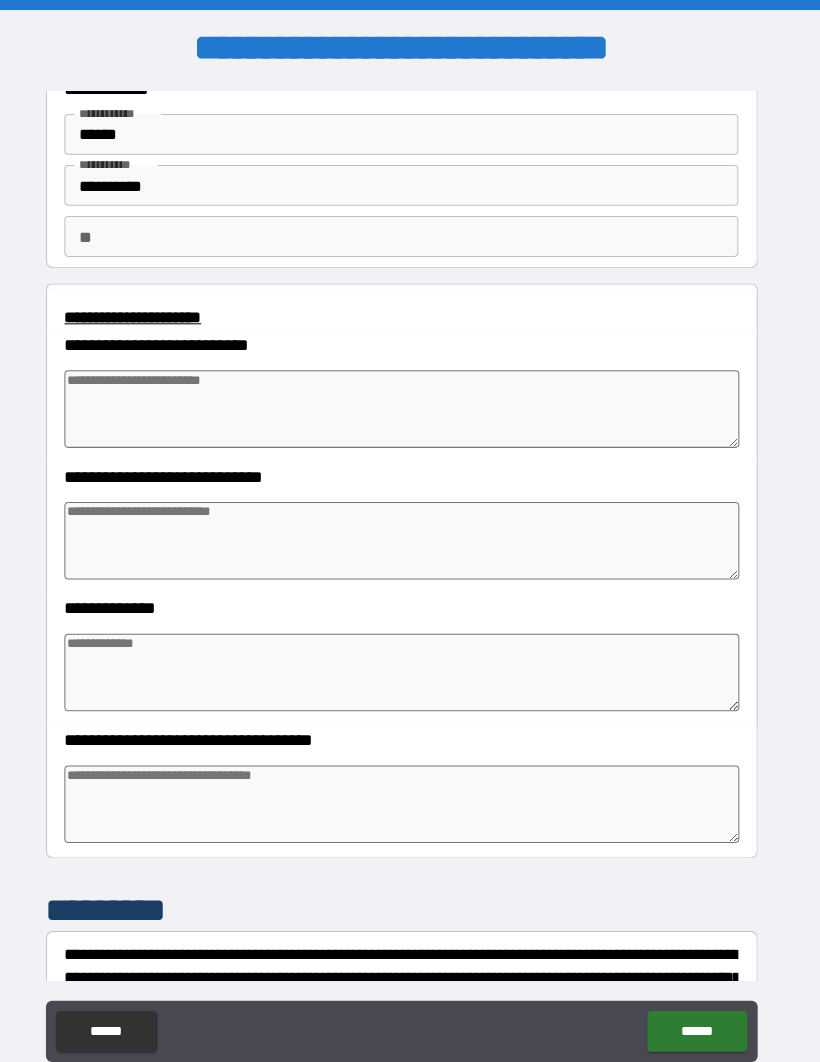click at bounding box center (410, 401) 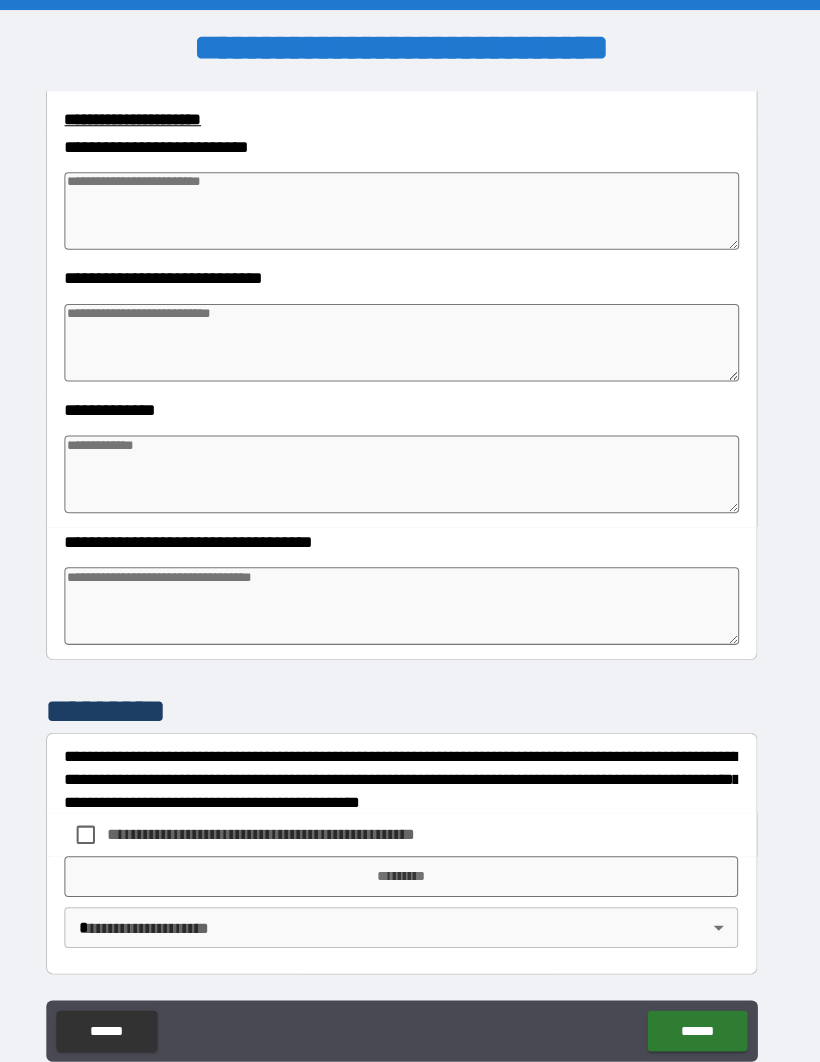 scroll, scrollTop: 264, scrollLeft: 0, axis: vertical 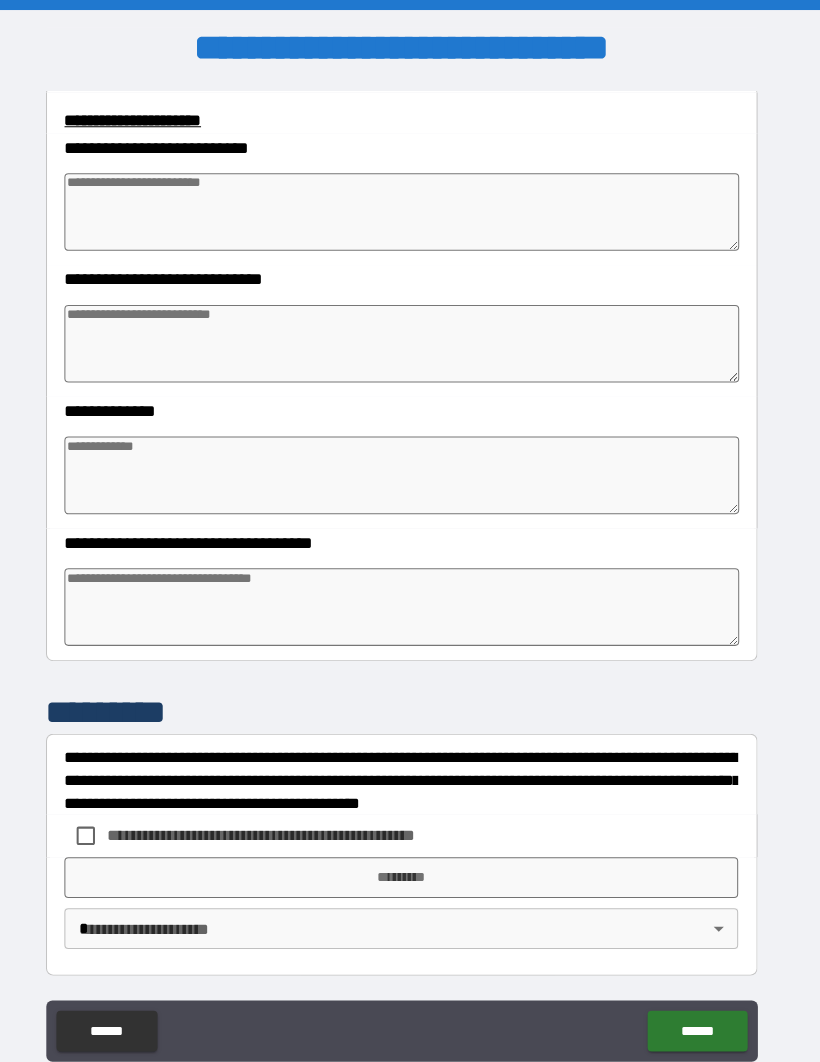 click at bounding box center (410, 208) 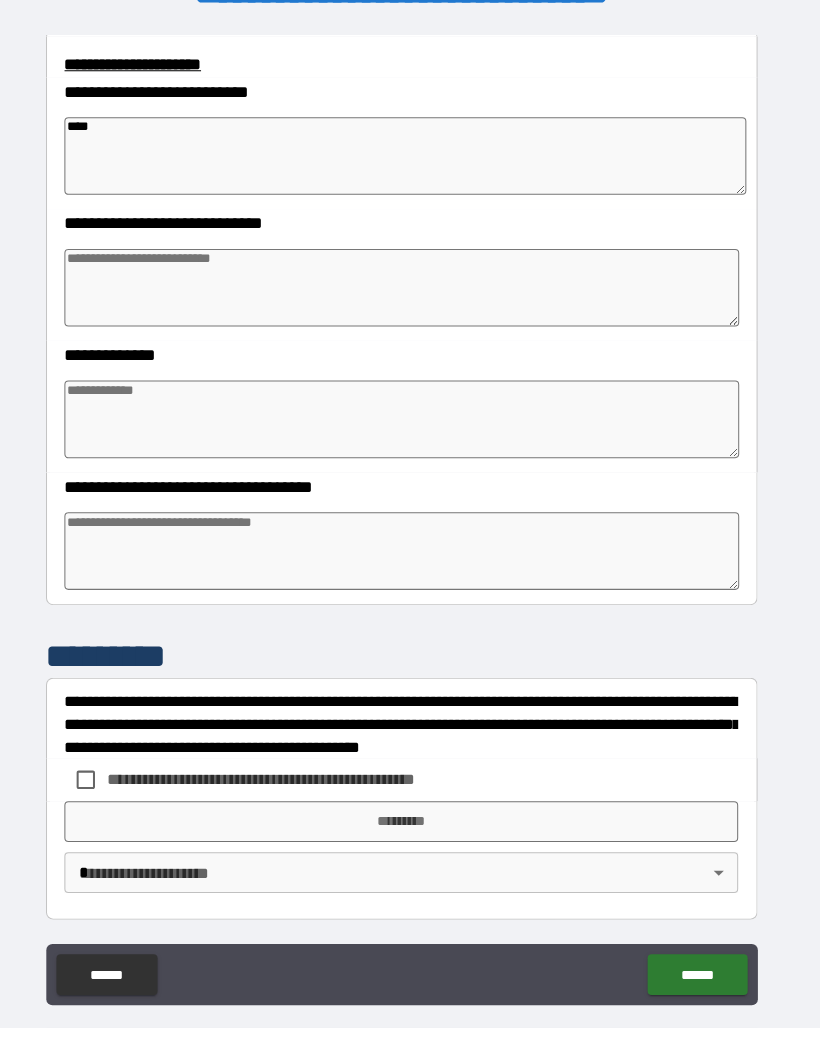 click at bounding box center [410, 337] 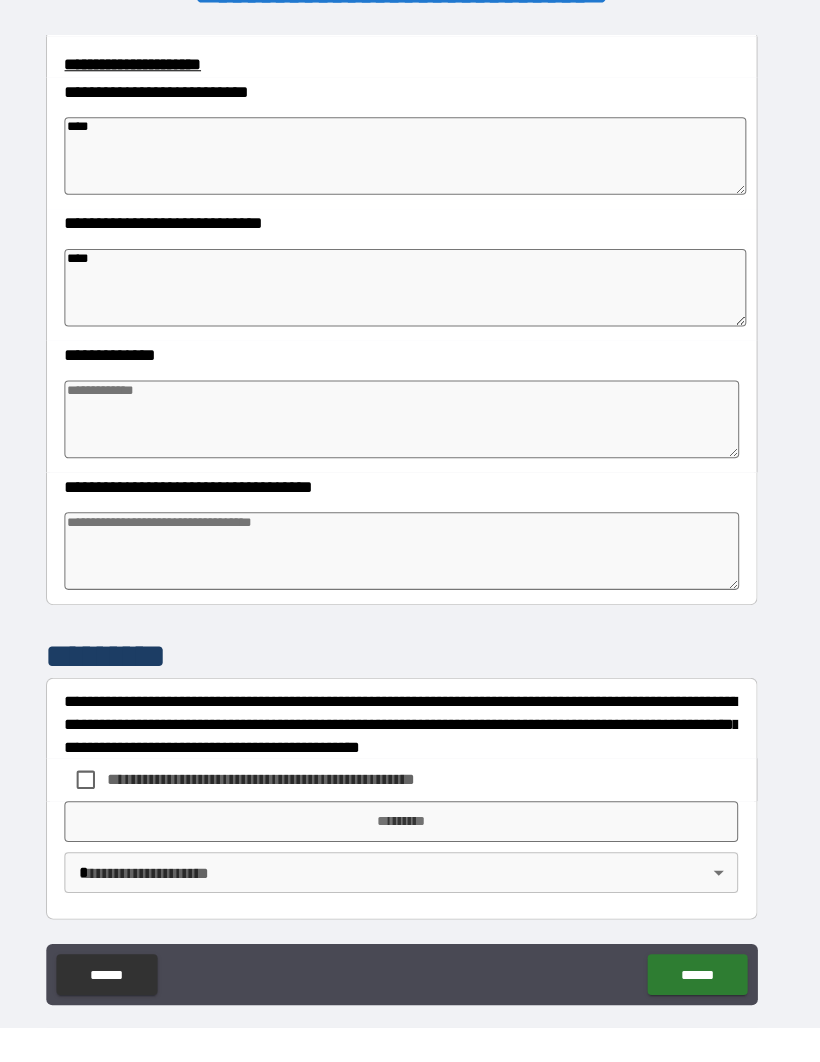 click at bounding box center (410, 466) 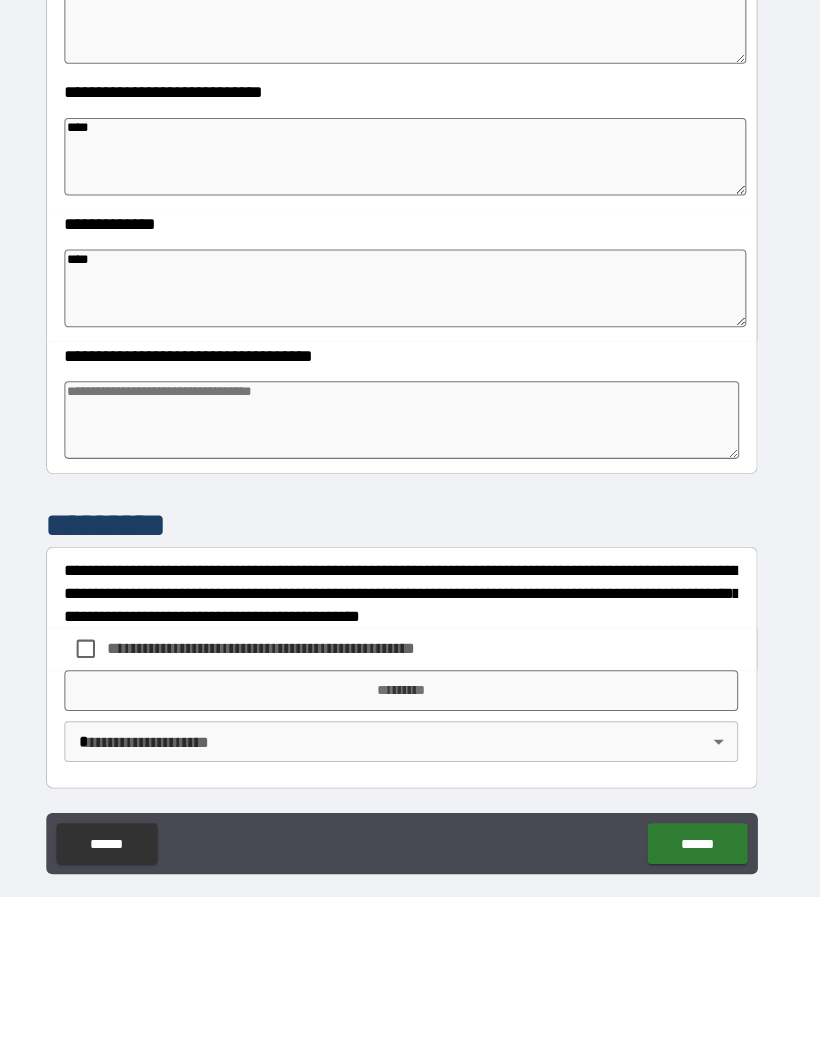 click at bounding box center (410, 595) 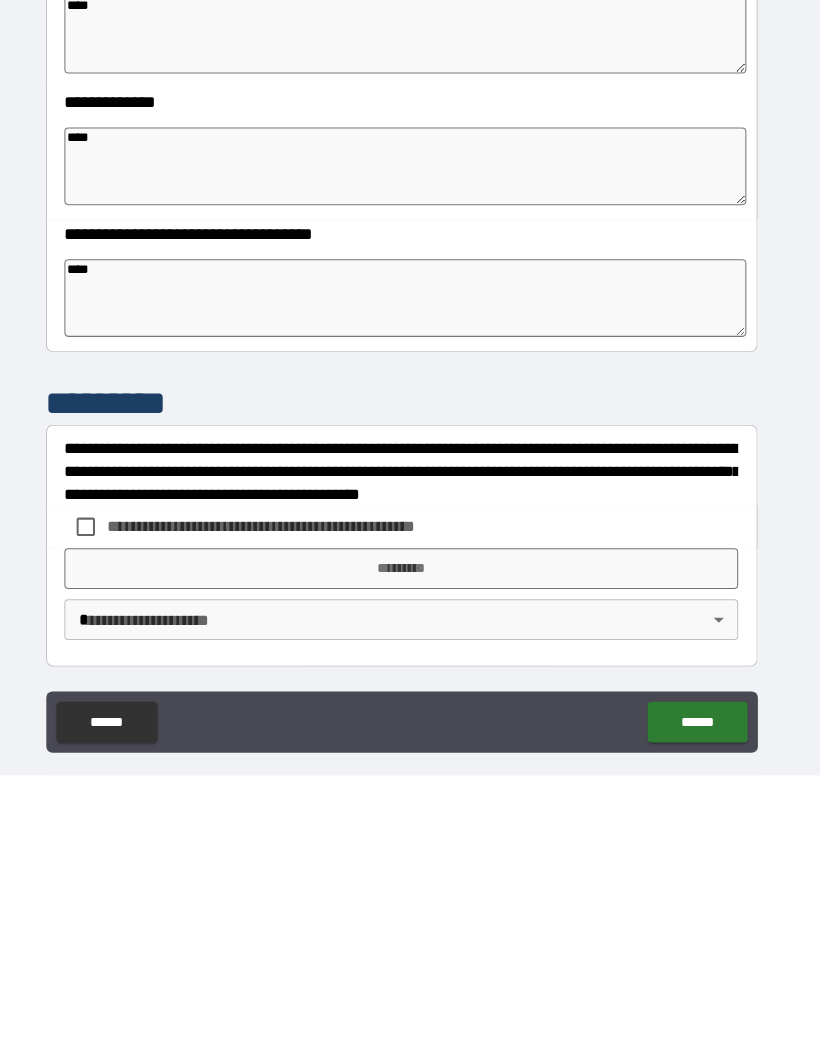 scroll, scrollTop: 69, scrollLeft: 0, axis: vertical 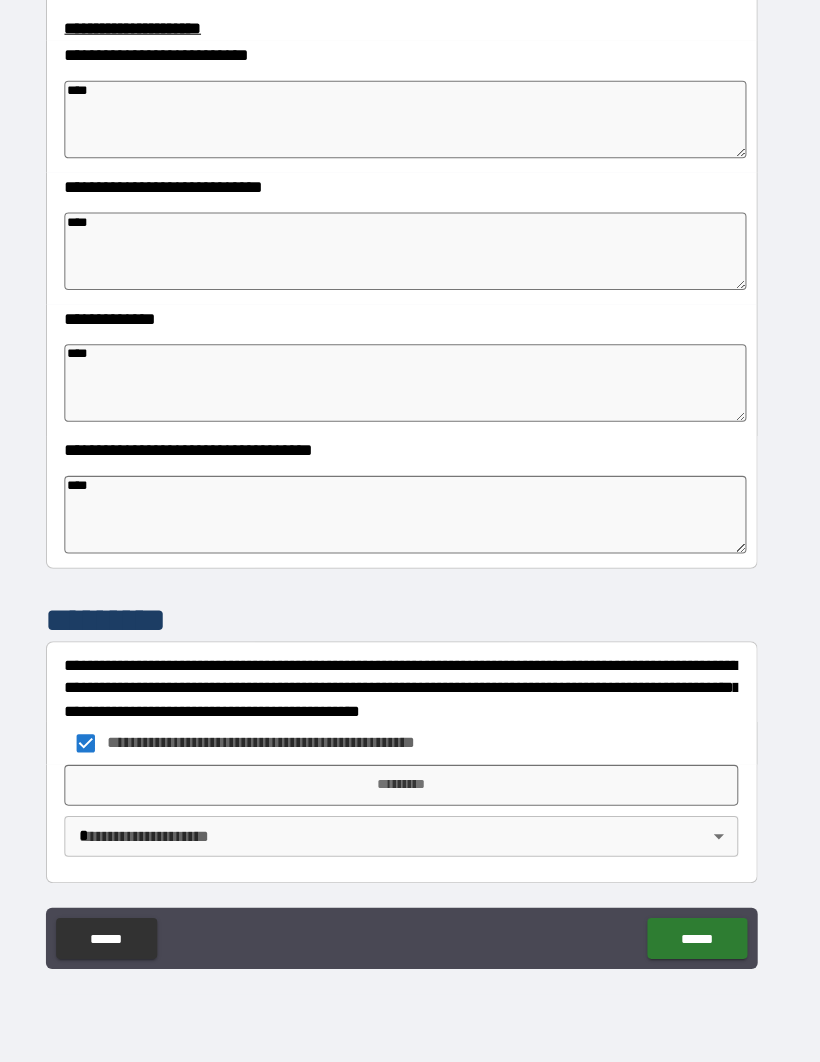 click on "*********" at bounding box center (410, 791) 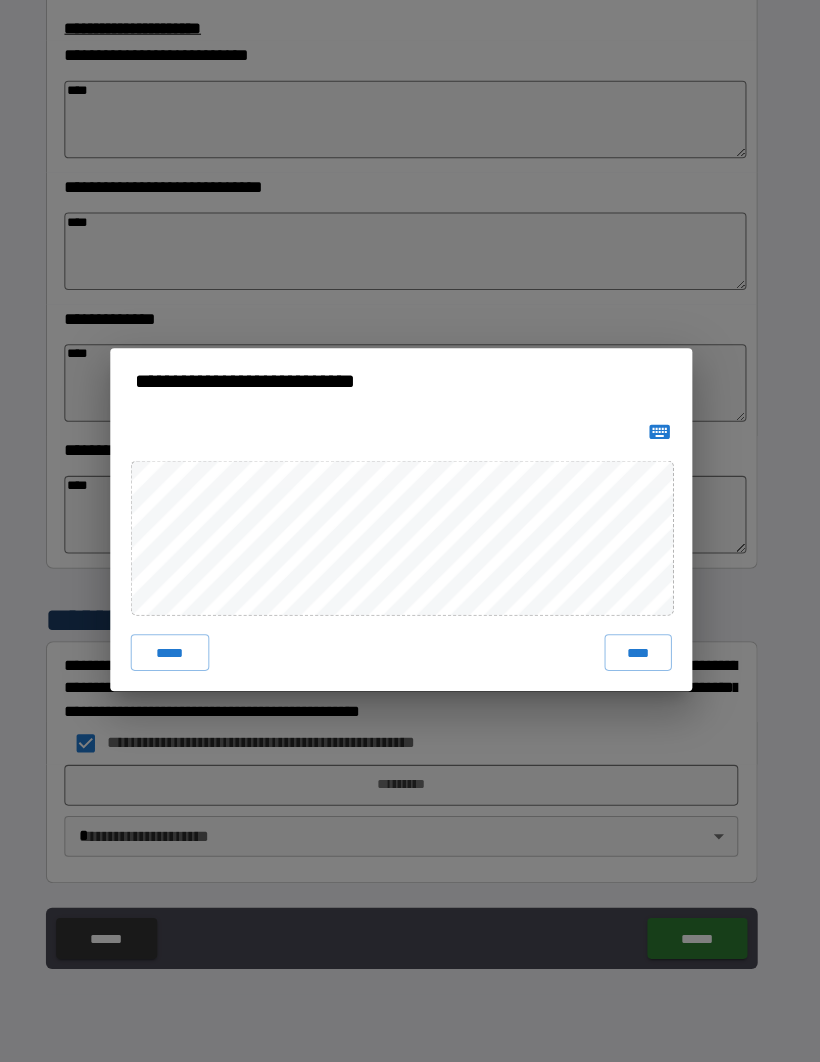 click on "*****" at bounding box center [183, 661] 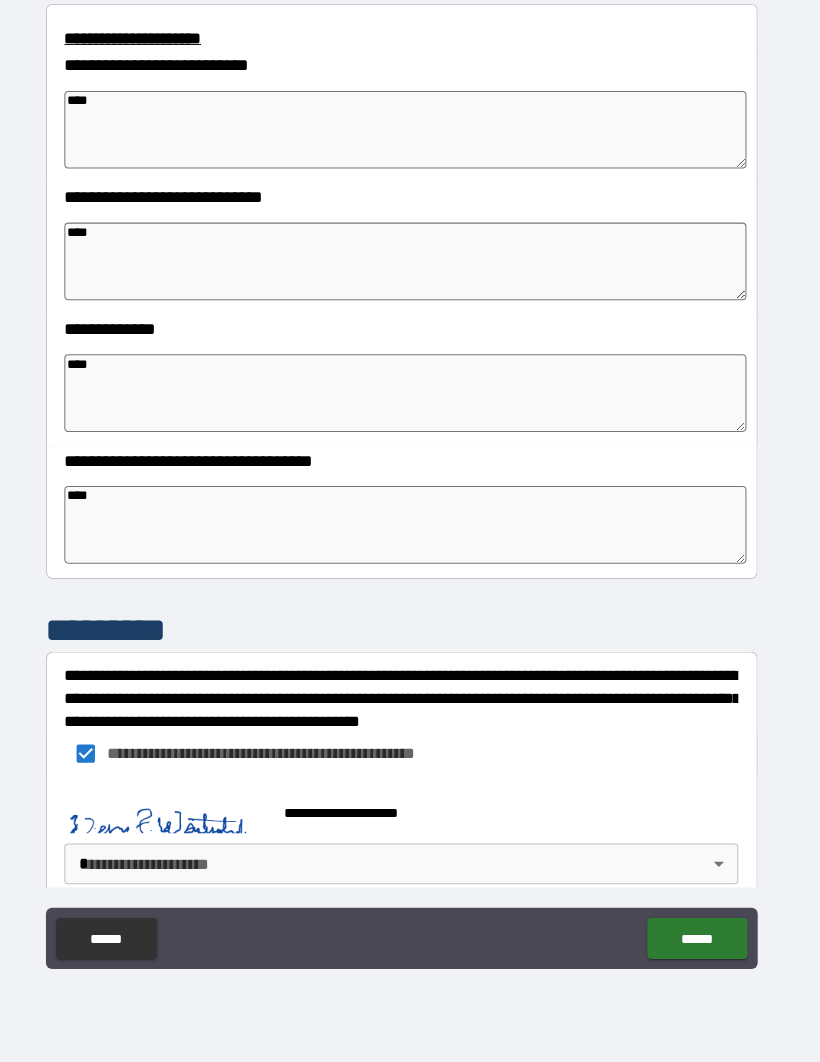 click on "**********" at bounding box center [410, 496] 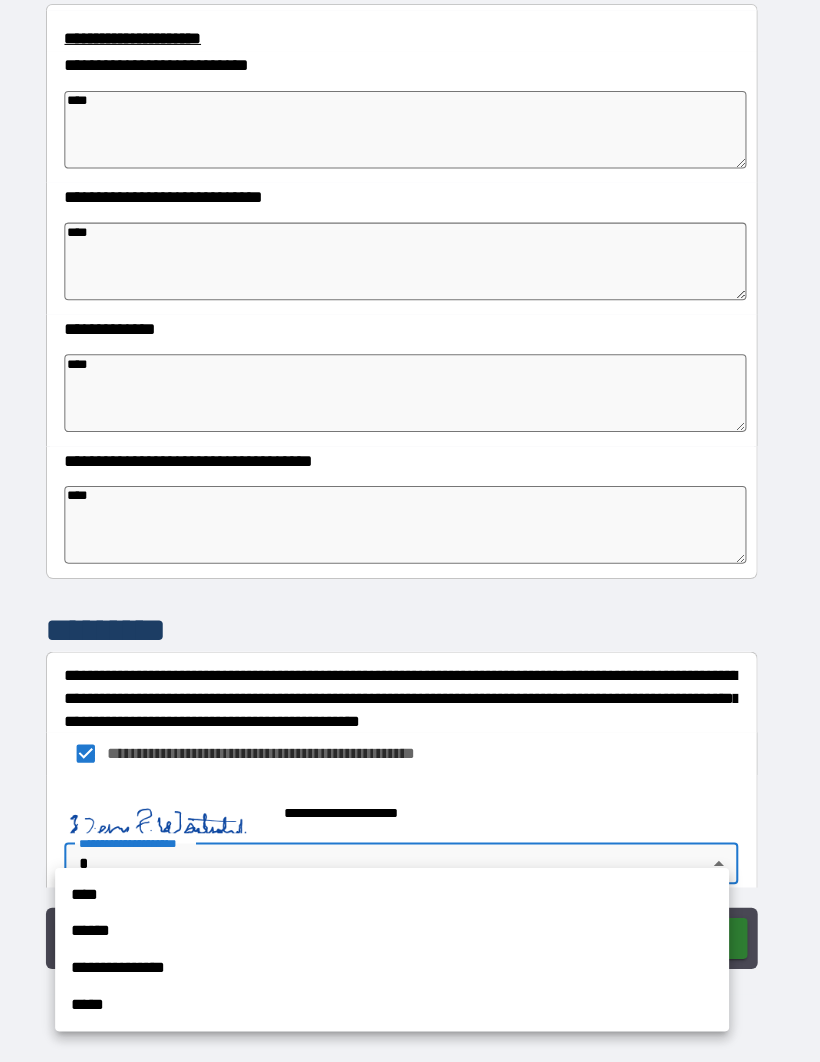 click on "****" at bounding box center (401, 898) 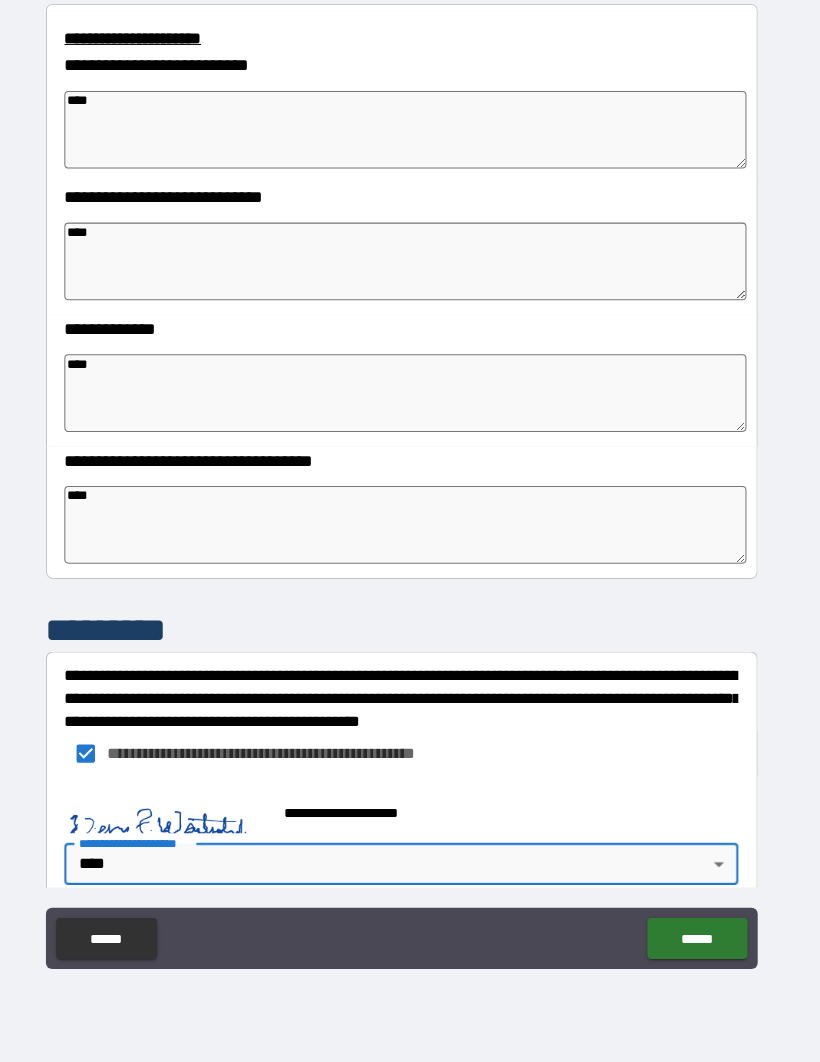 click on "******" at bounding box center (699, 941) 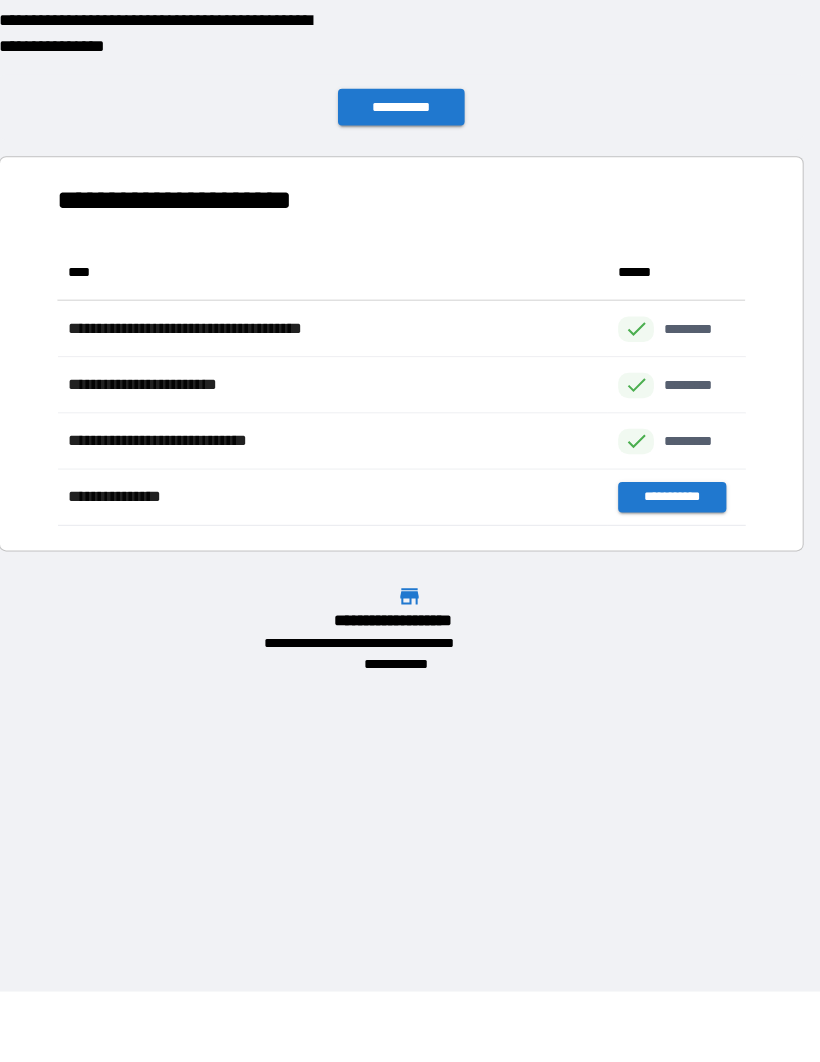 scroll, scrollTop: 1, scrollLeft: 1, axis: both 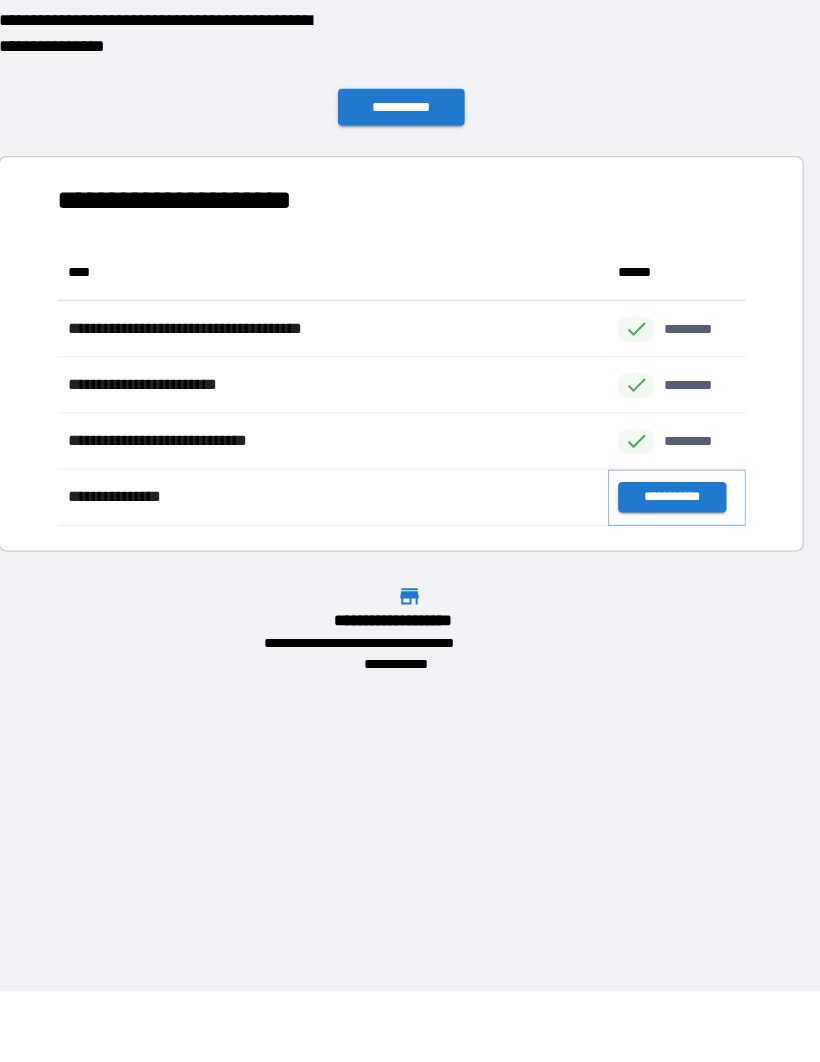 click on "**********" at bounding box center (674, 509) 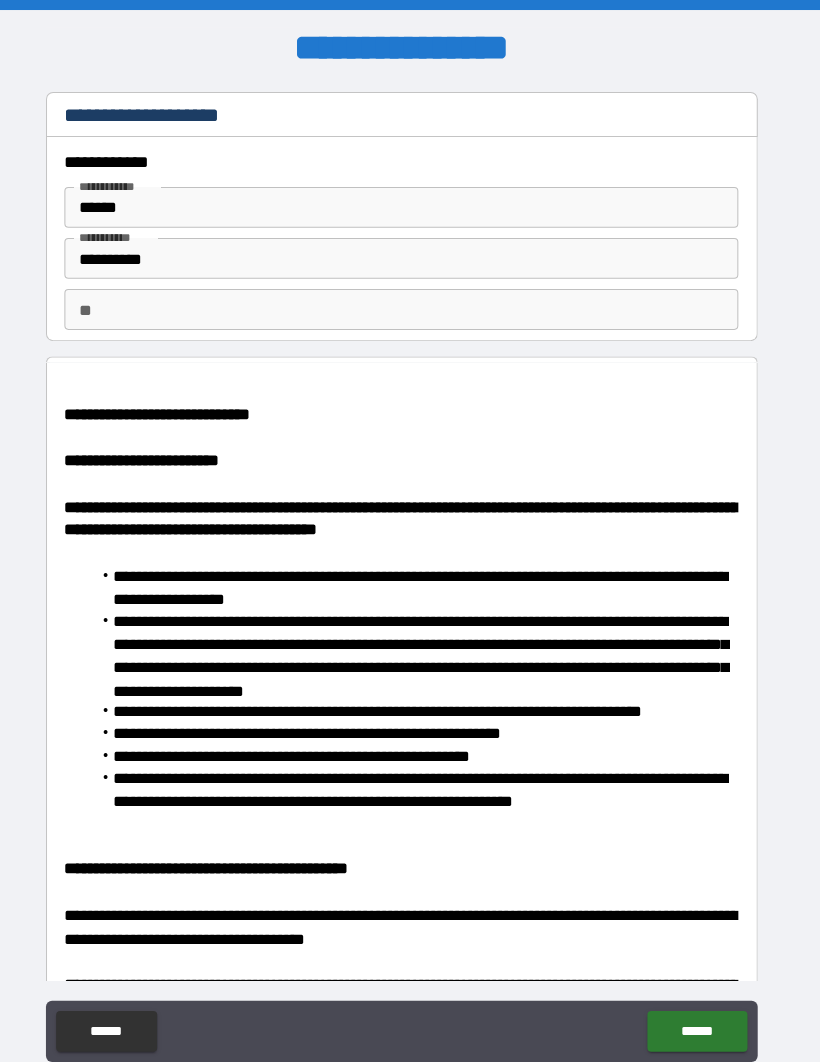 scroll, scrollTop: 0, scrollLeft: 0, axis: both 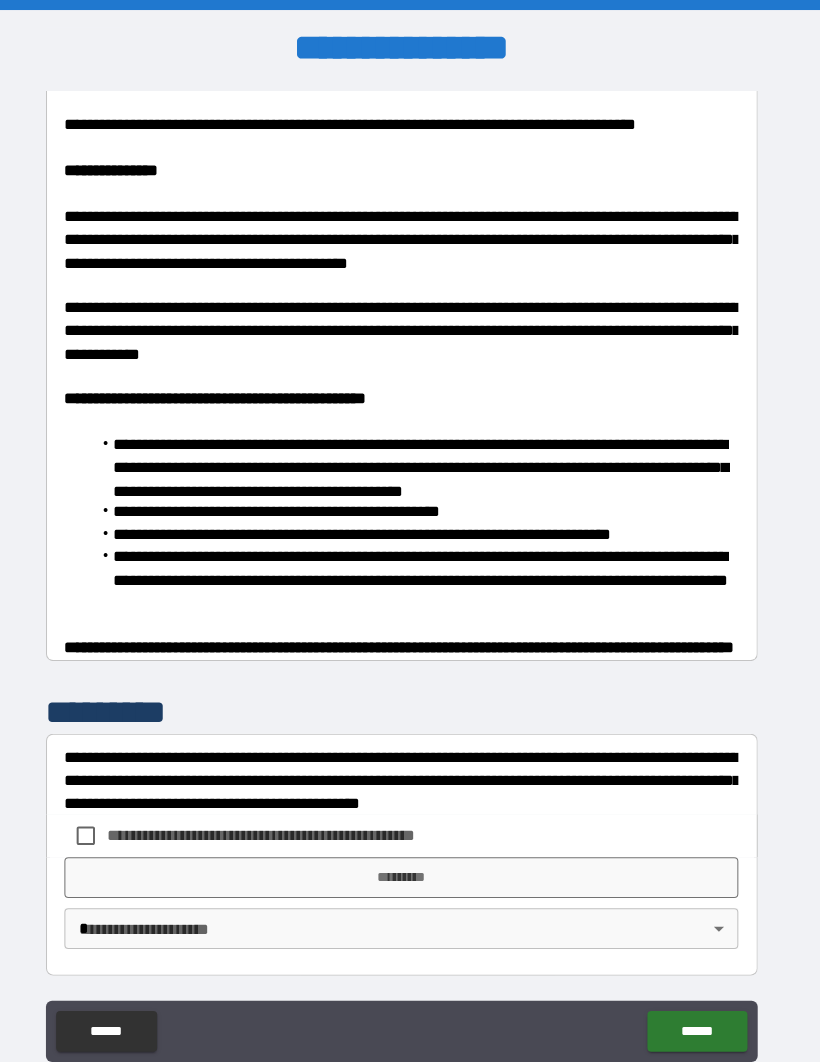 click on "**********" at bounding box center (410, 565) 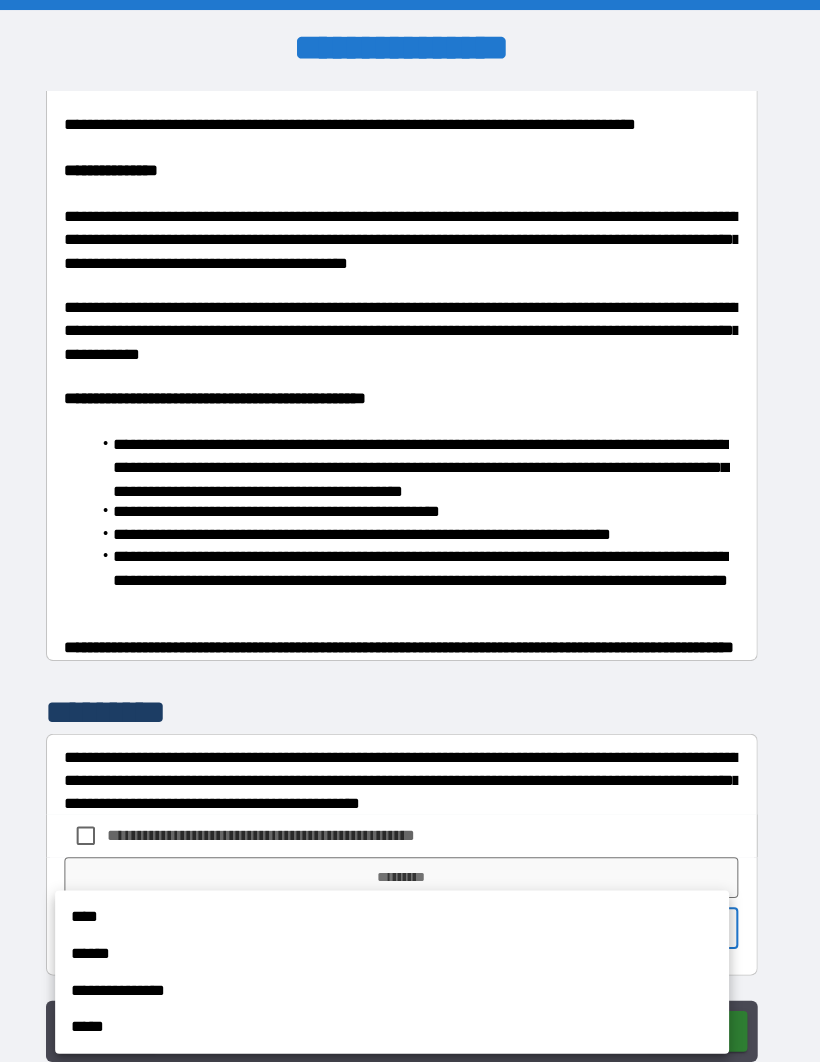 click on "****" at bounding box center [401, 898] 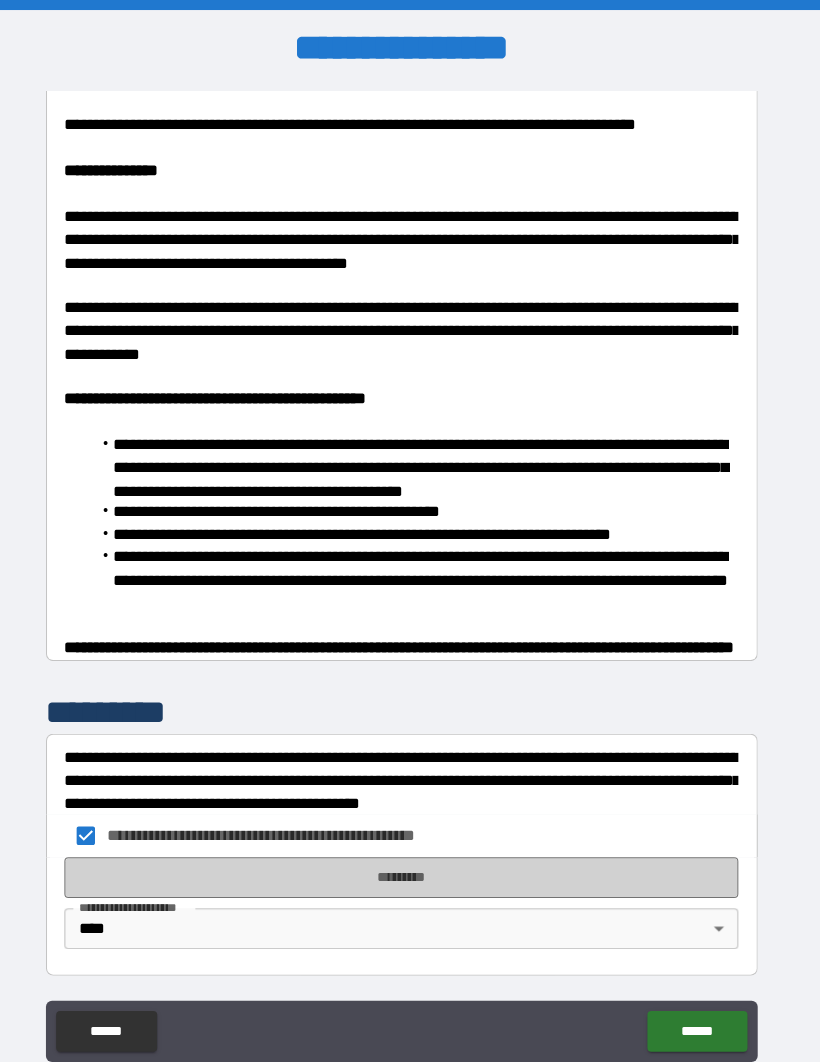 click on "*********" at bounding box center [410, 859] 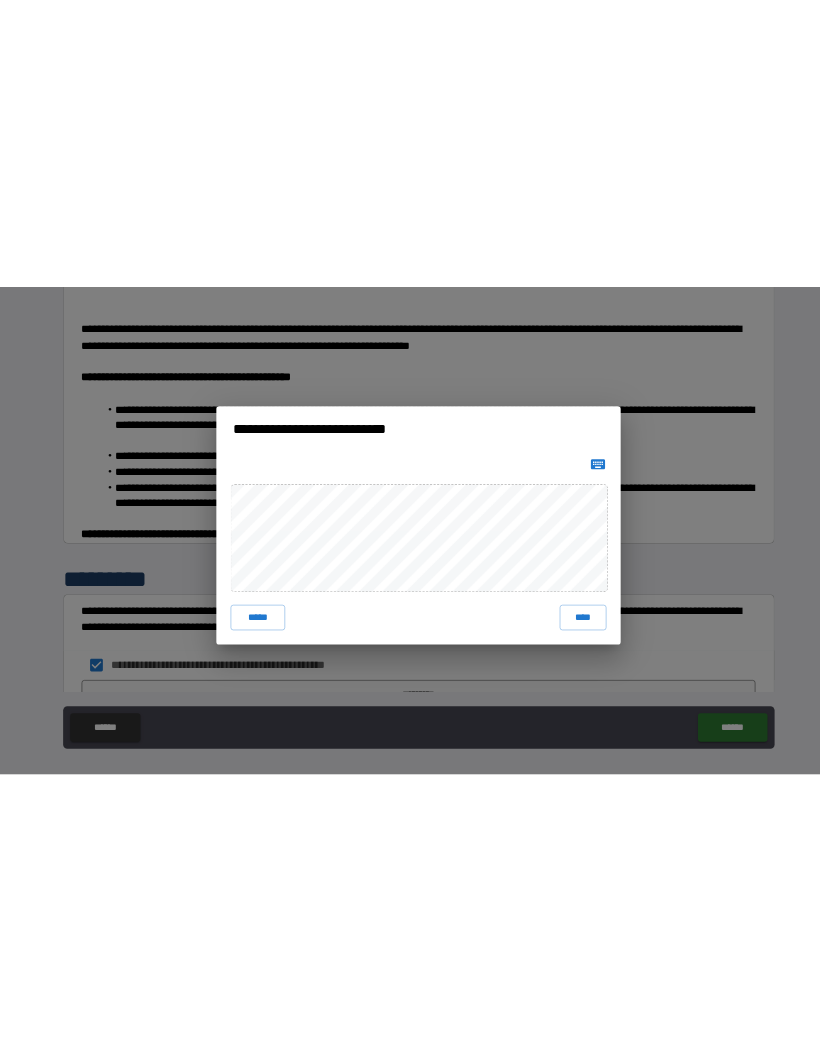 scroll, scrollTop: 63, scrollLeft: 0, axis: vertical 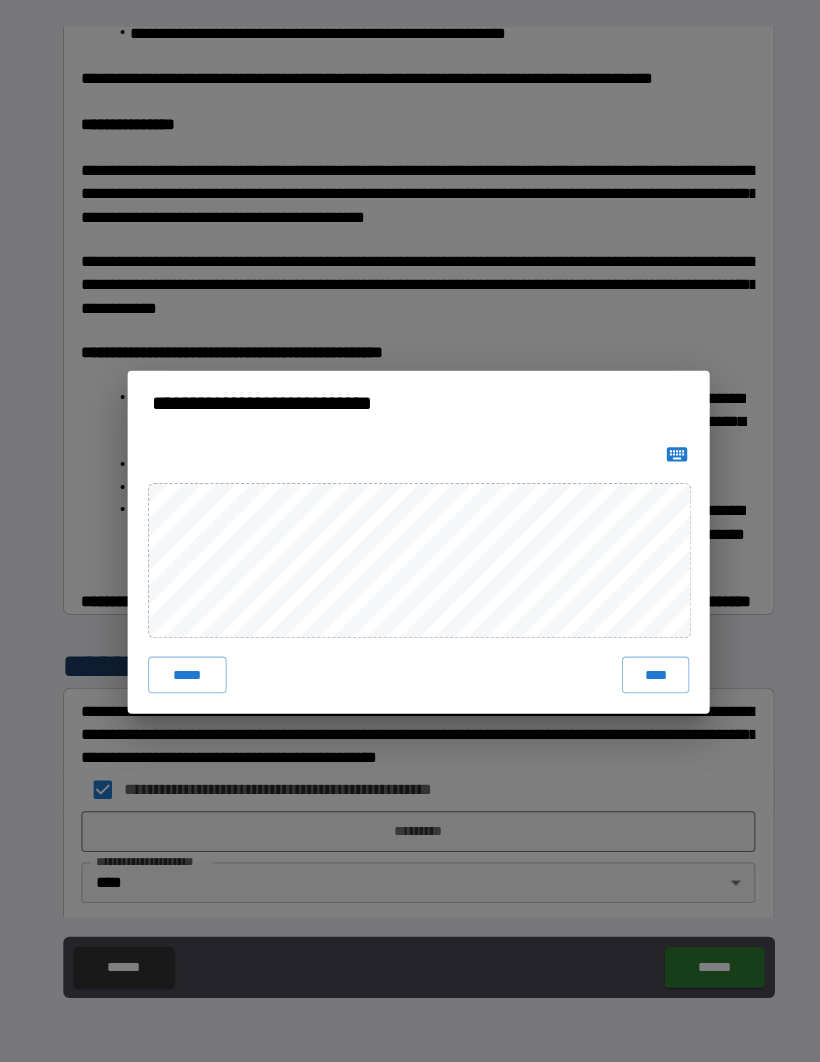 click on "****" at bounding box center (642, 661) 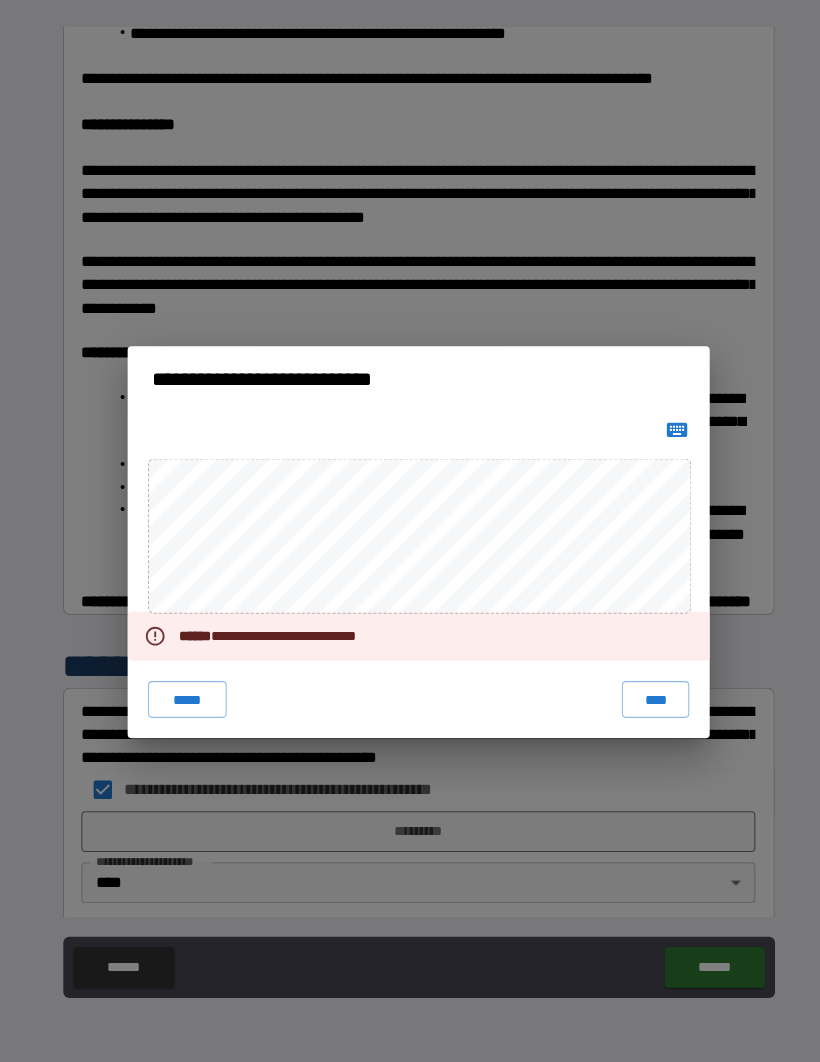 click on "**********" at bounding box center [410, 531] 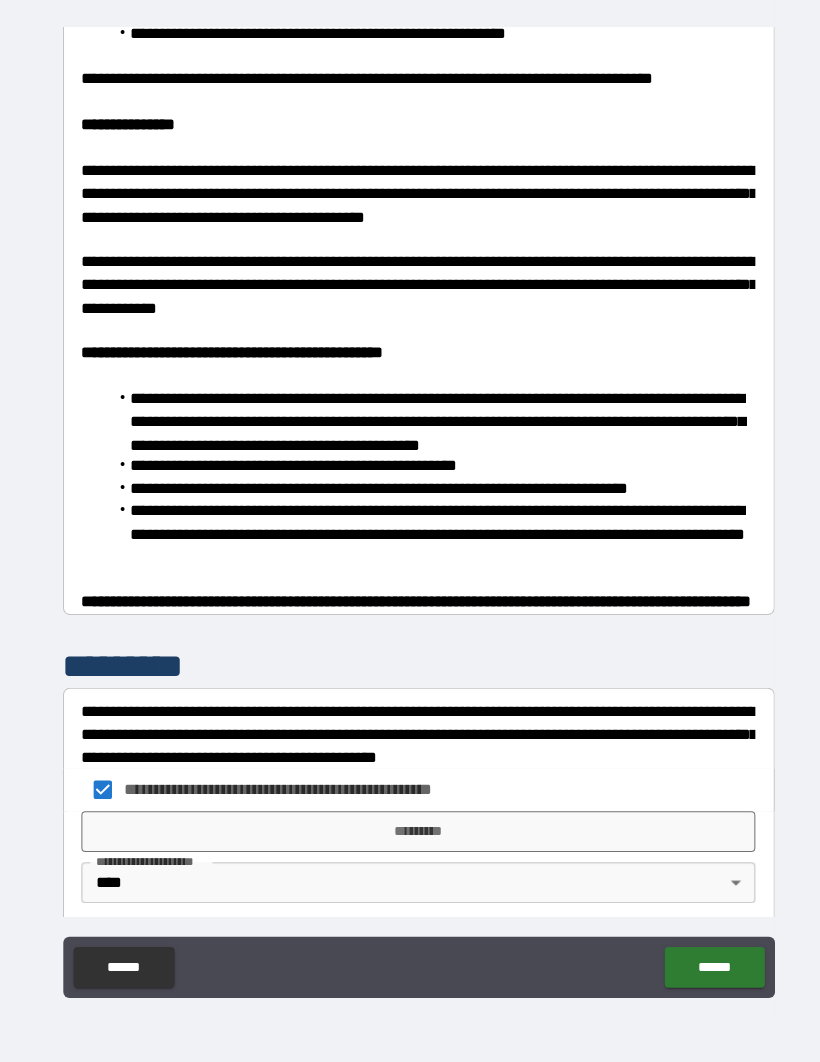 scroll, scrollTop: 1176, scrollLeft: 0, axis: vertical 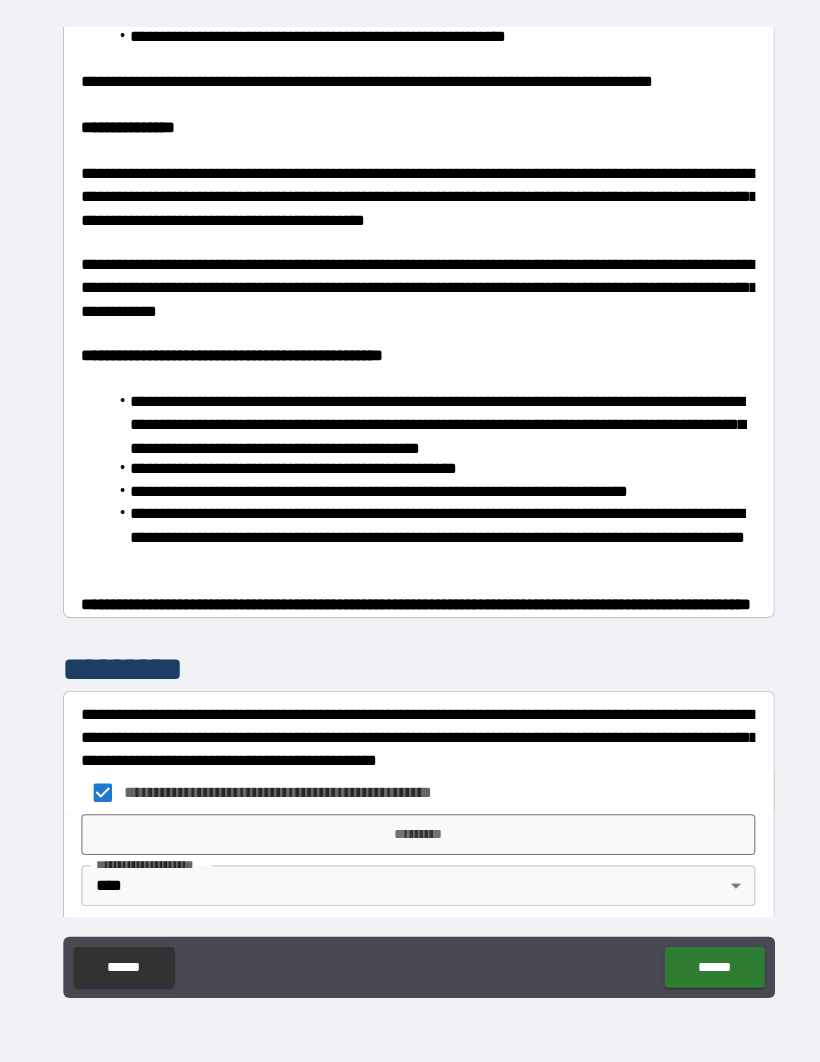 click on "*********" at bounding box center [410, 817] 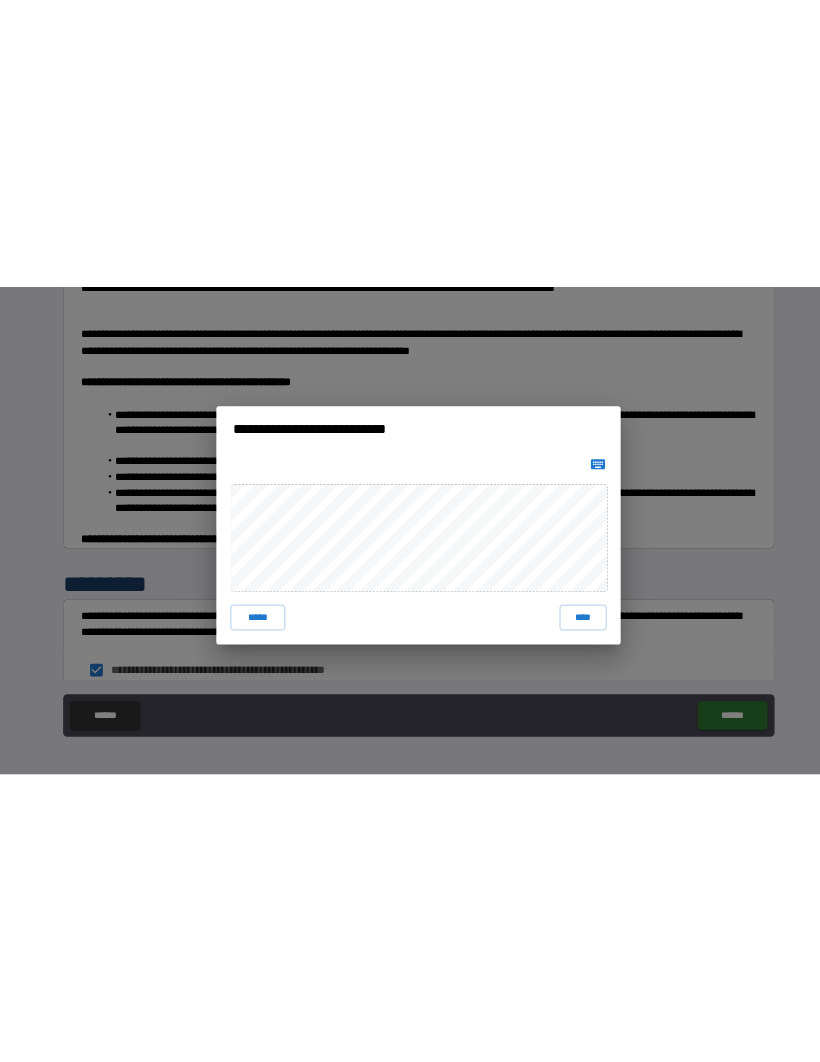 scroll, scrollTop: 63, scrollLeft: 0, axis: vertical 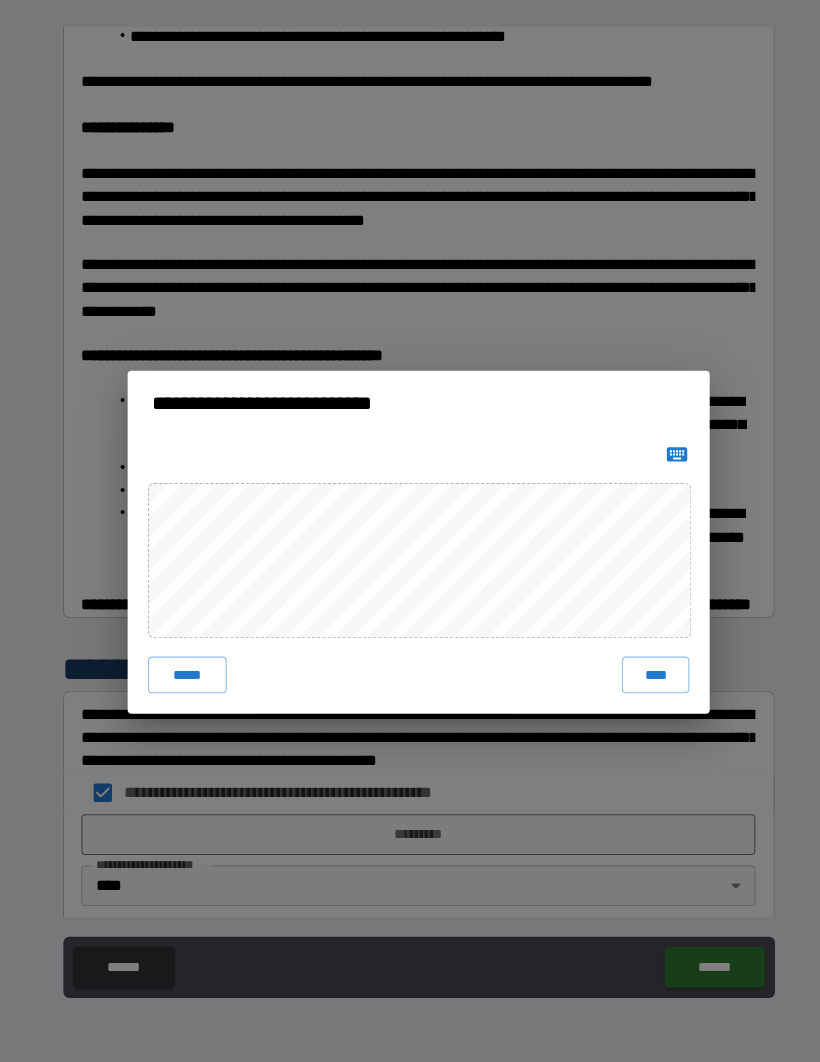 click on "****" at bounding box center [642, 661] 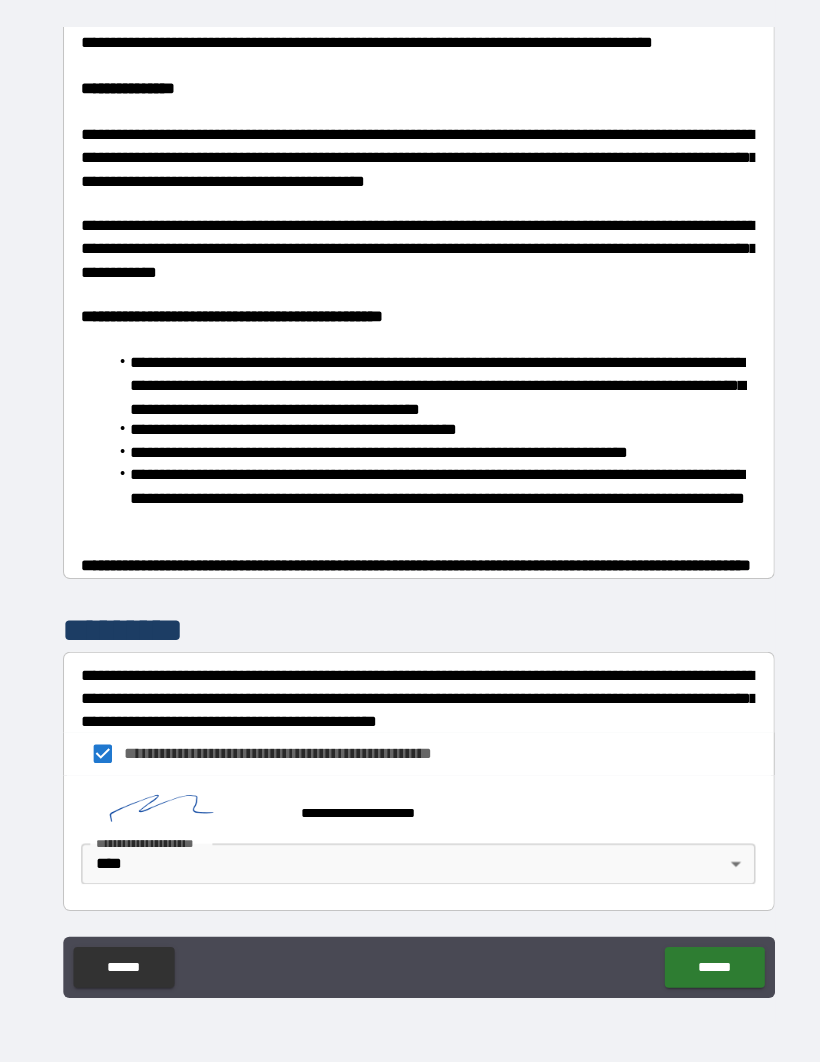 scroll, scrollTop: 1217, scrollLeft: 0, axis: vertical 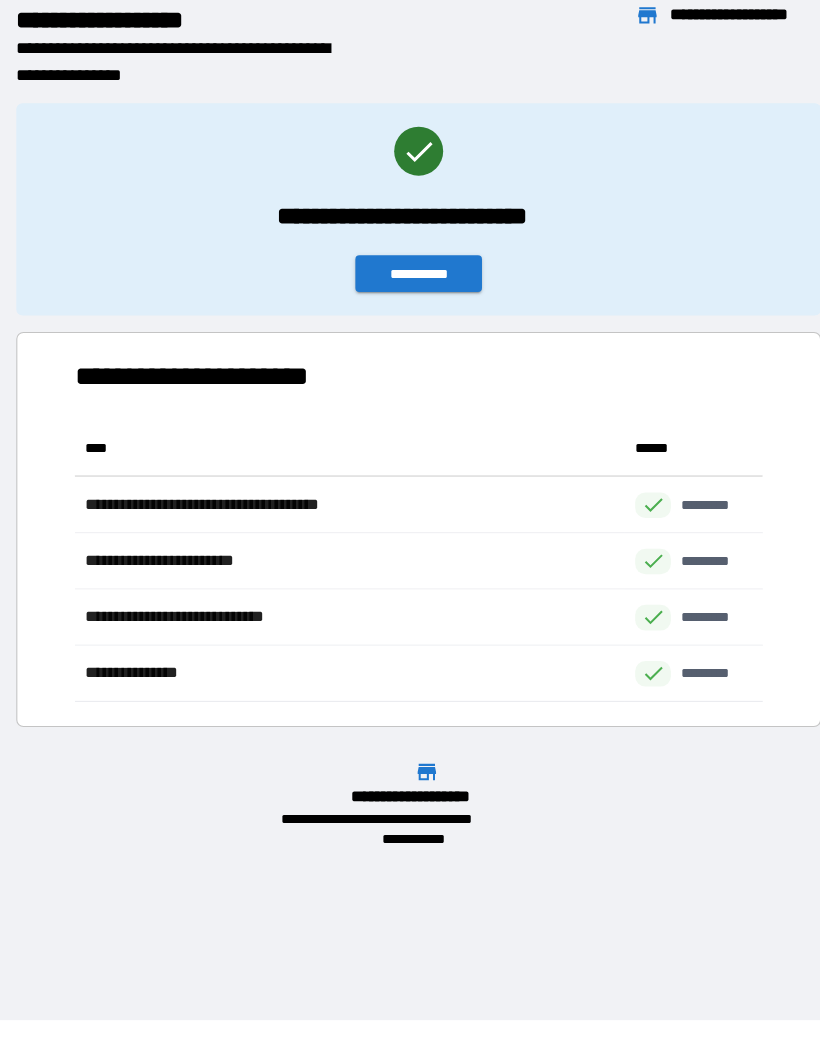 click on "**********" at bounding box center (410, 268) 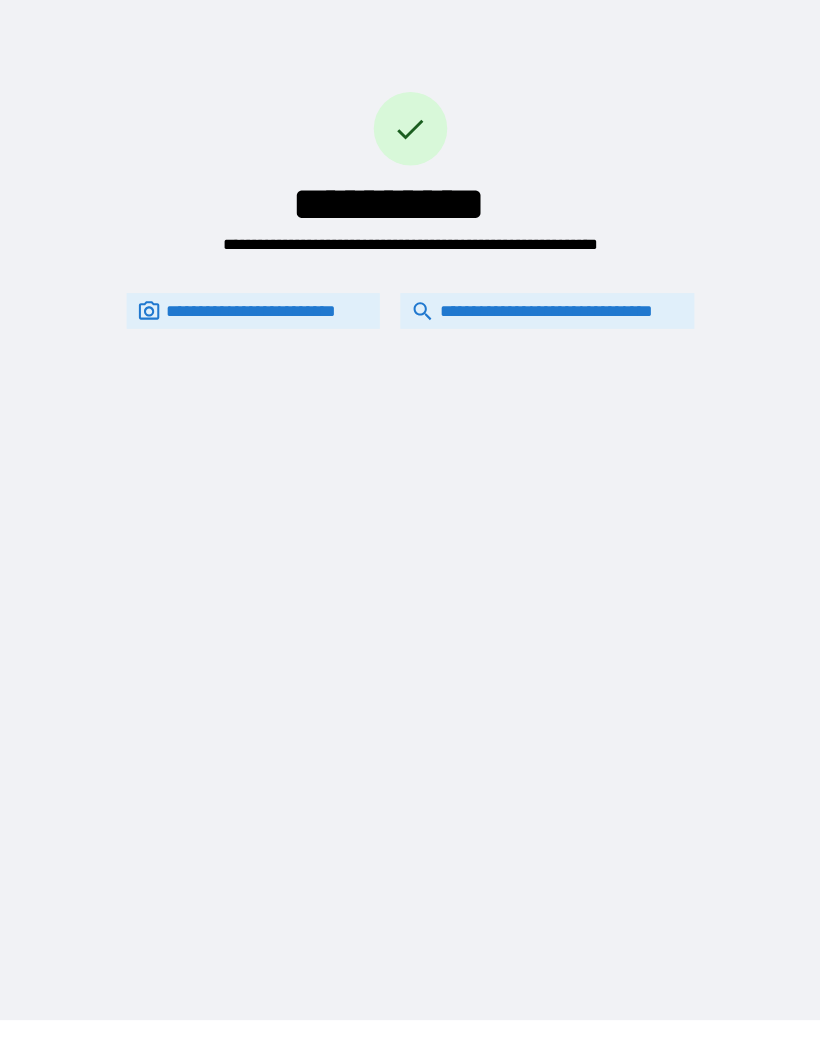 click on "**********" at bounding box center (536, 304) 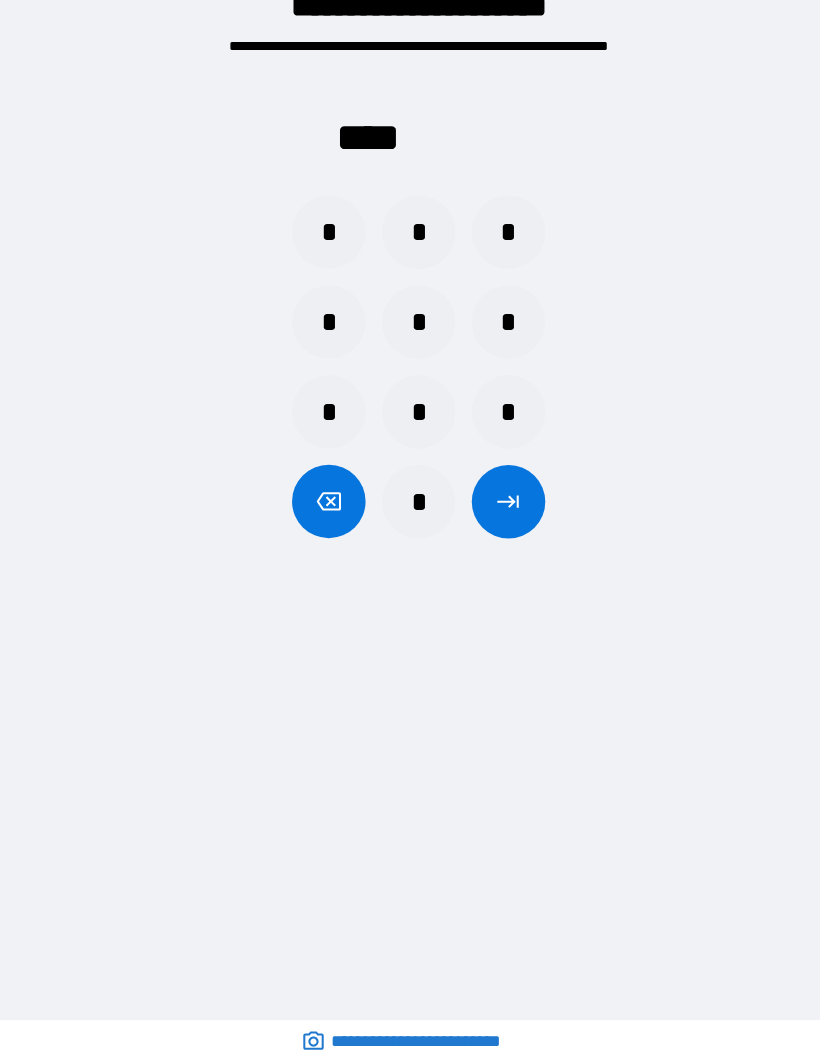 click on "*" at bounding box center [498, 403] 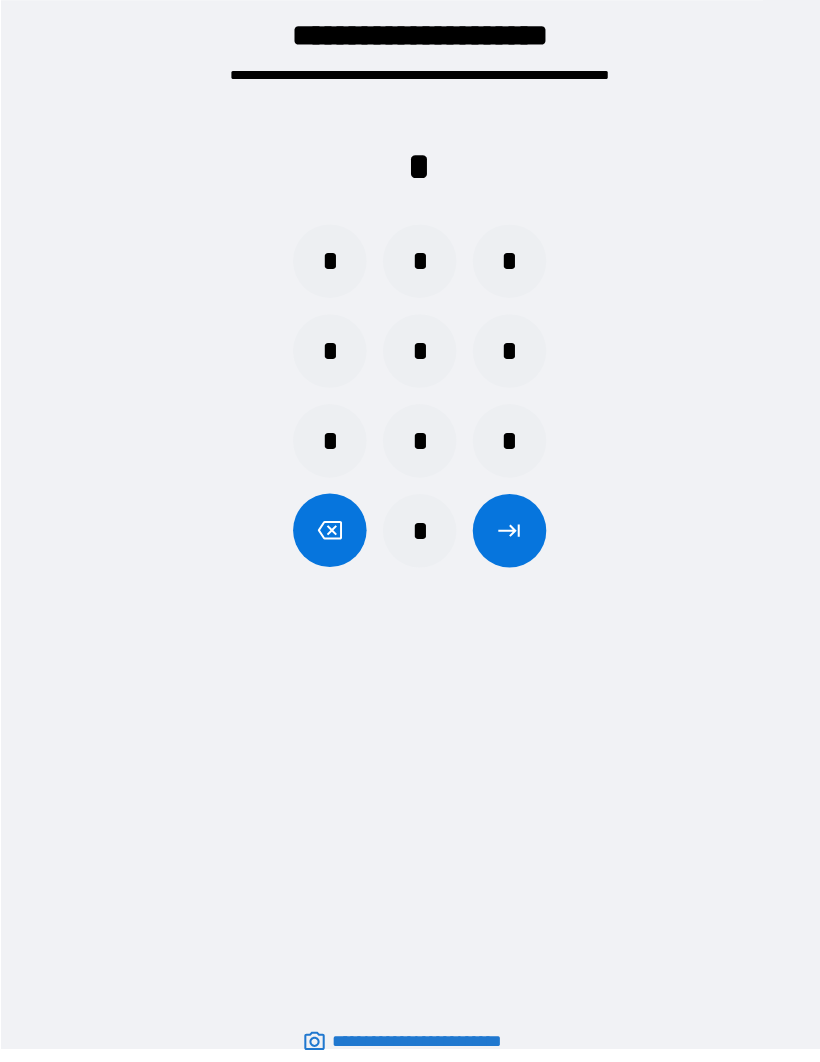 scroll, scrollTop: 0, scrollLeft: 0, axis: both 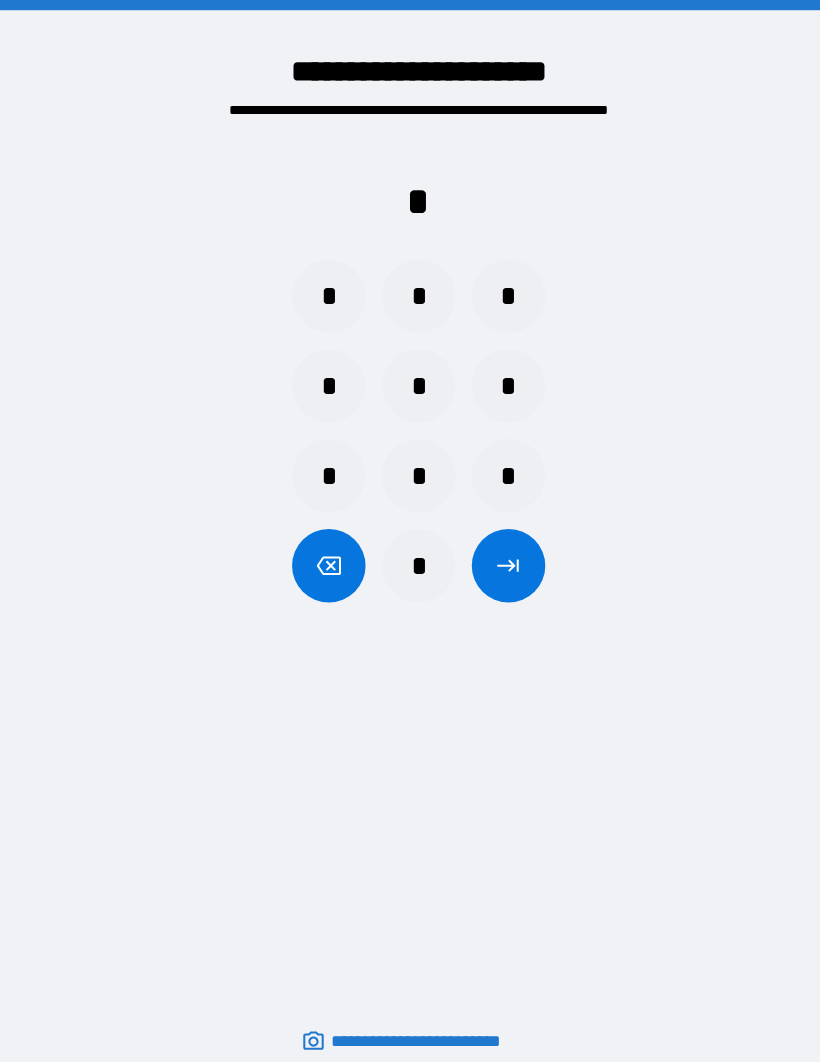 click on "*" at bounding box center [322, 378] 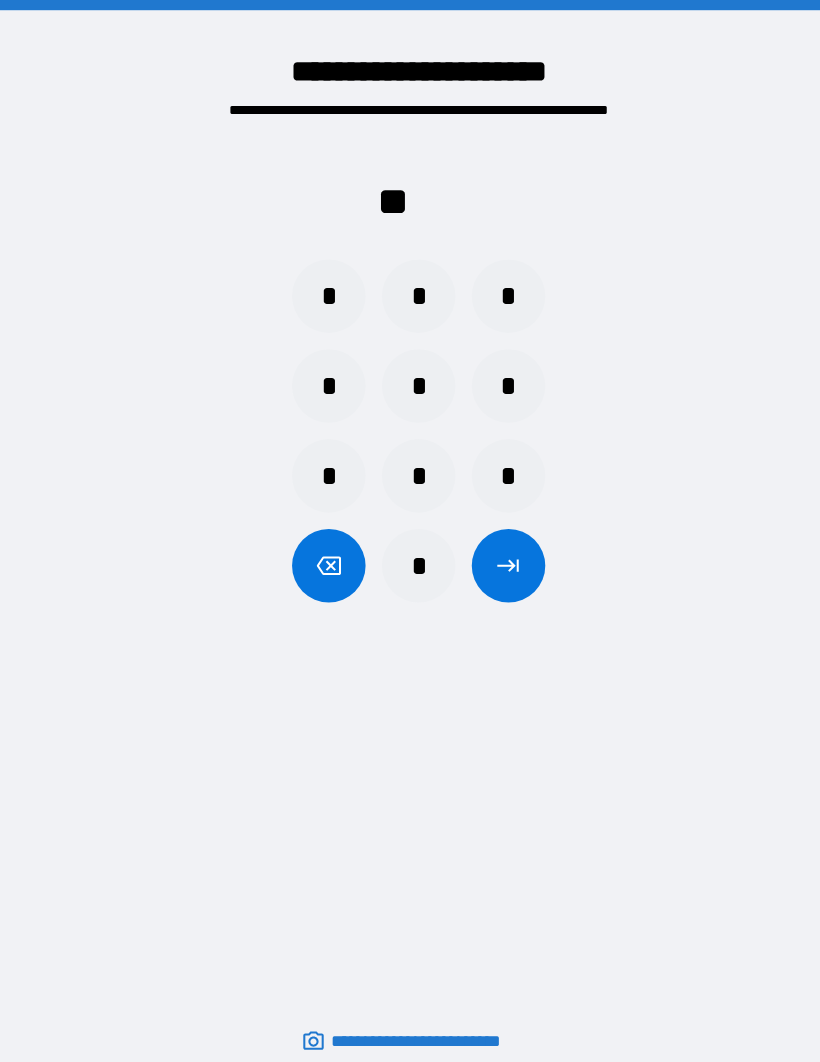 click on "*" at bounding box center (322, 466) 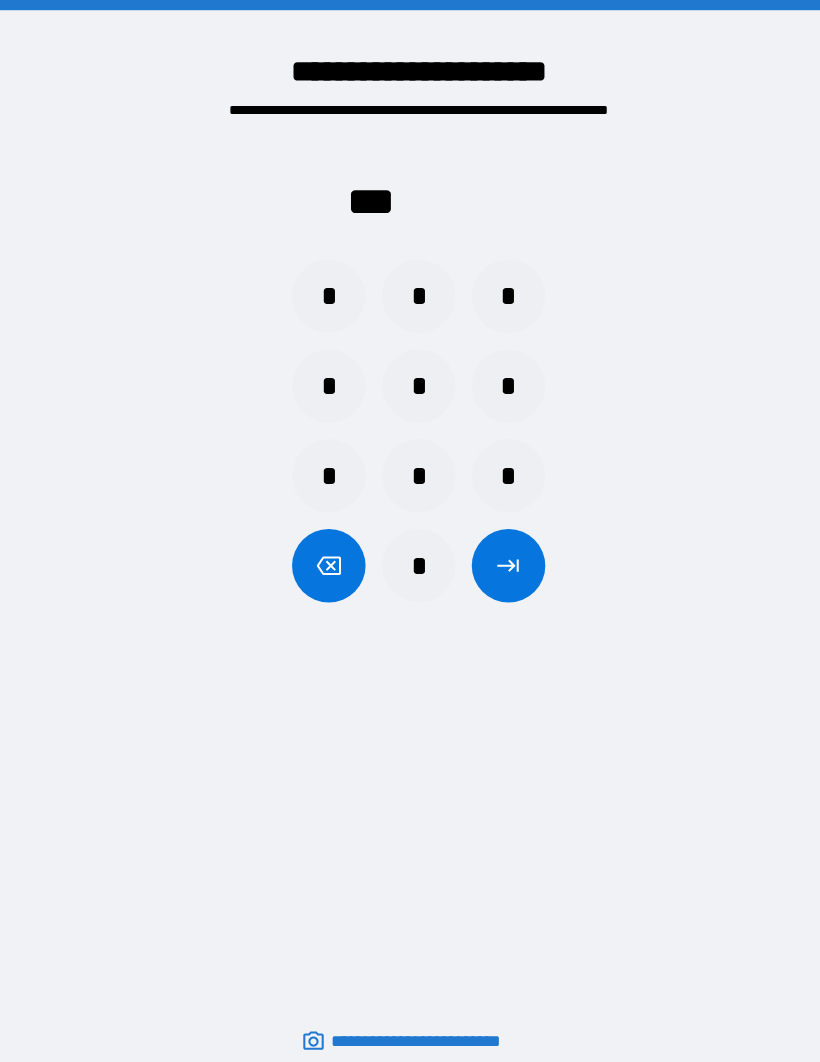 click on "*" at bounding box center [322, 290] 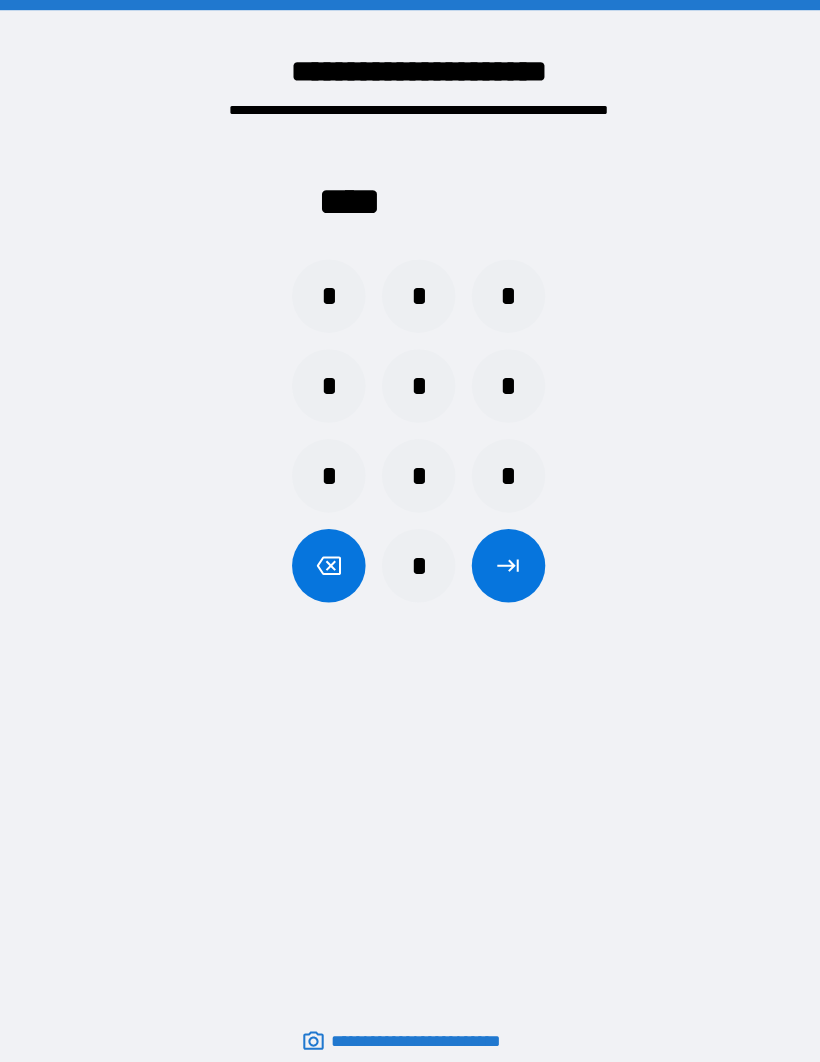 click 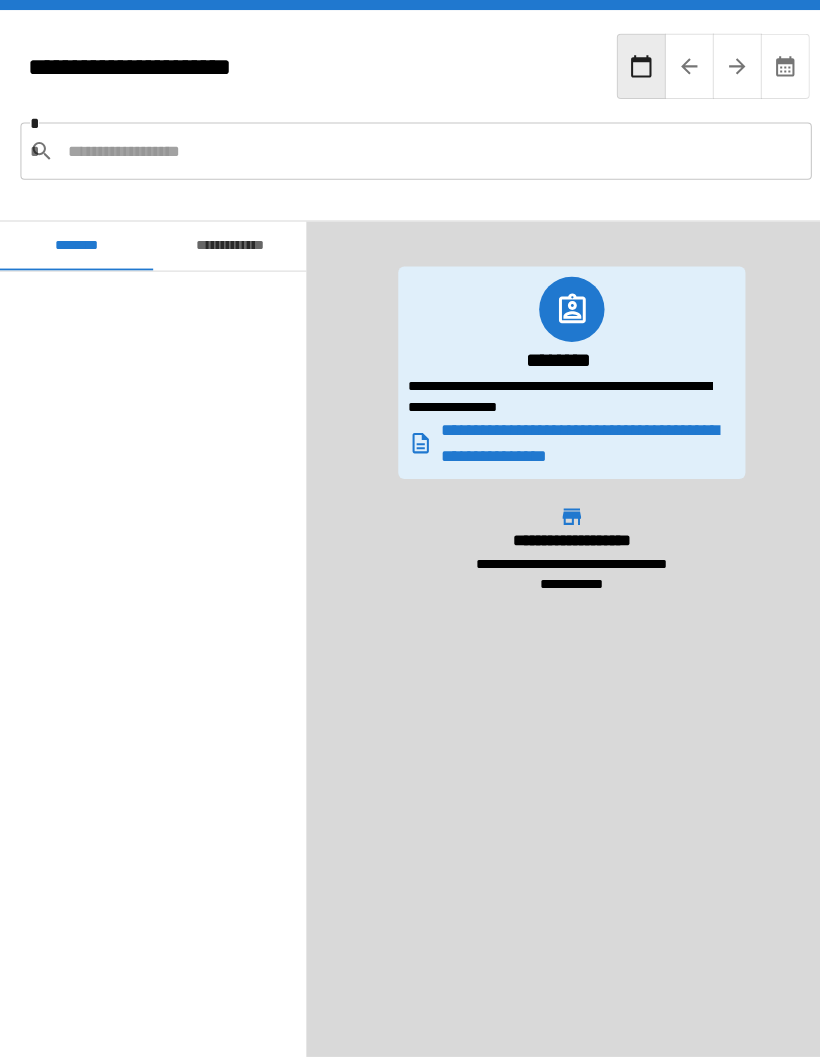 scroll, scrollTop: 1800, scrollLeft: 0, axis: vertical 